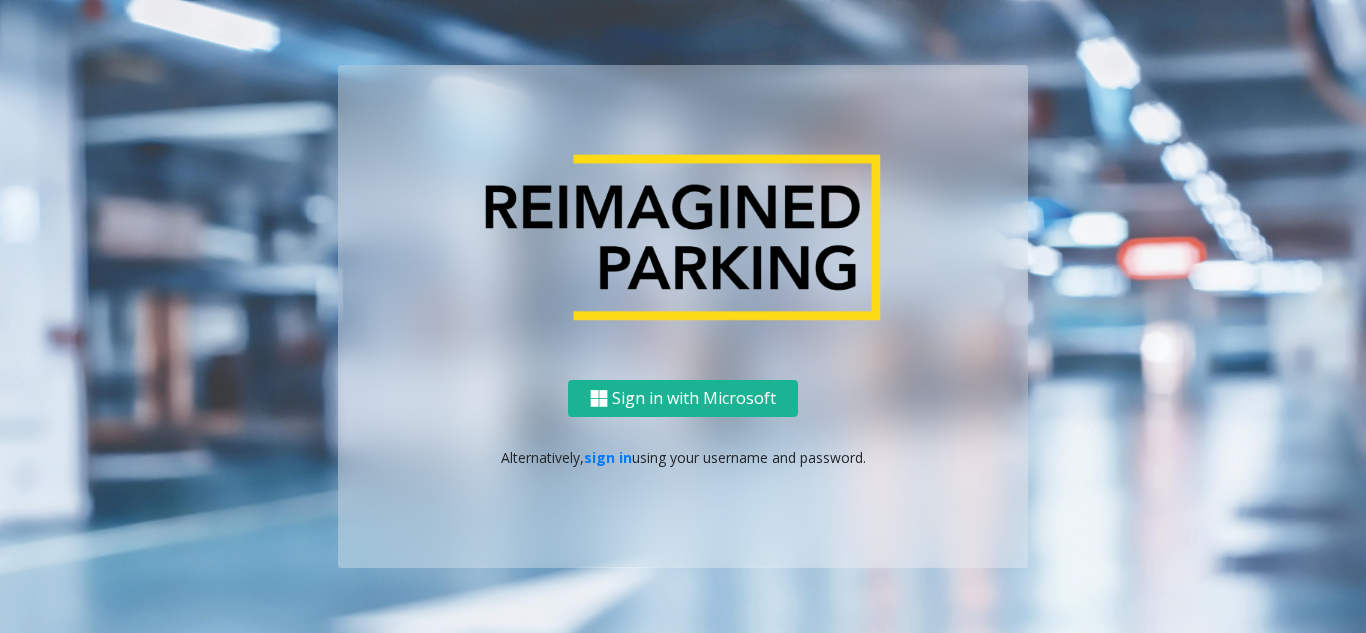 scroll, scrollTop: 0, scrollLeft: 0, axis: both 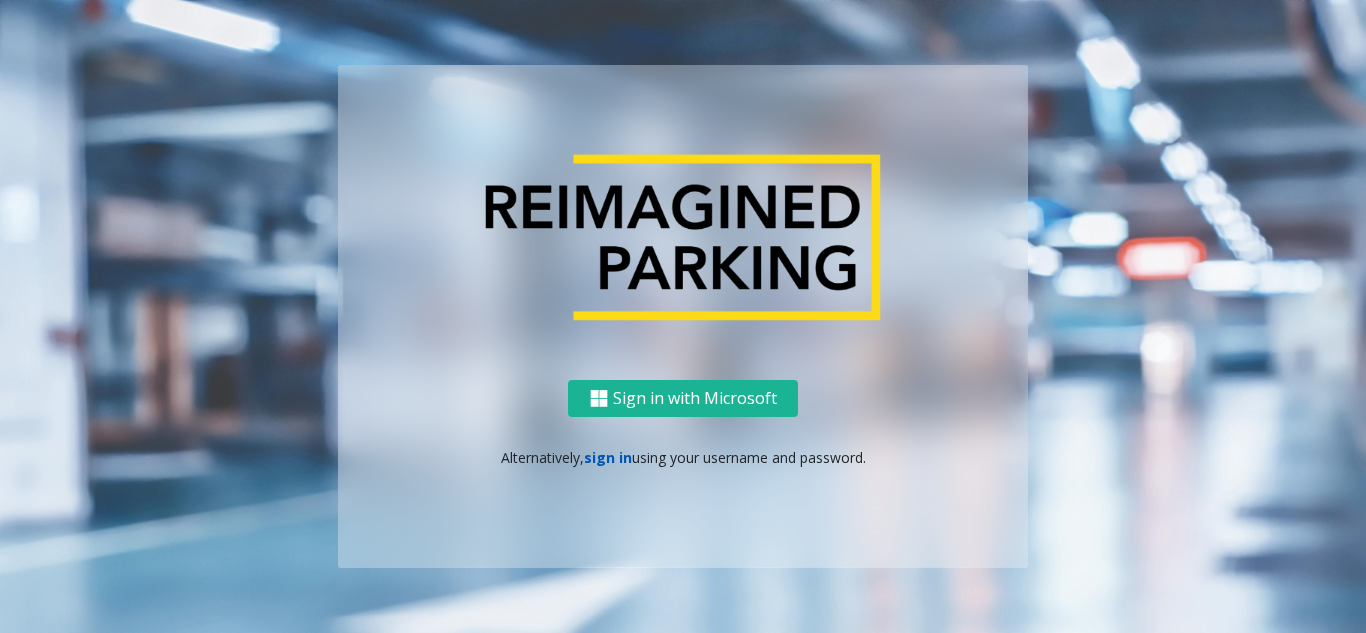 click on "sign in" 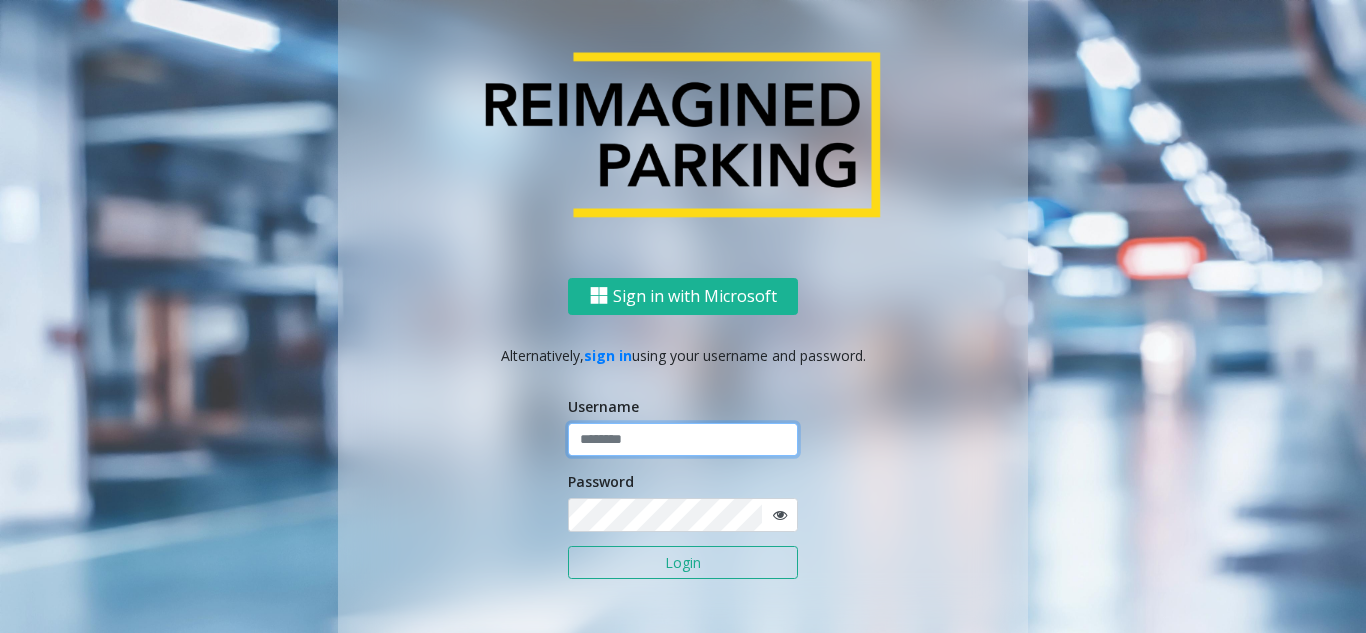 click 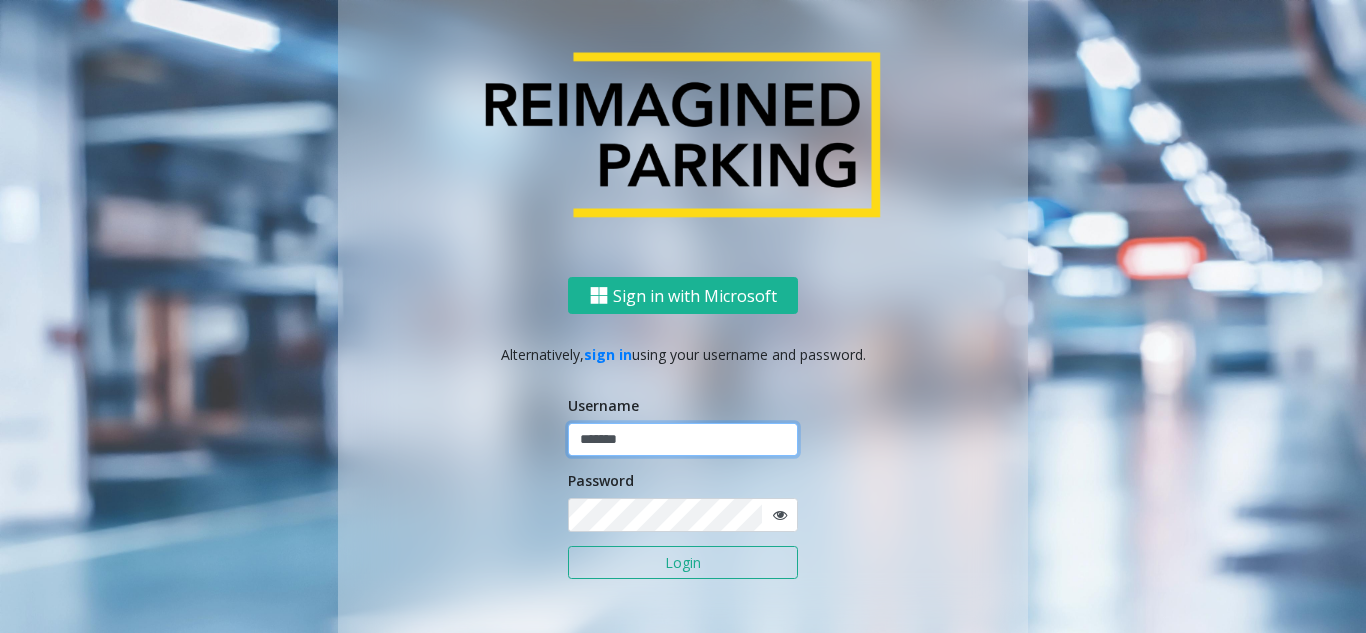 type on "*******" 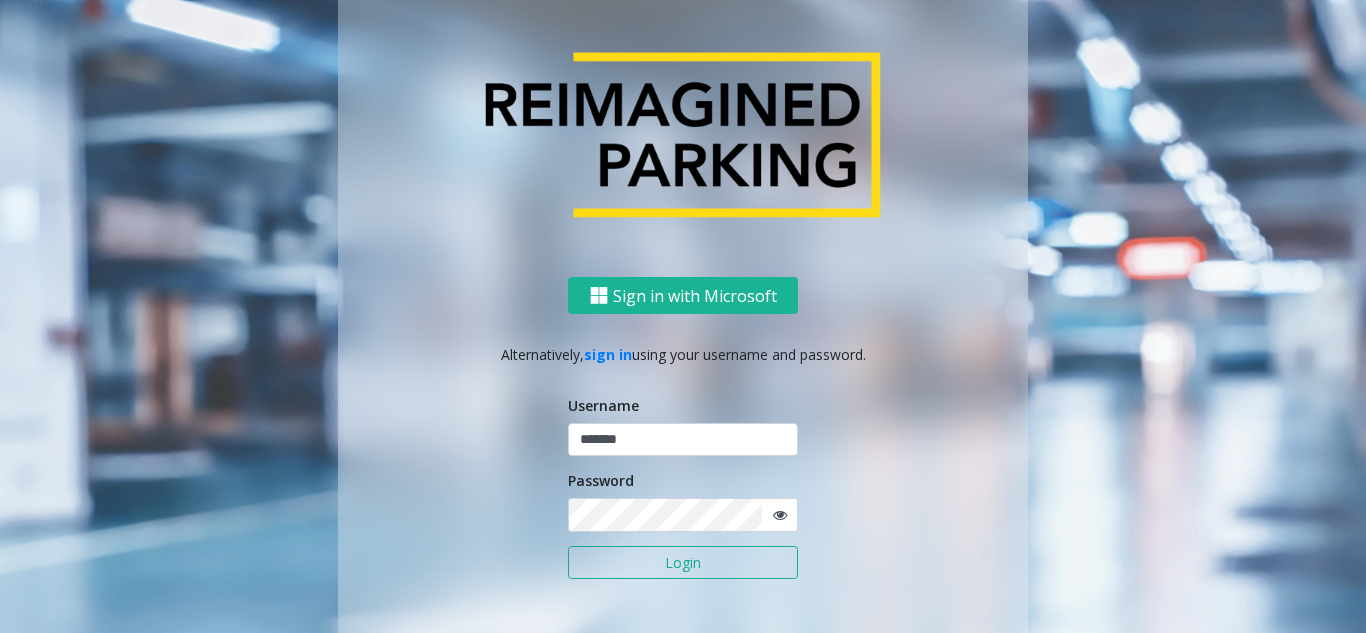click on "Login" 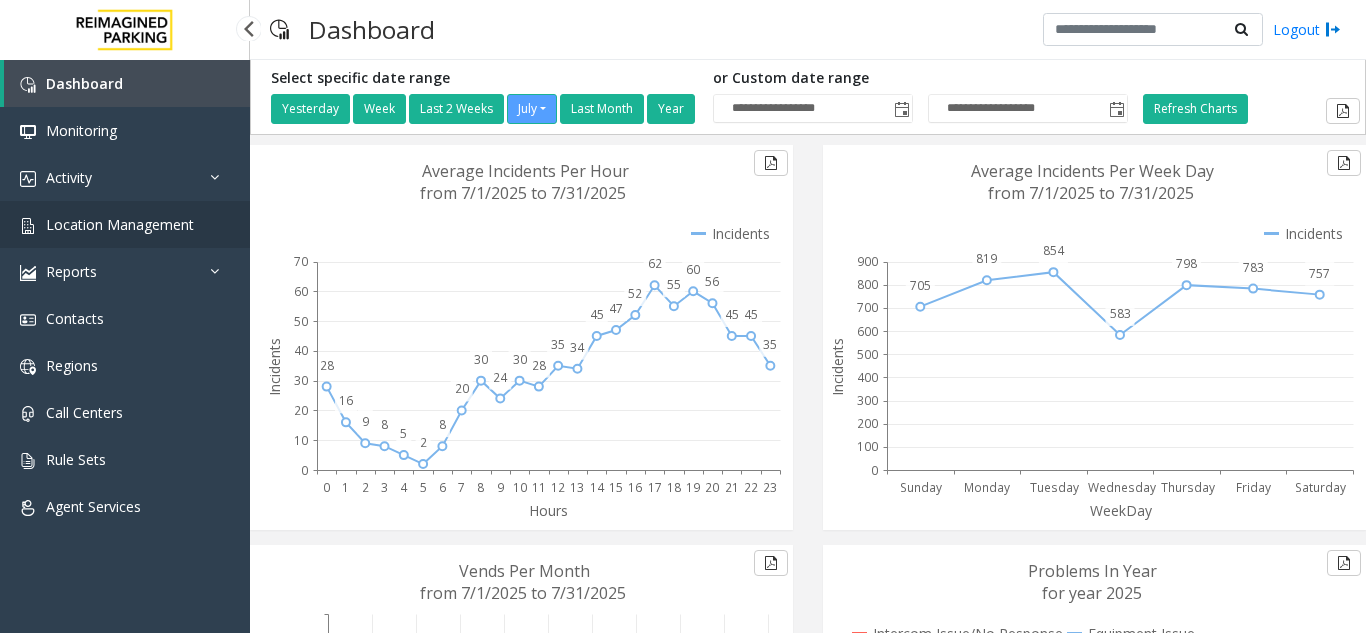 click on "Location Management" at bounding box center [120, 224] 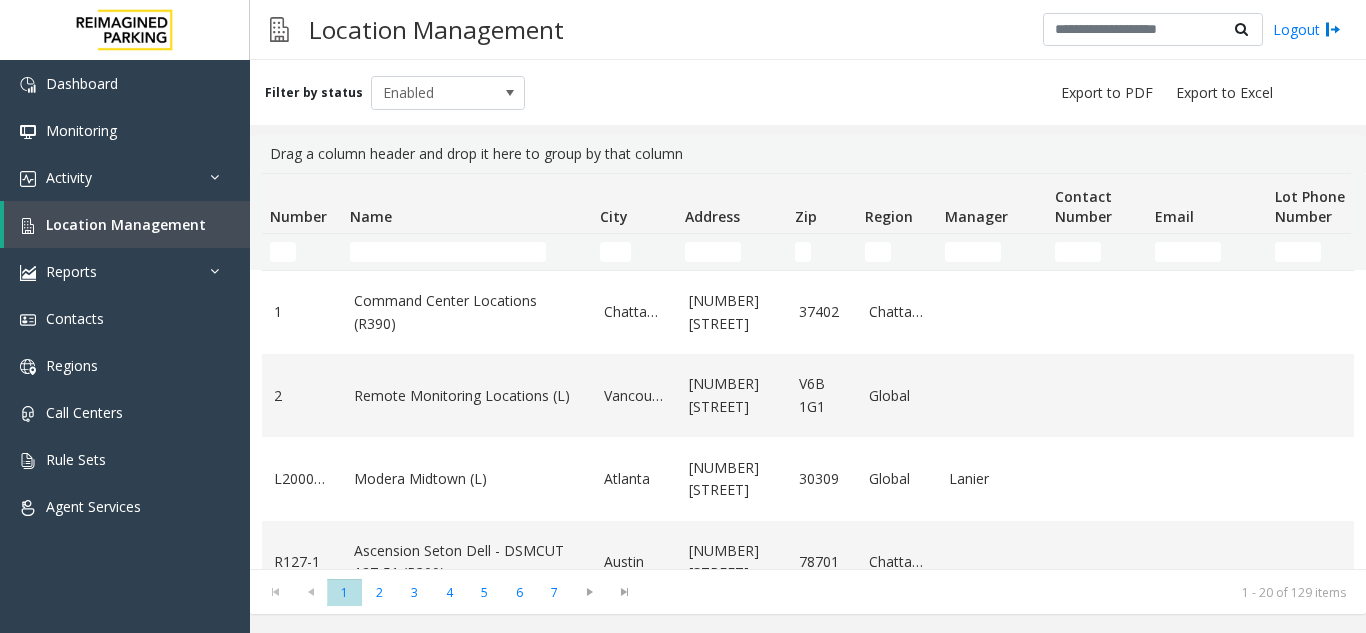 click on "* * * * * * *  1   2   3   4   5   6   7  1 - 20 of 129 items" 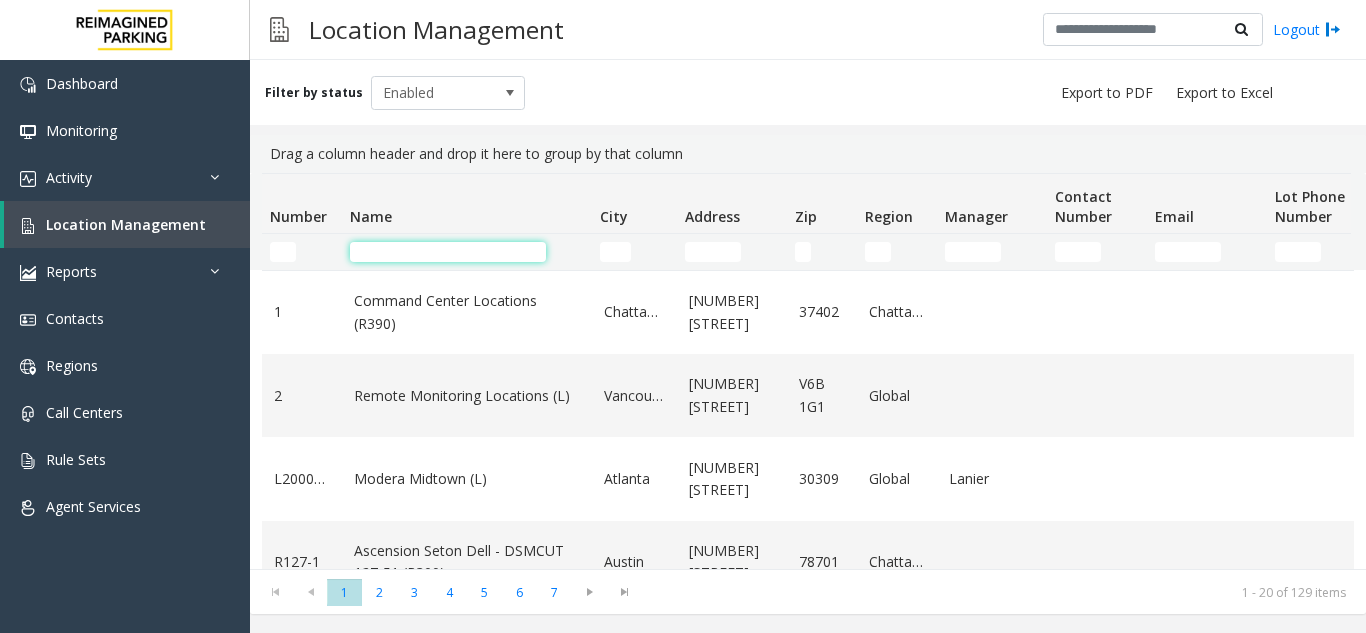 click 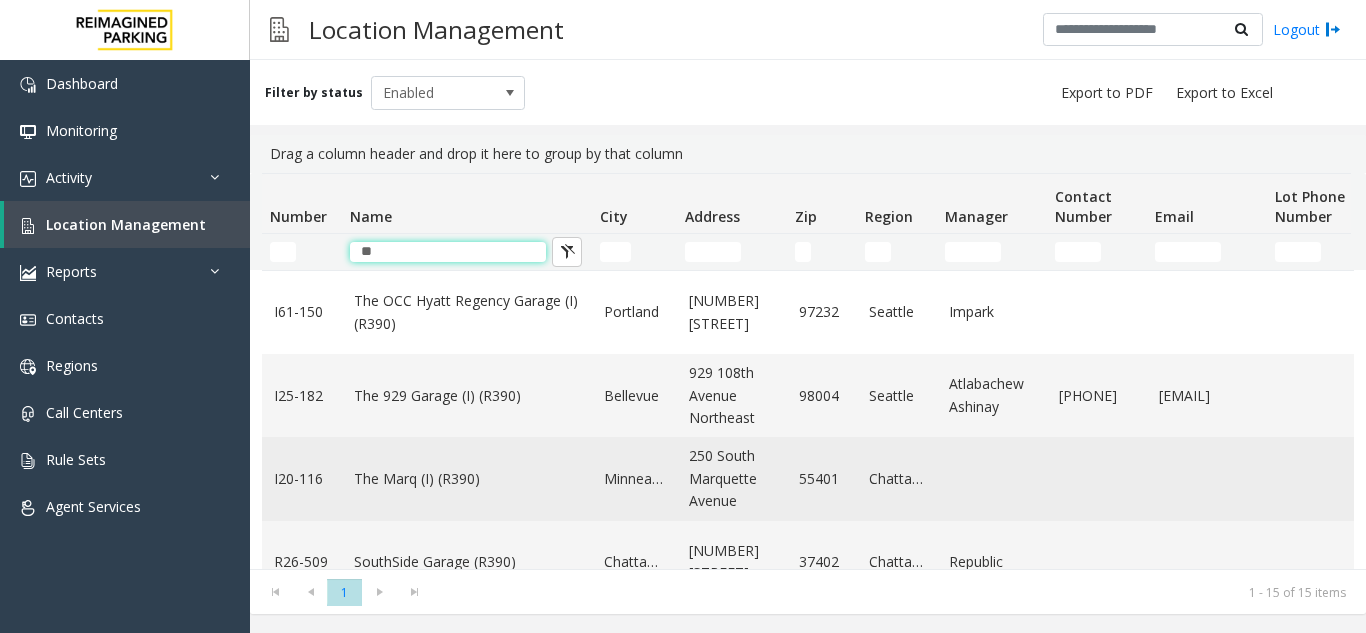 type on "**" 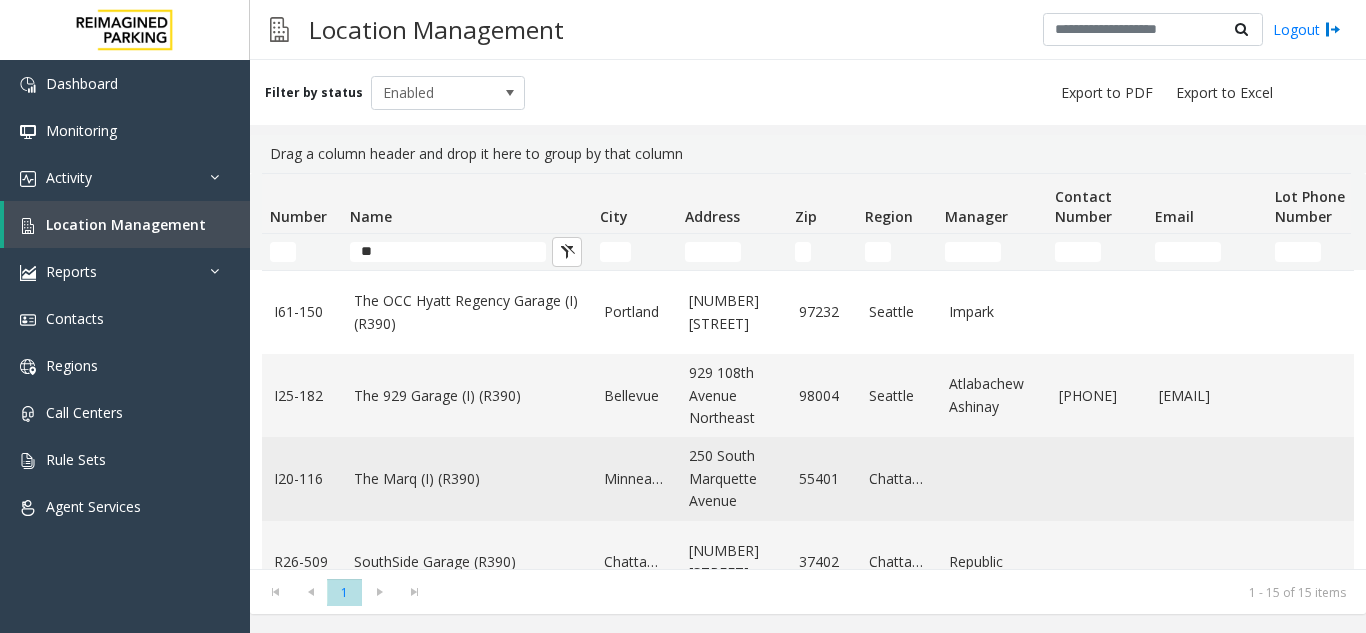 click on "The Marq (I) (R390)" 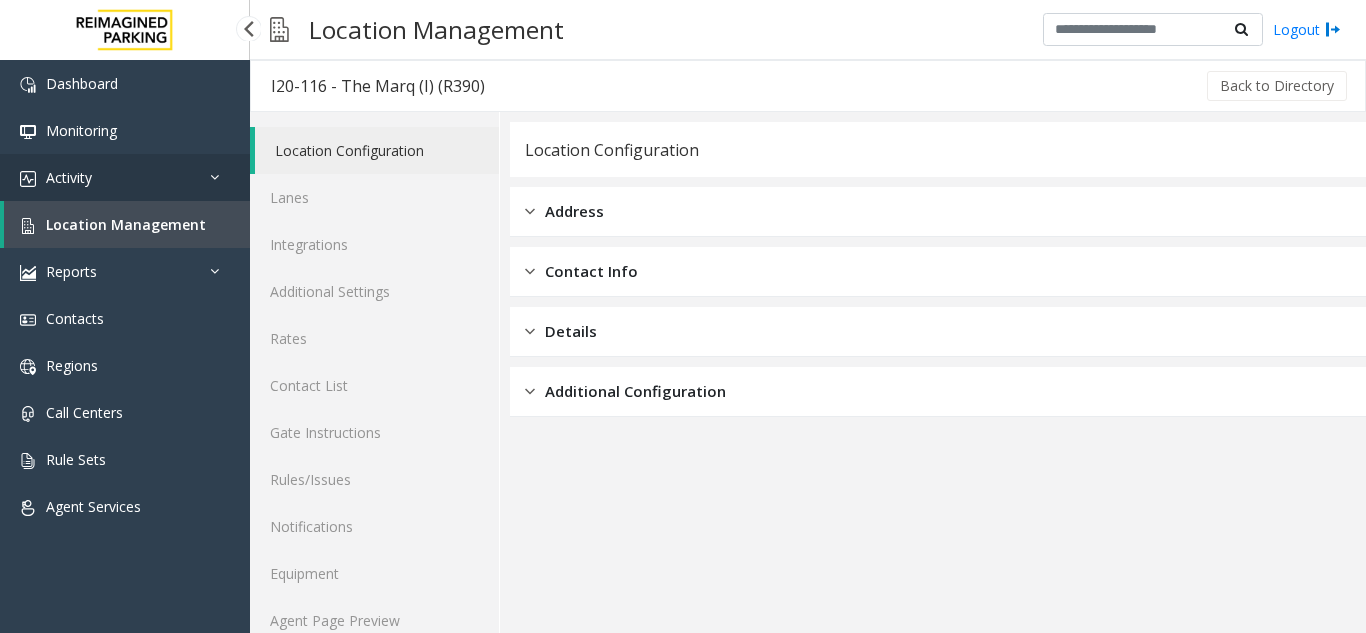 click on "Activity" at bounding box center (69, 177) 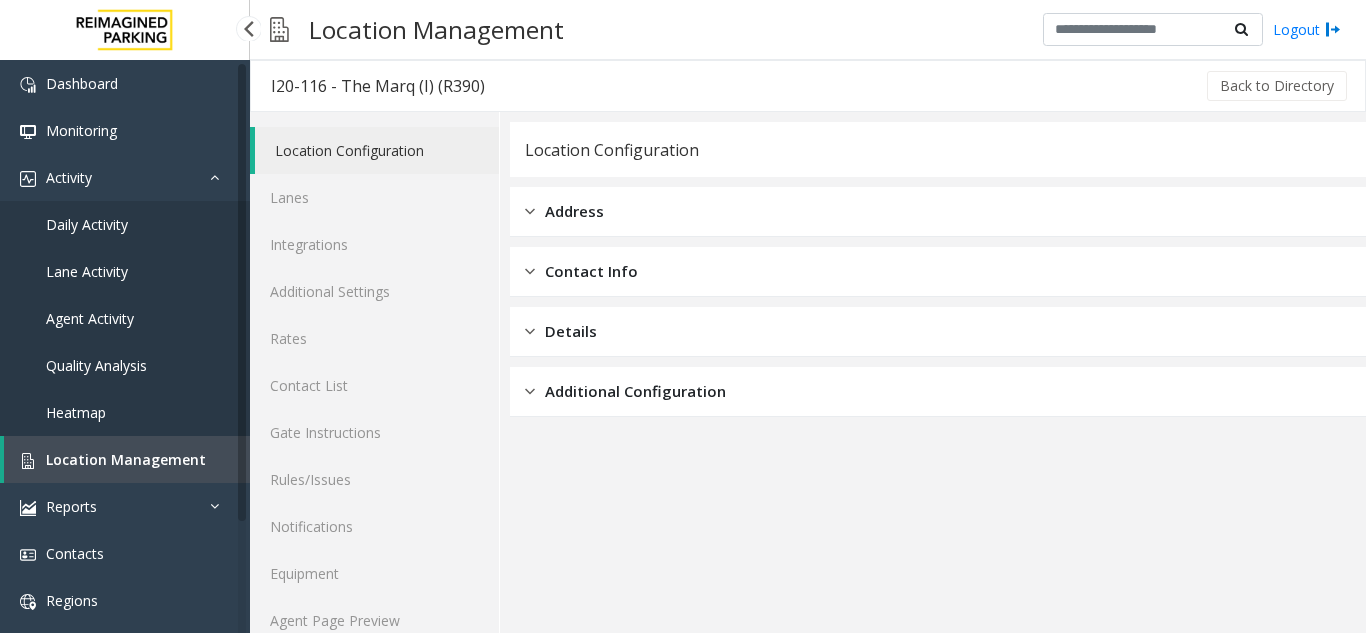 click on "Location Management" at bounding box center [127, 459] 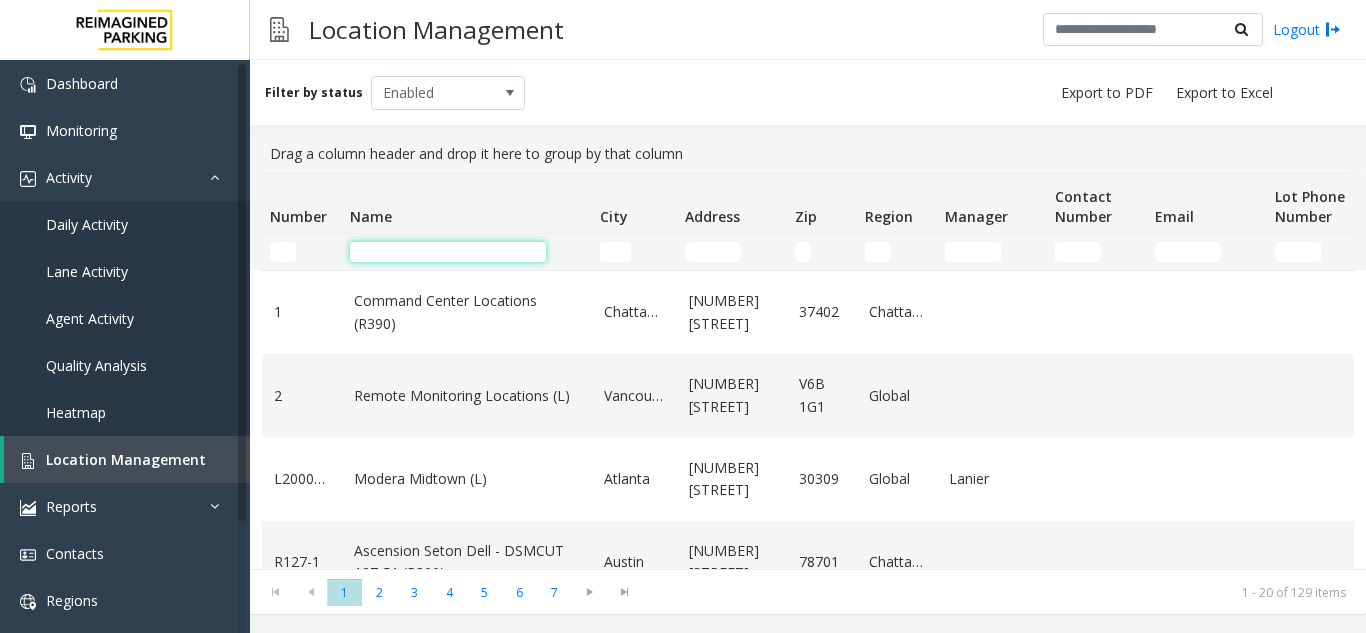 click 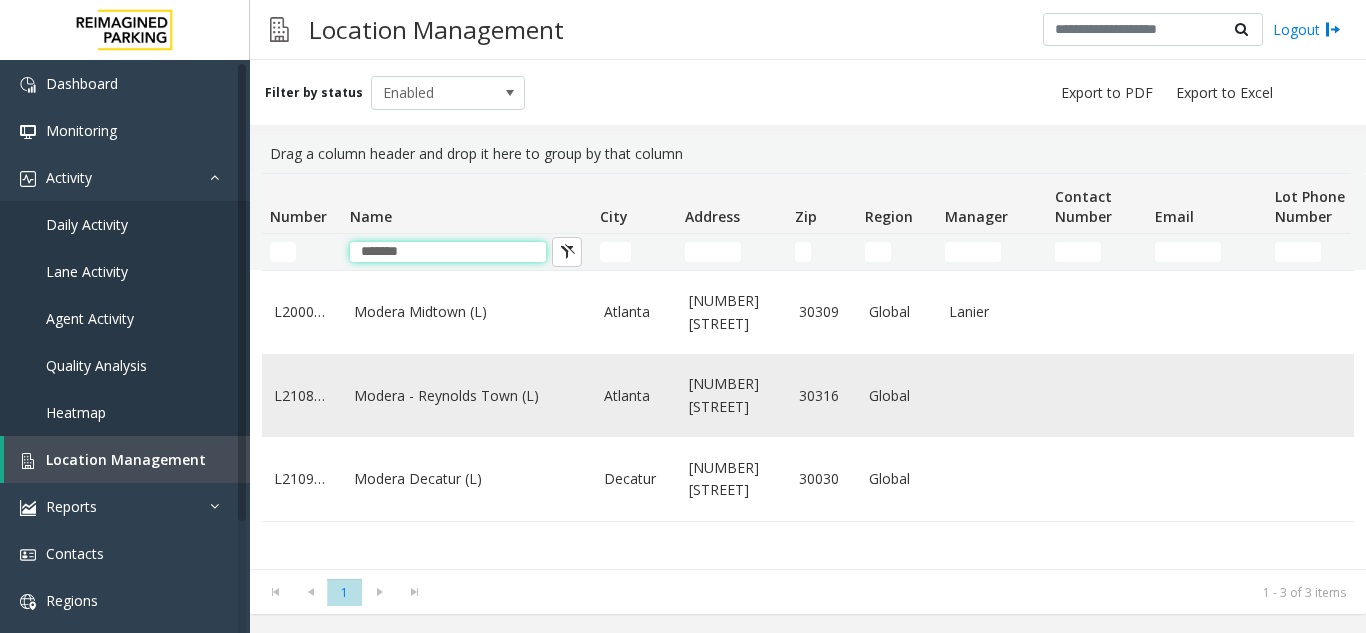 type on "******" 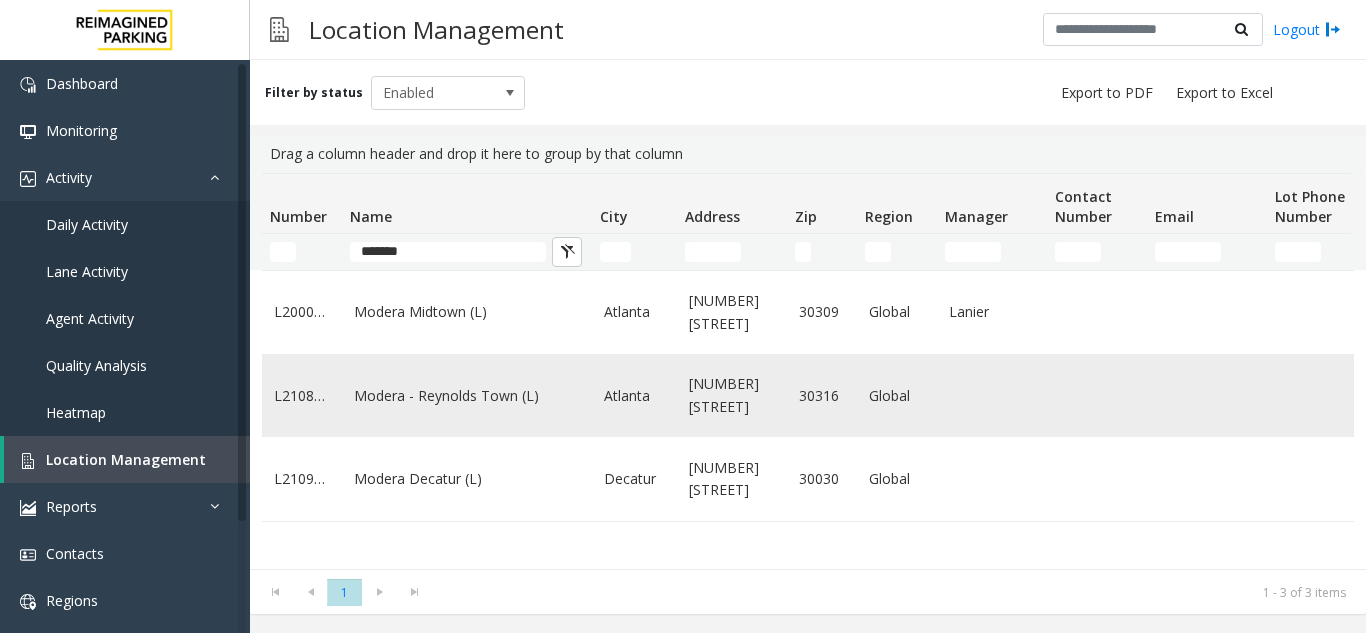 click on "Modera - Reynolds Town (L)" 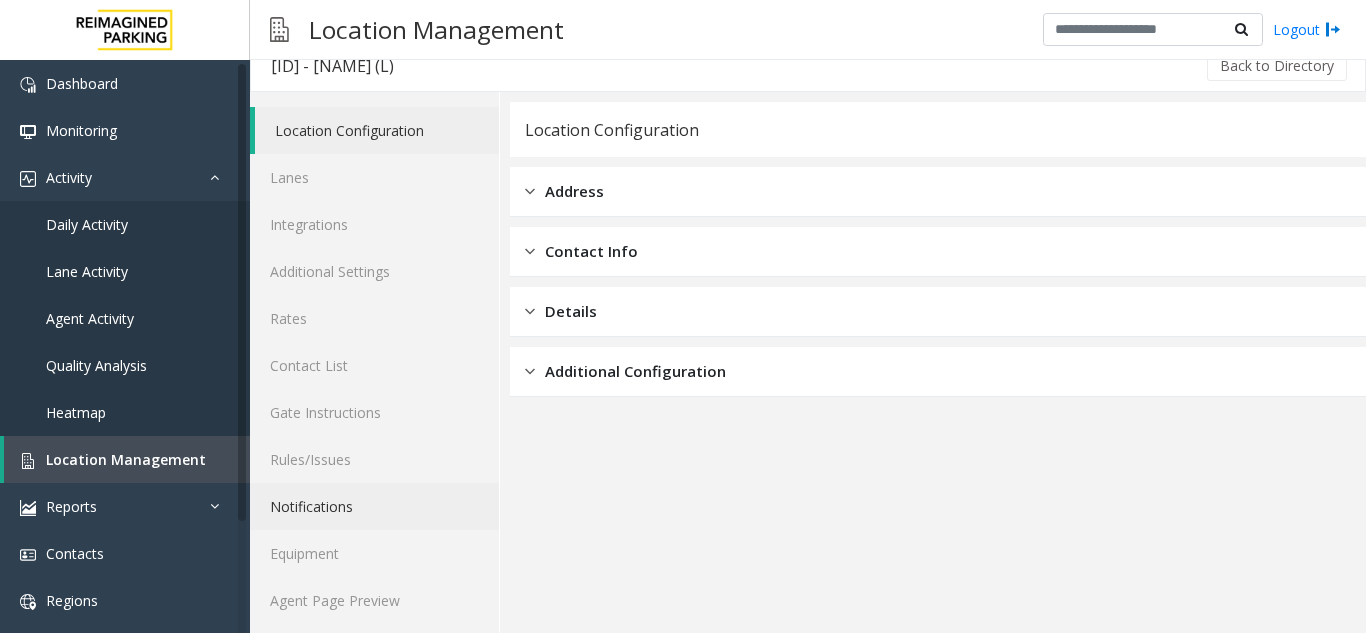 scroll, scrollTop: 26, scrollLeft: 0, axis: vertical 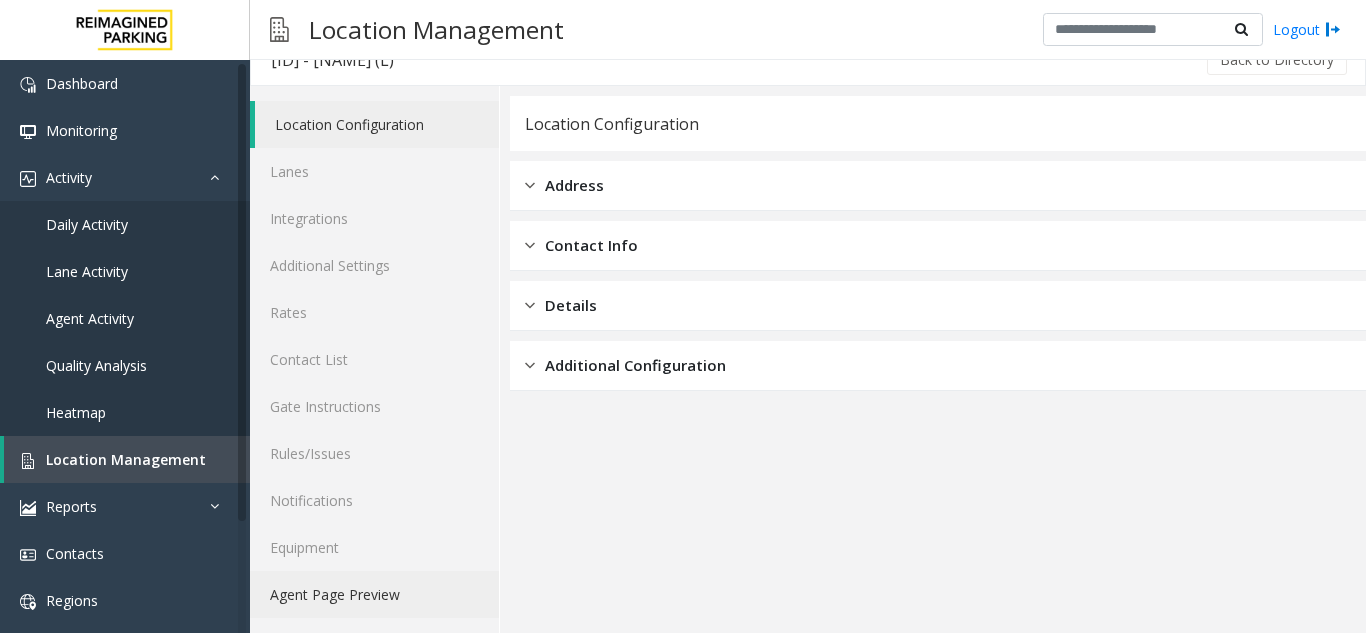 click on "Agent Page Preview" 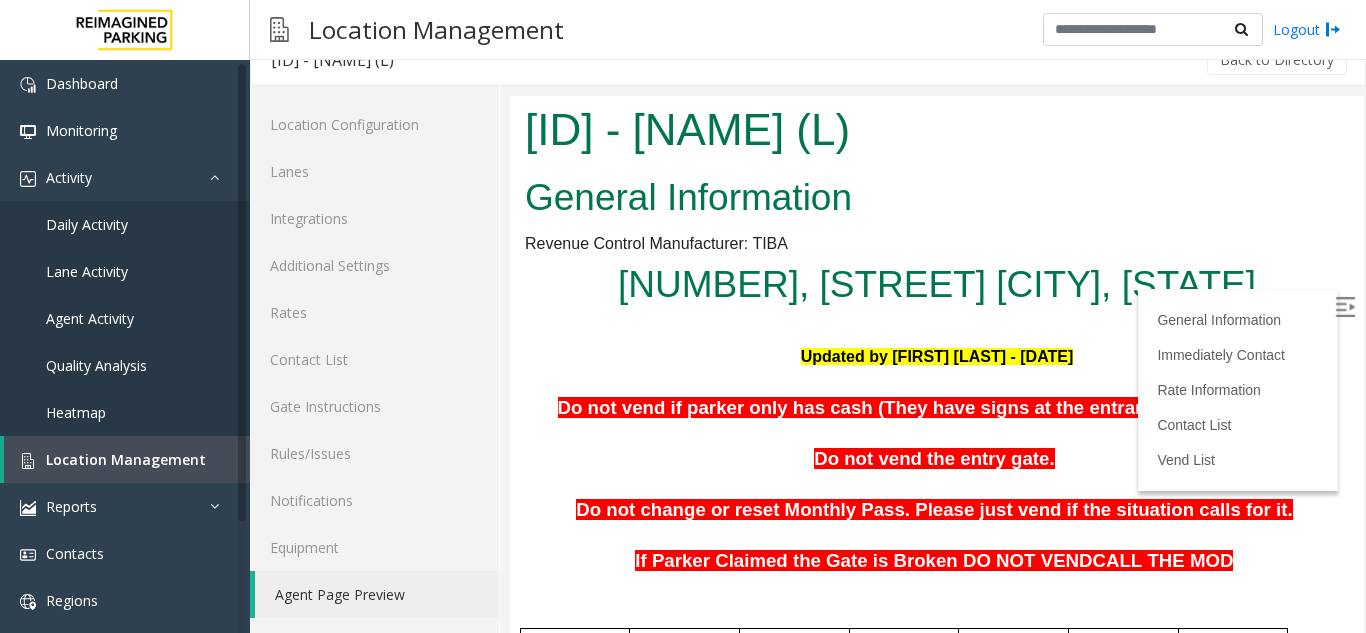 scroll, scrollTop: 0, scrollLeft: 0, axis: both 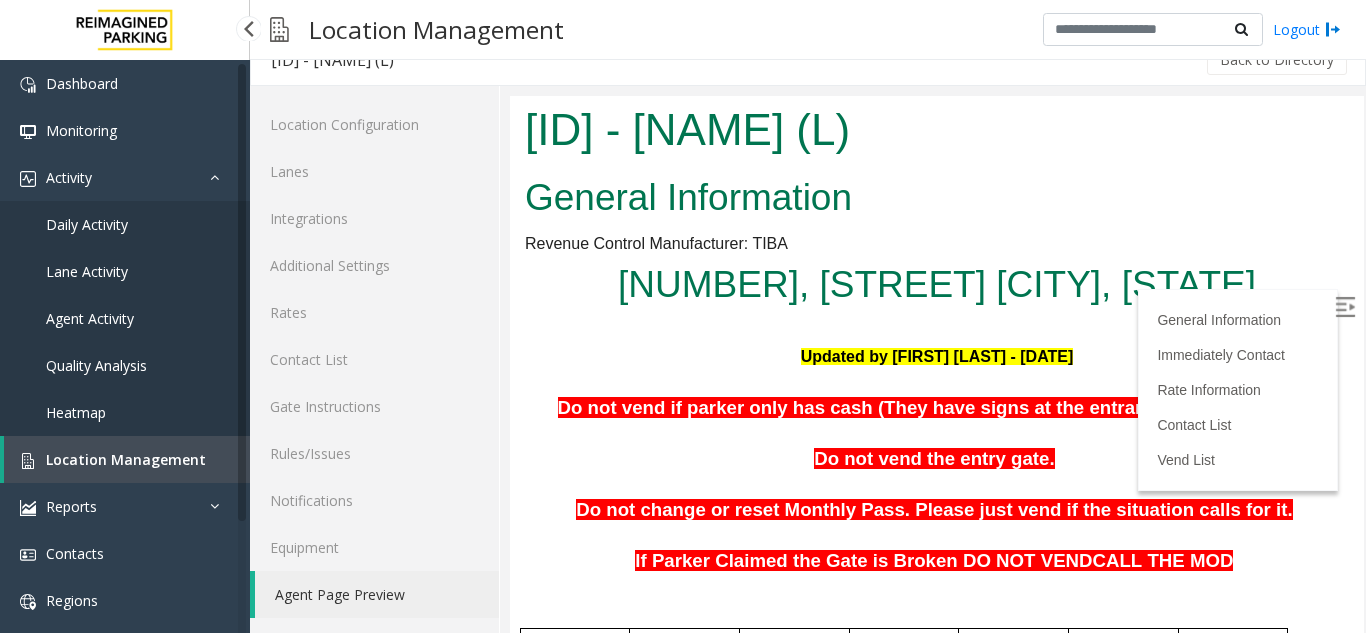 click on "Location Management" at bounding box center (127, 459) 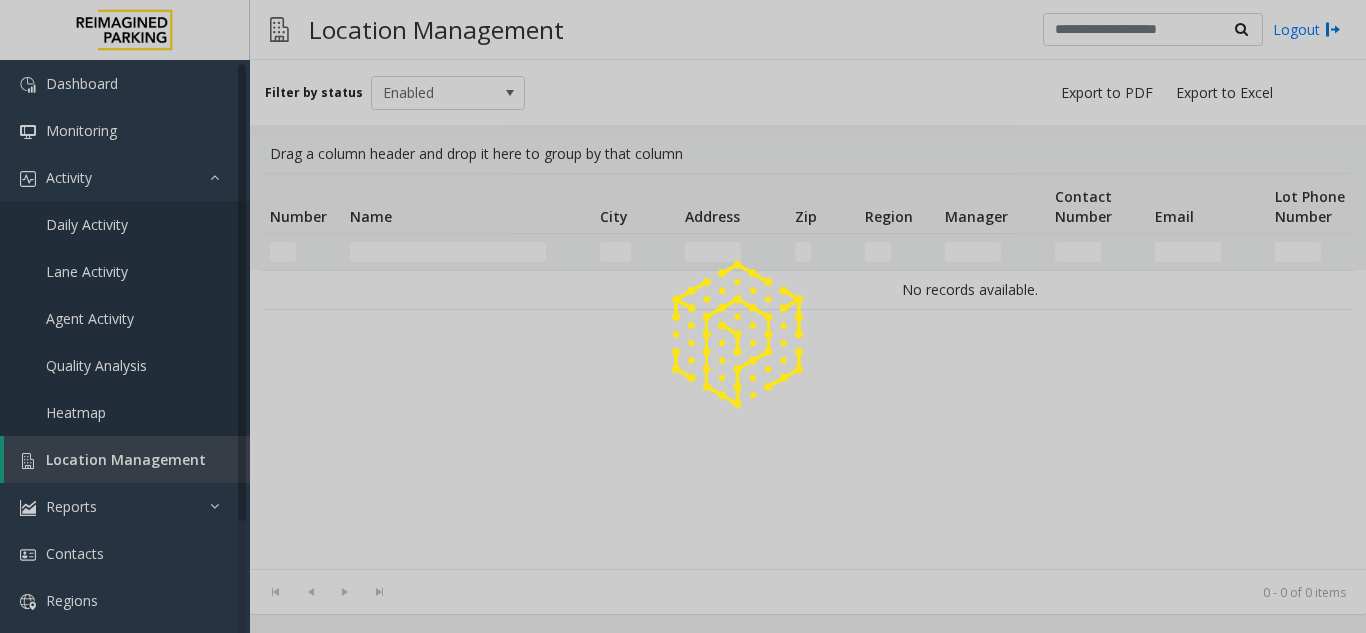 scroll, scrollTop: 0, scrollLeft: 0, axis: both 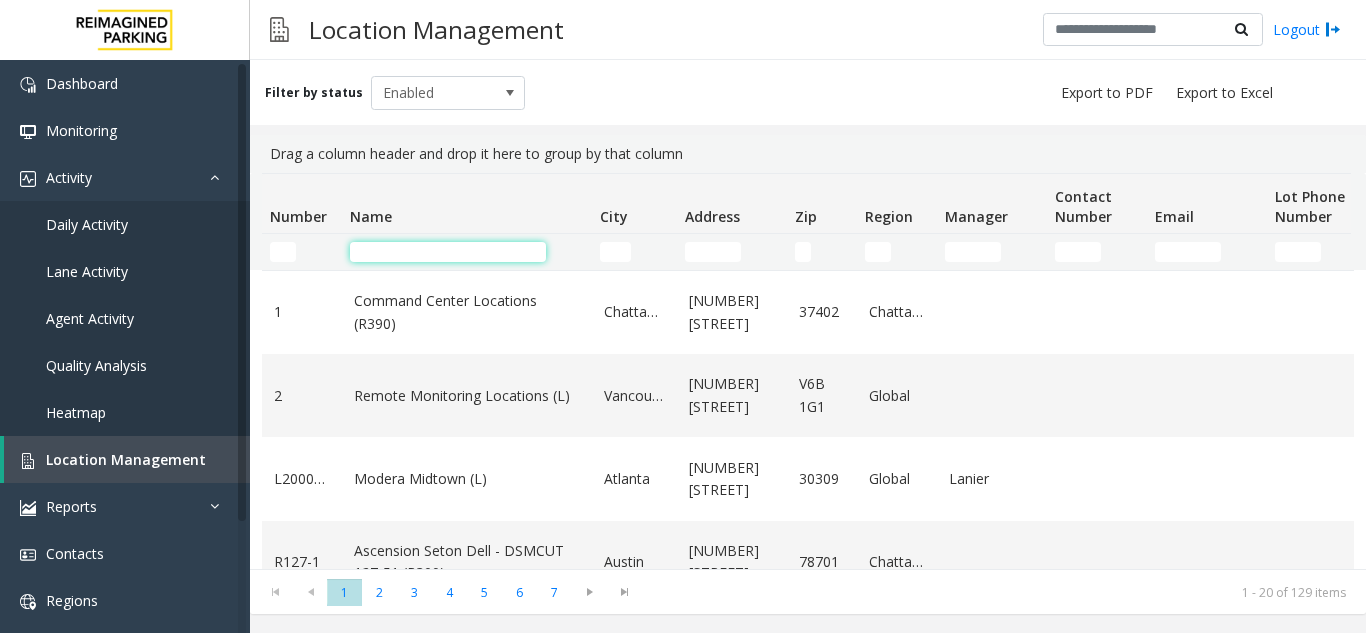 click 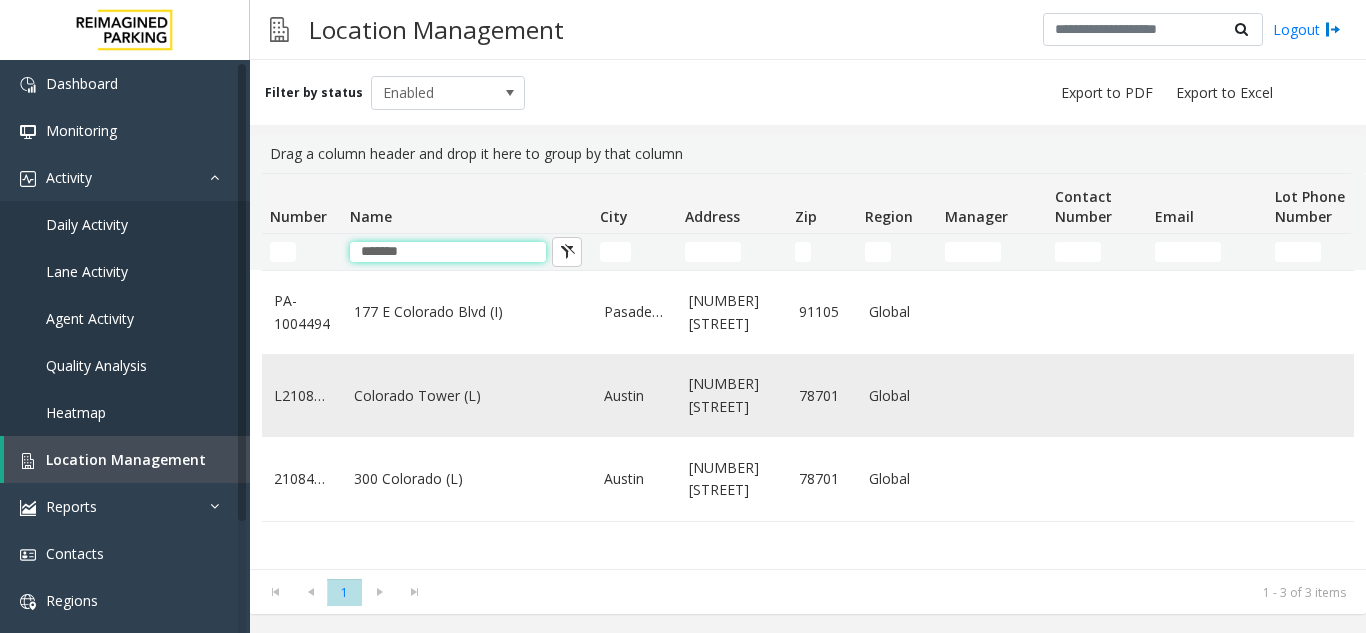 type on "*******" 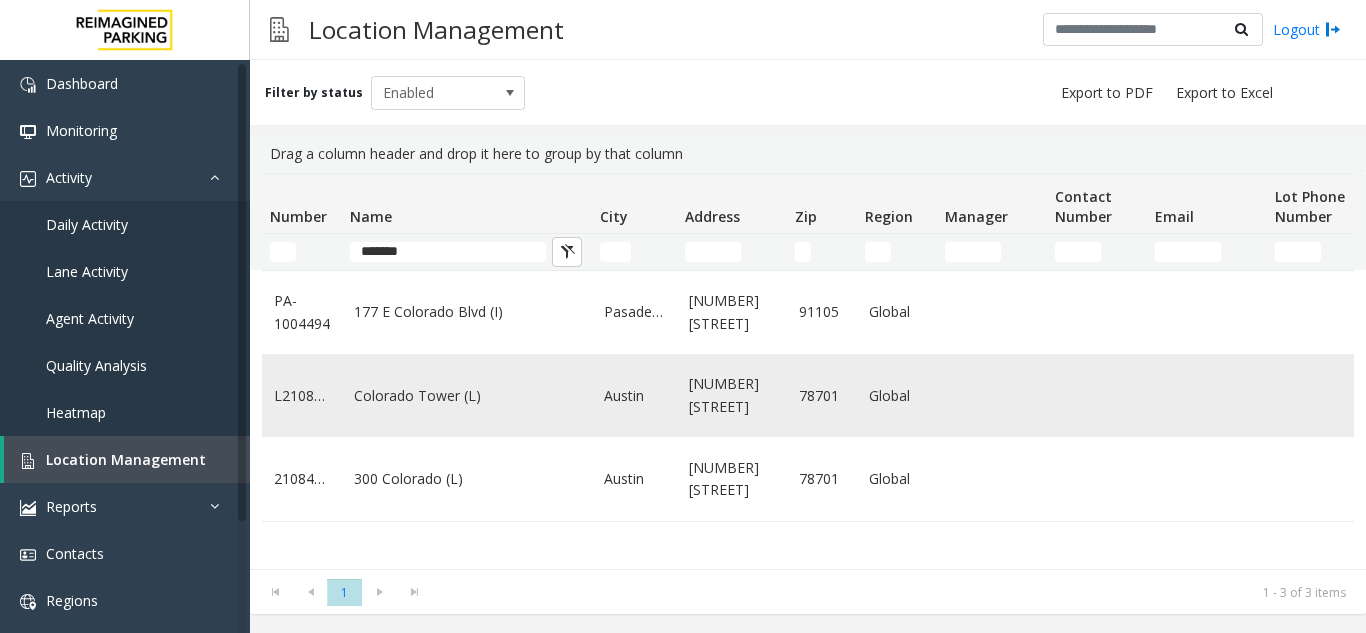 click on "Colorado Tower (L)" 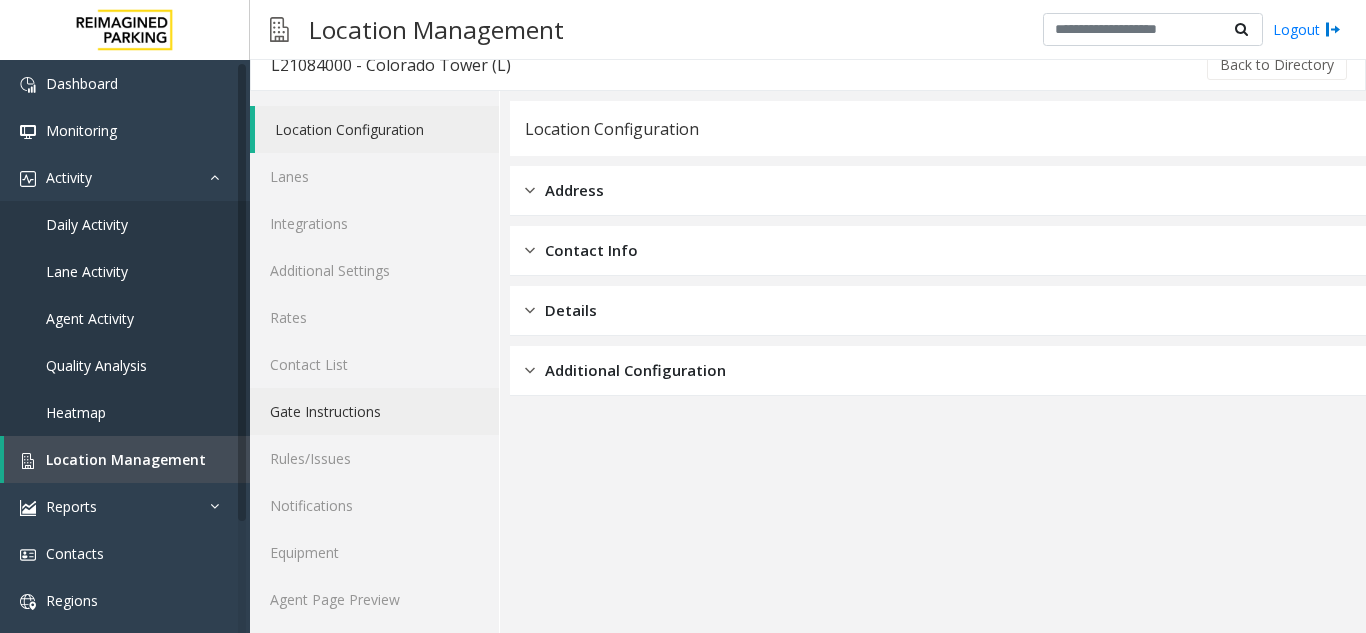 scroll, scrollTop: 26, scrollLeft: 0, axis: vertical 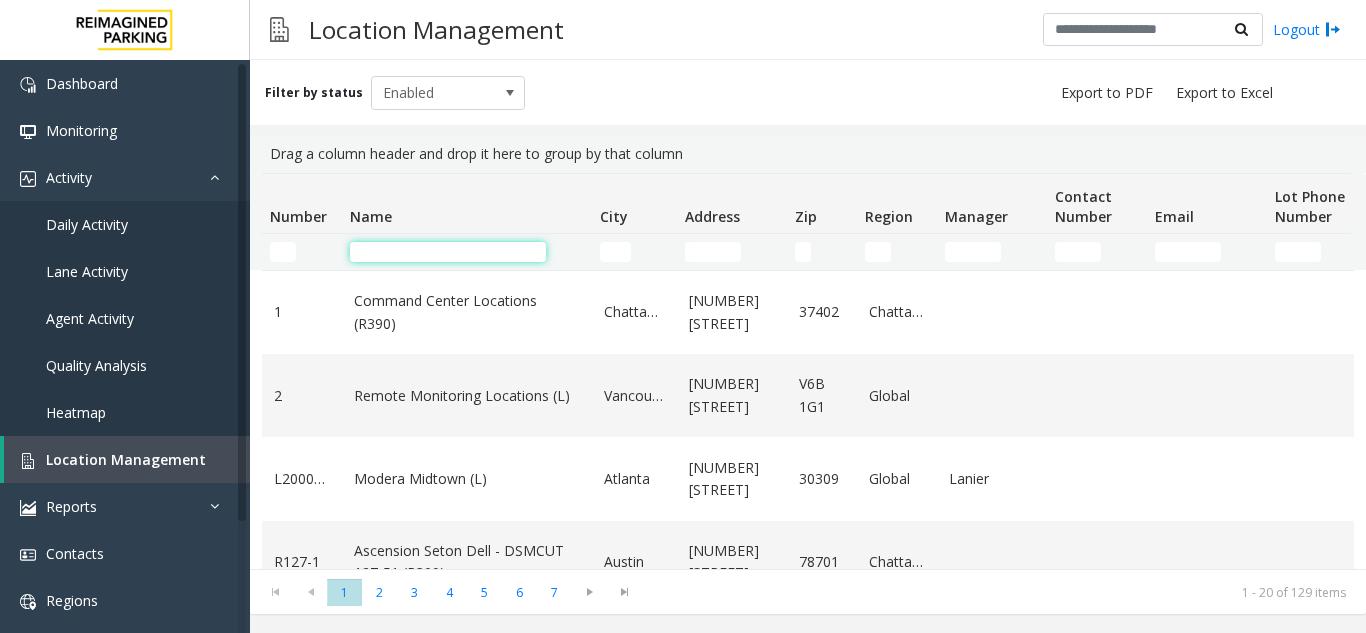 click 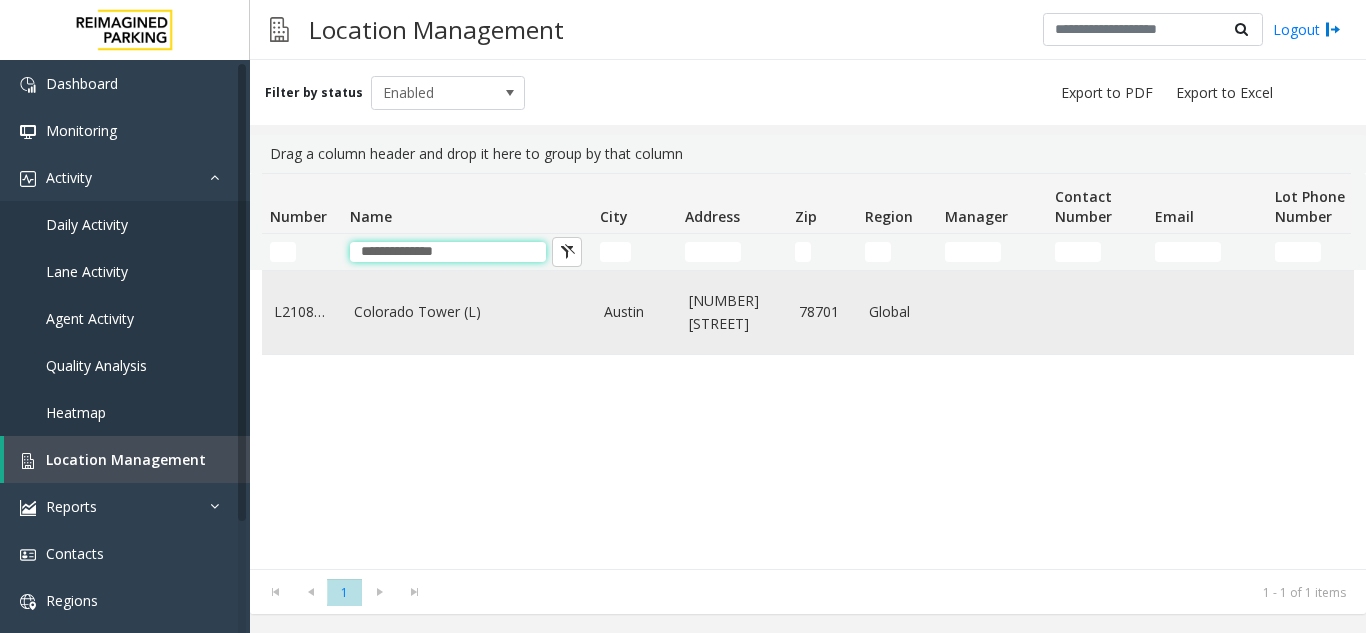 type on "**********" 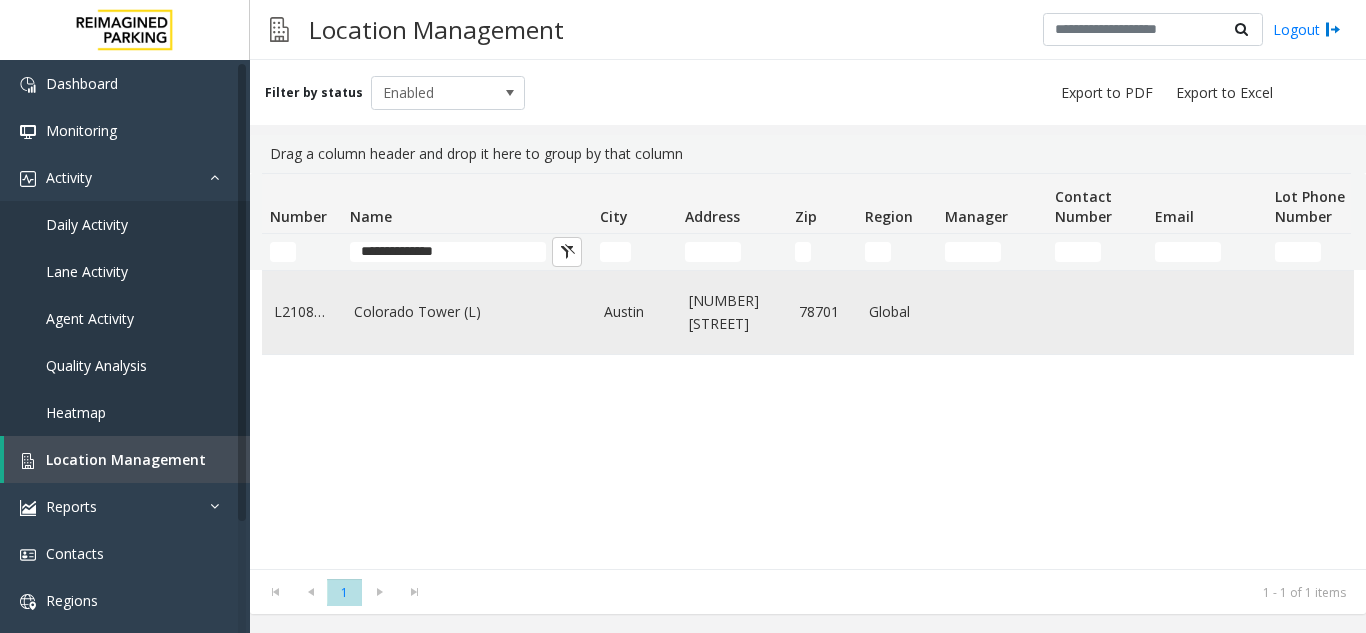 click on "Colorado Tower (L)" 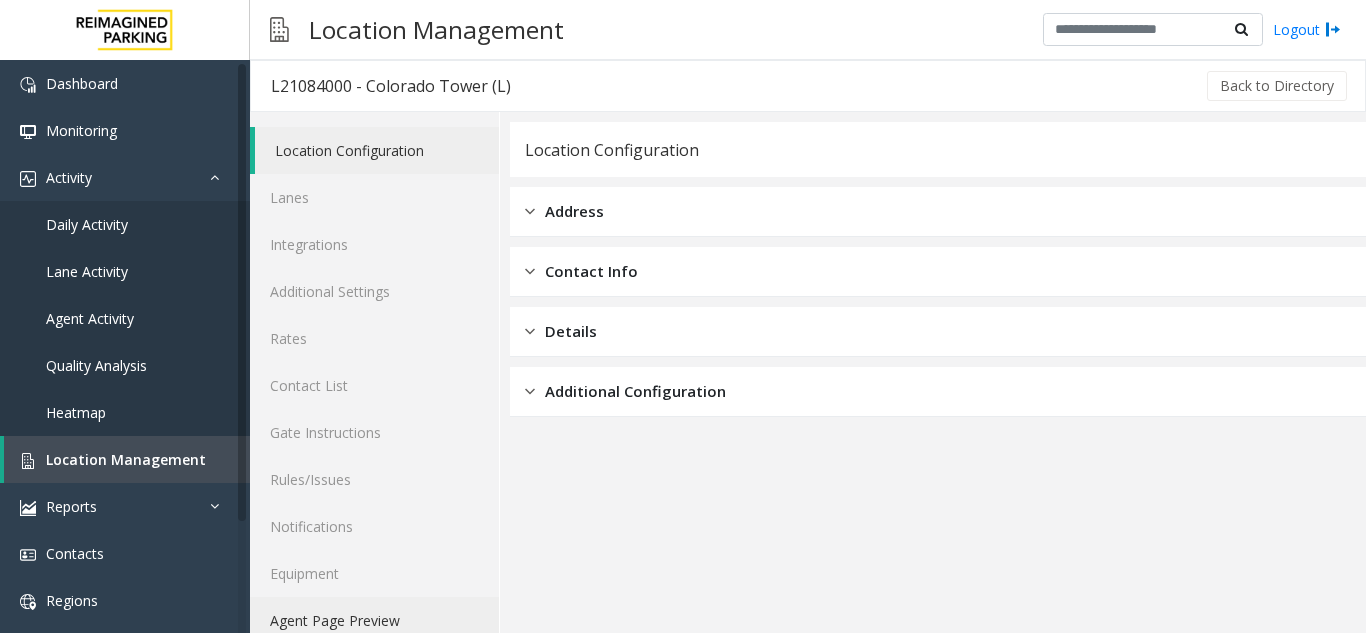 click on "Agent Page Preview" 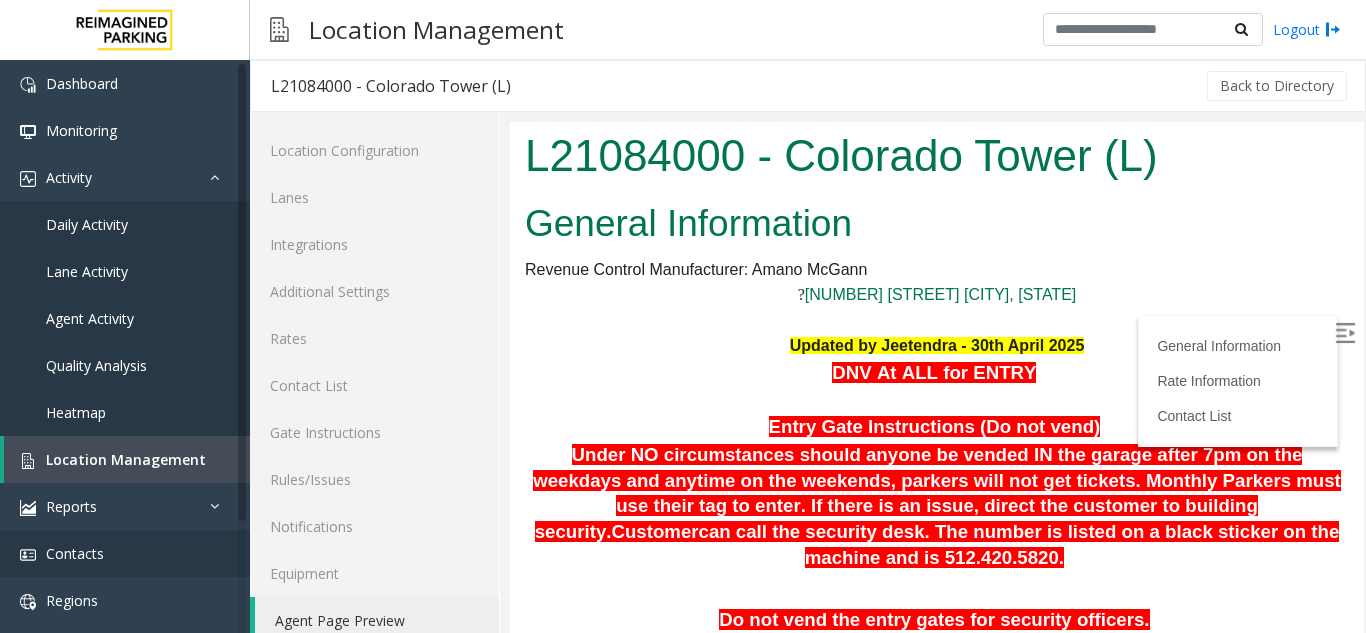 scroll, scrollTop: 0, scrollLeft: 0, axis: both 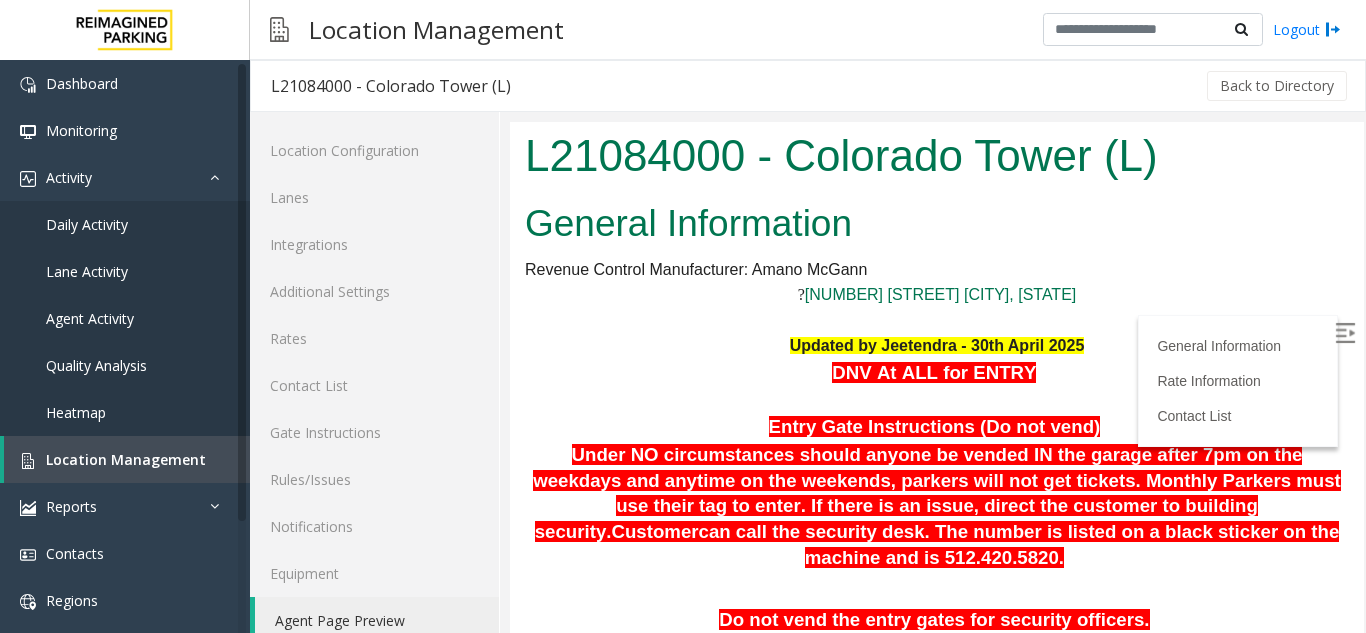 click at bounding box center [1345, 333] 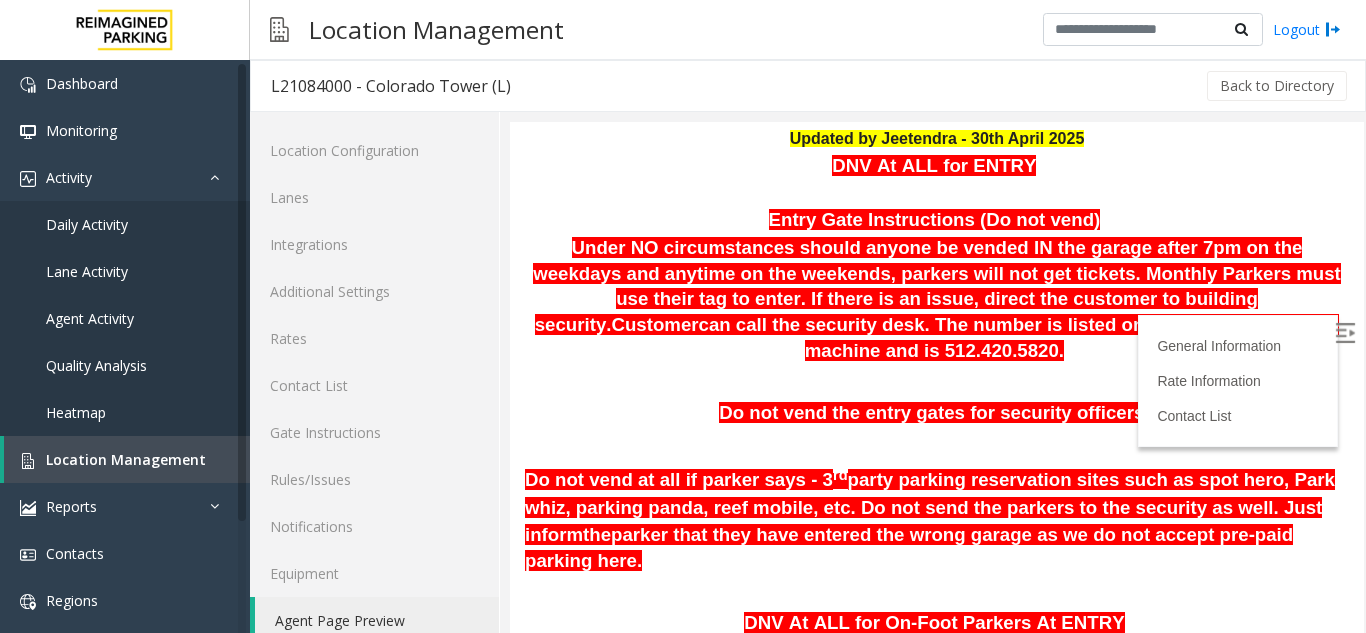 scroll, scrollTop: 244, scrollLeft: 0, axis: vertical 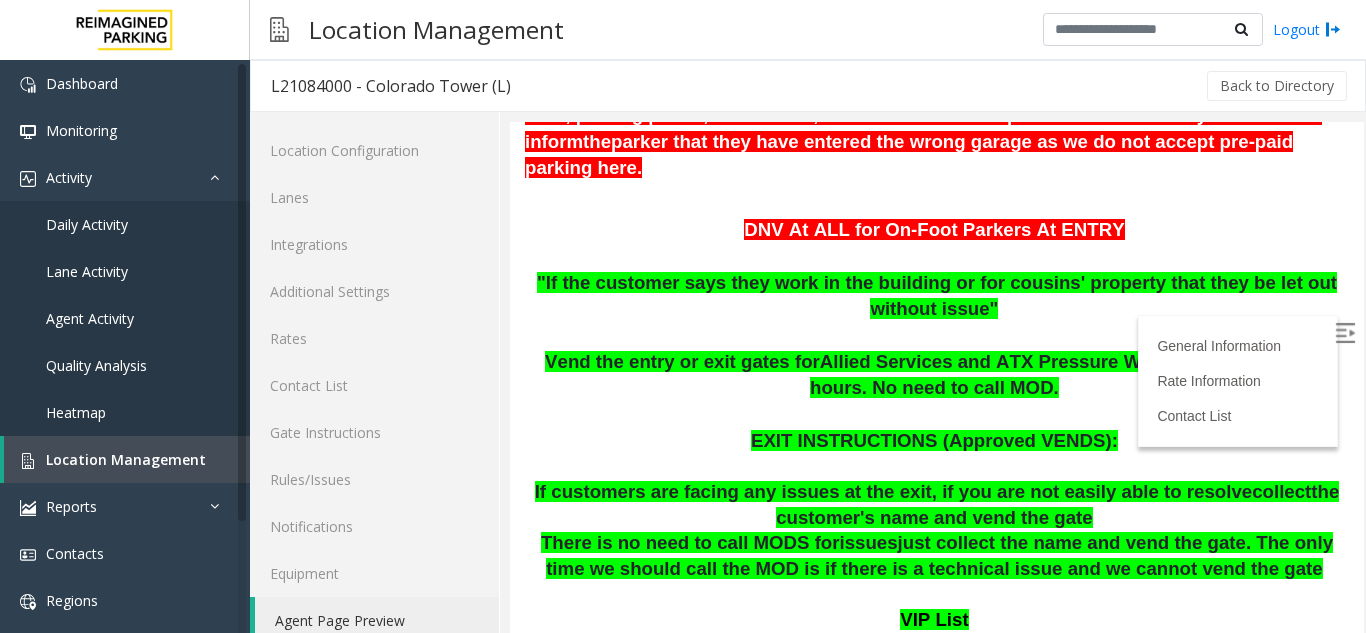click on "Back to Directory" 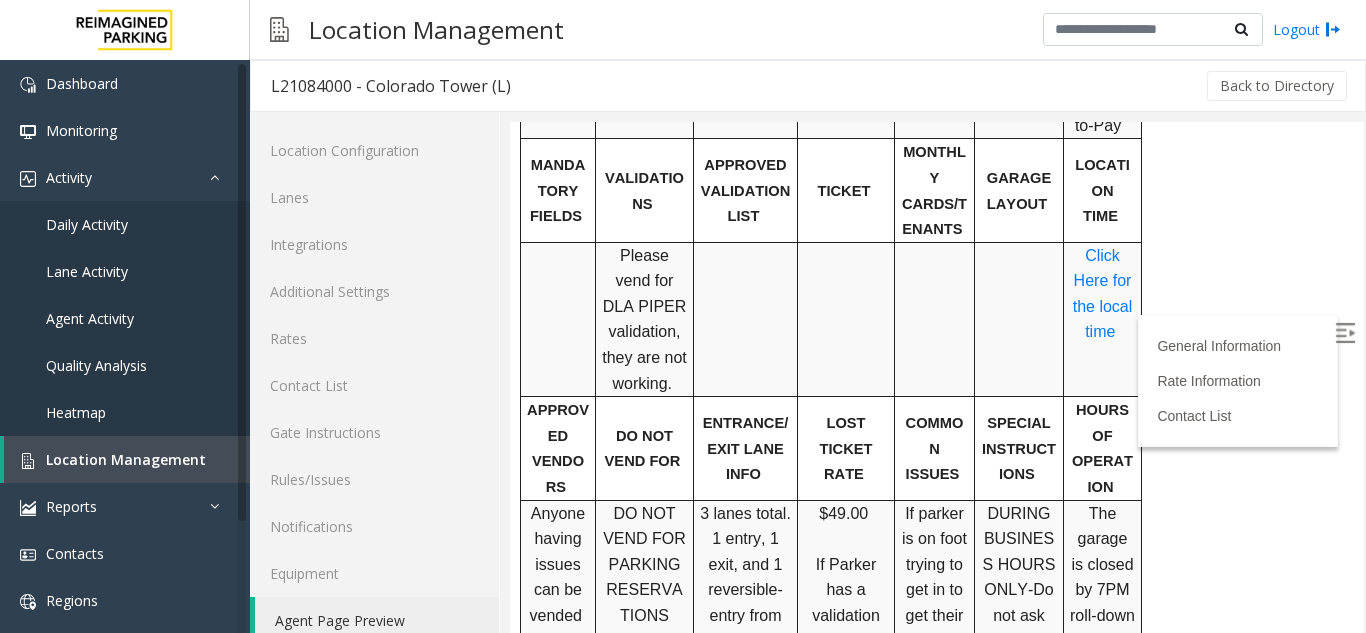 scroll, scrollTop: 1674, scrollLeft: 0, axis: vertical 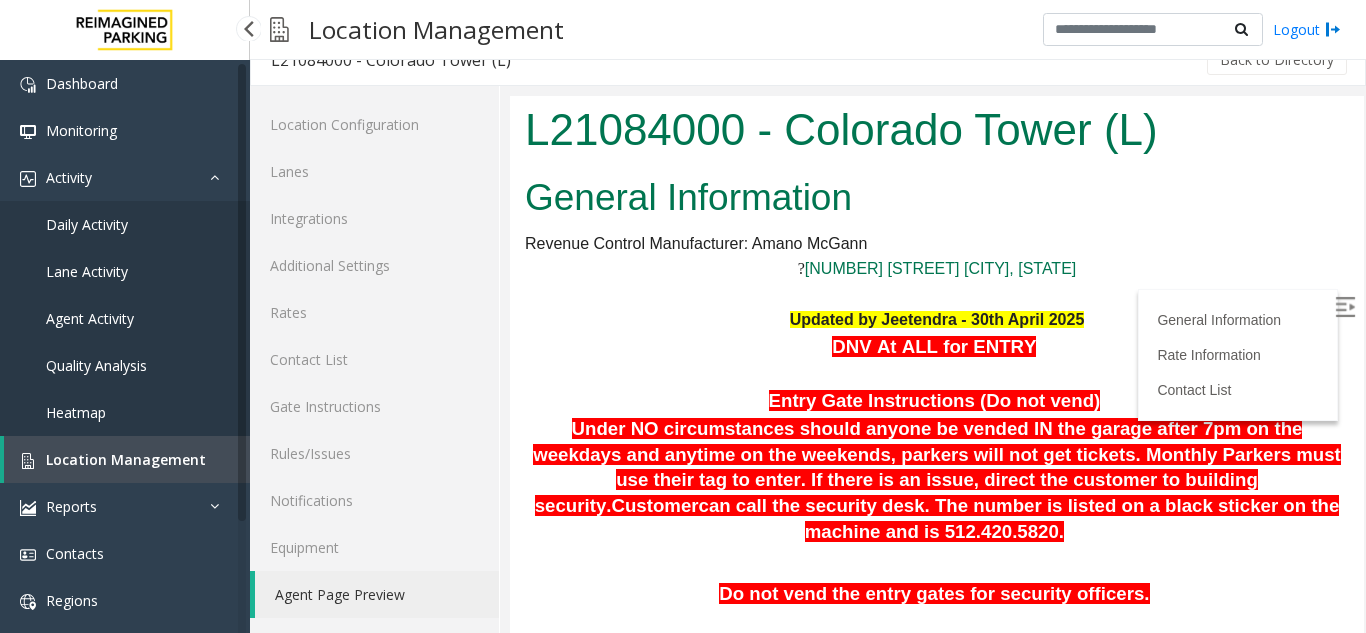 click on "Location Management" at bounding box center [127, 459] 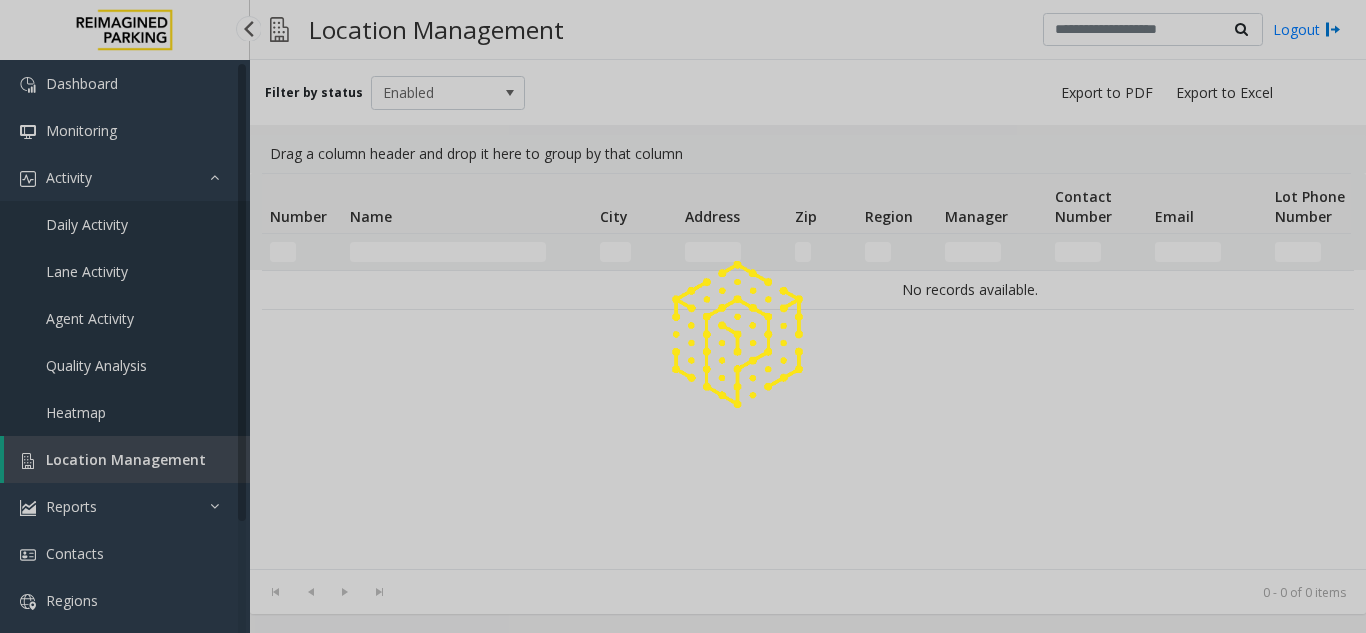 scroll, scrollTop: 0, scrollLeft: 0, axis: both 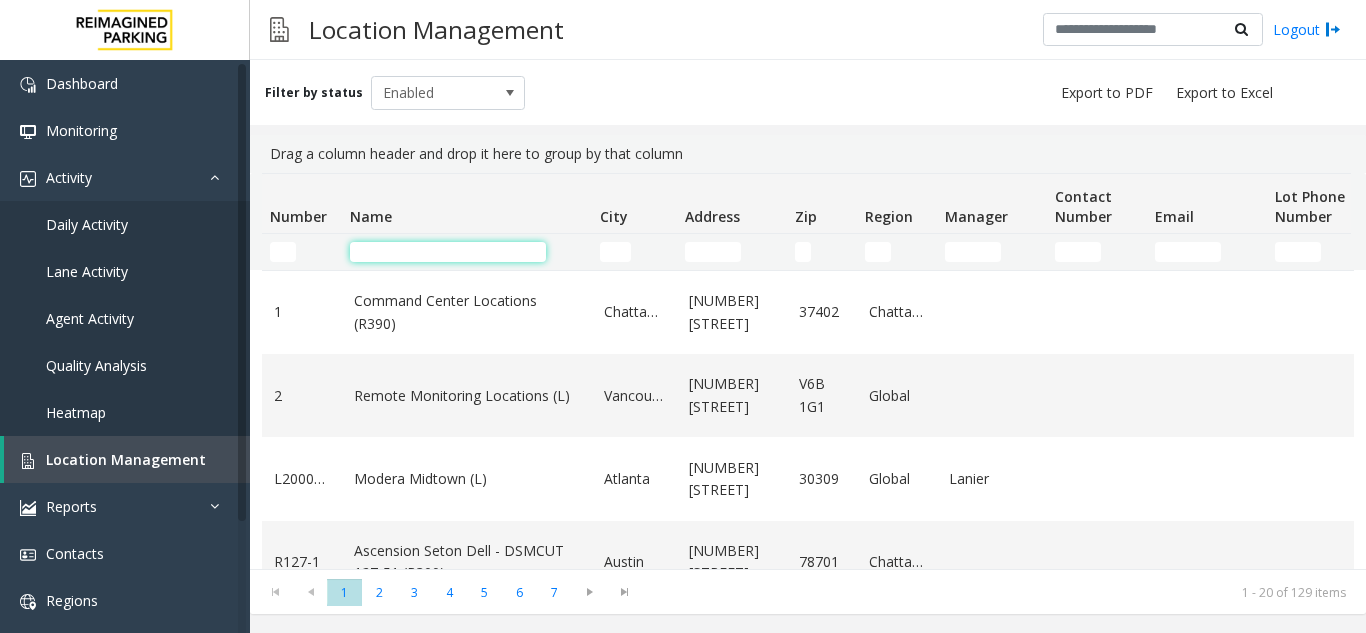 click 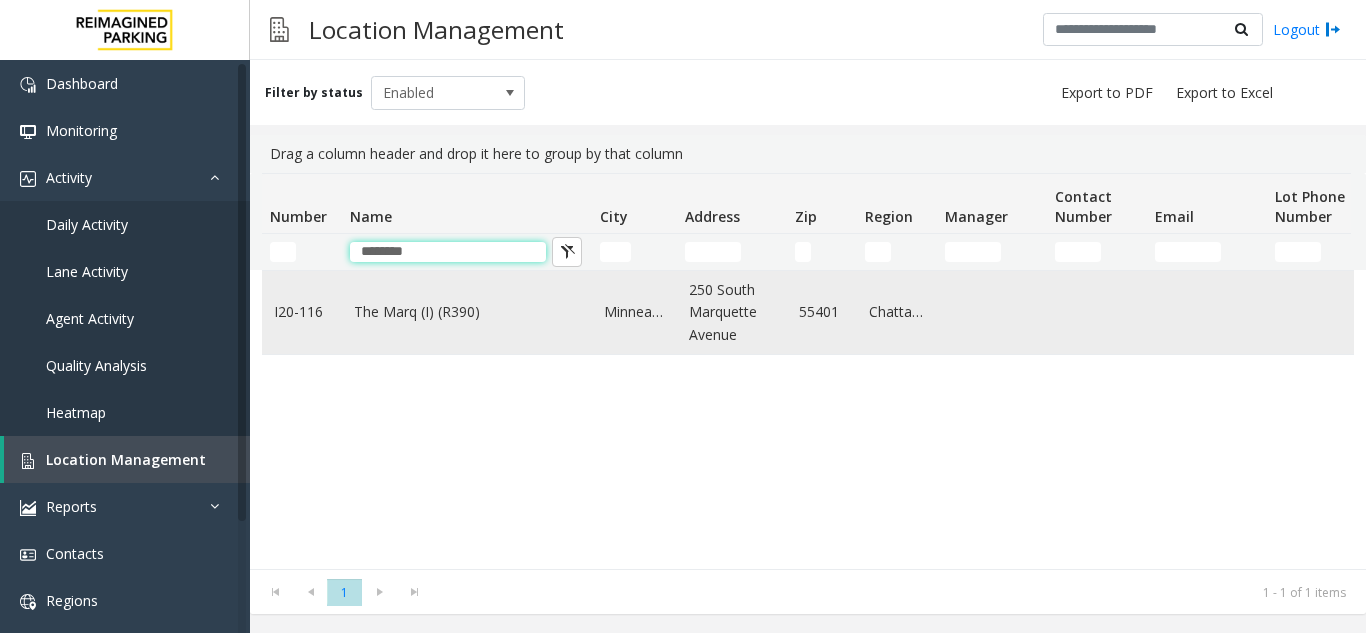 type on "********" 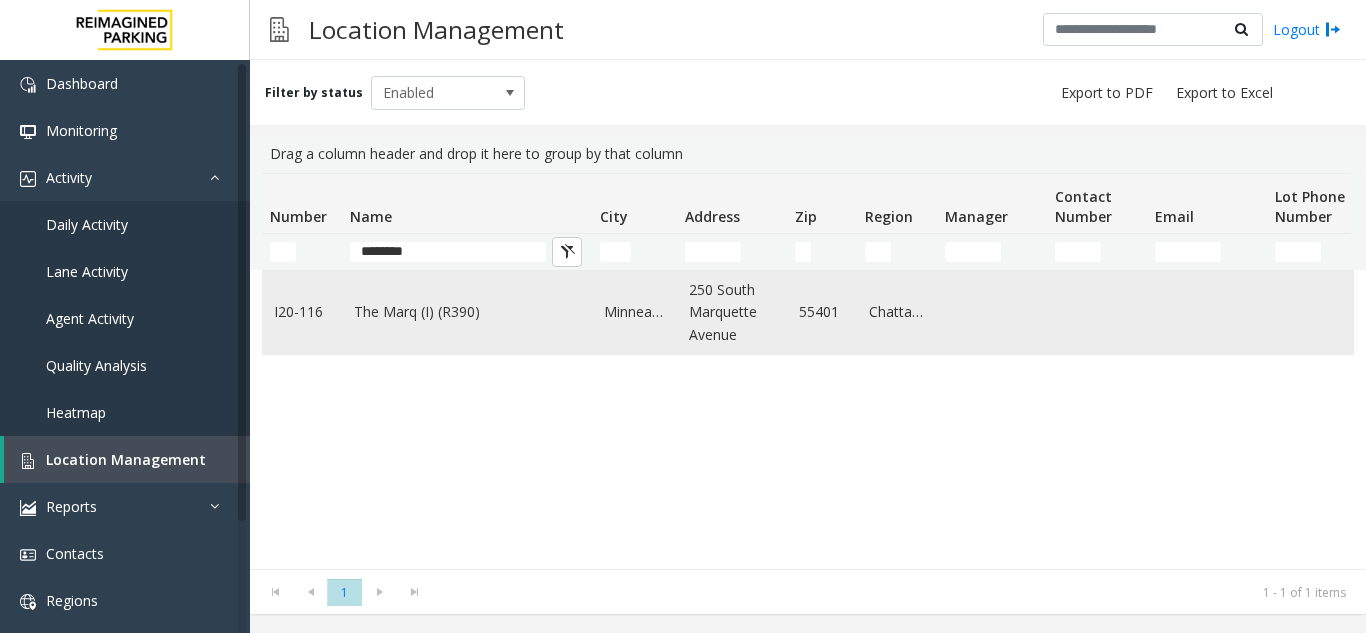 click on "The Marq (I) (R390)" 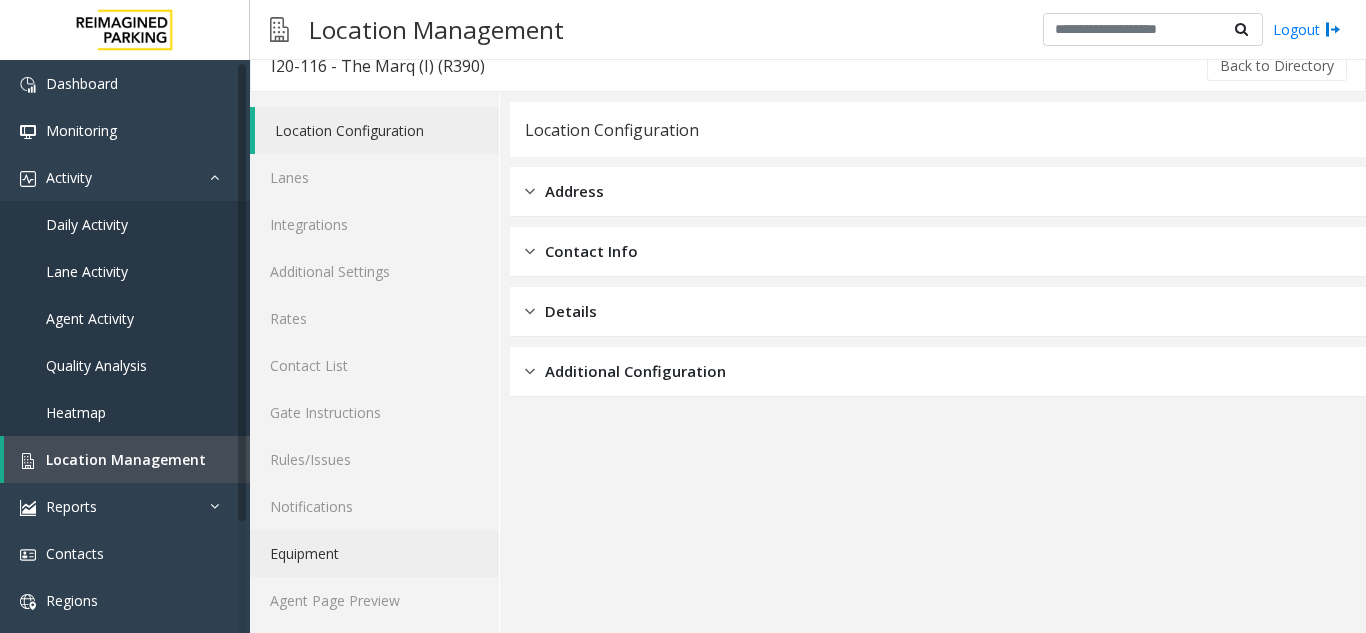 scroll, scrollTop: 26, scrollLeft: 0, axis: vertical 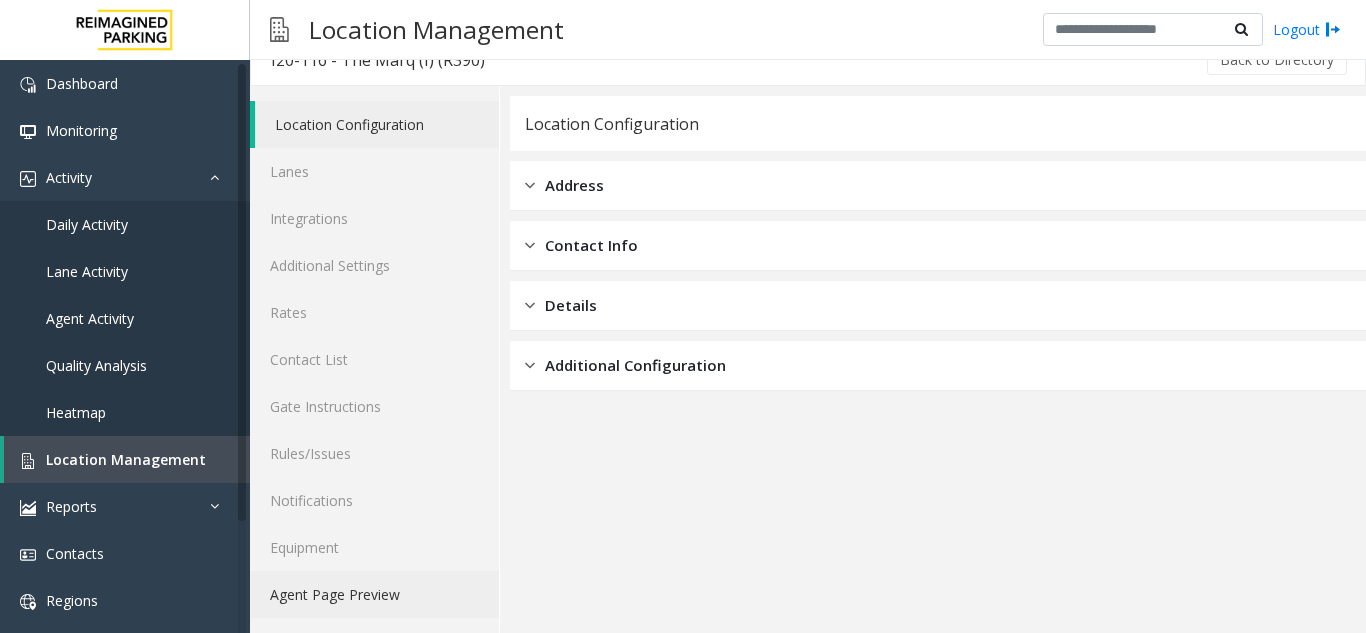 click on "Agent Page Preview" 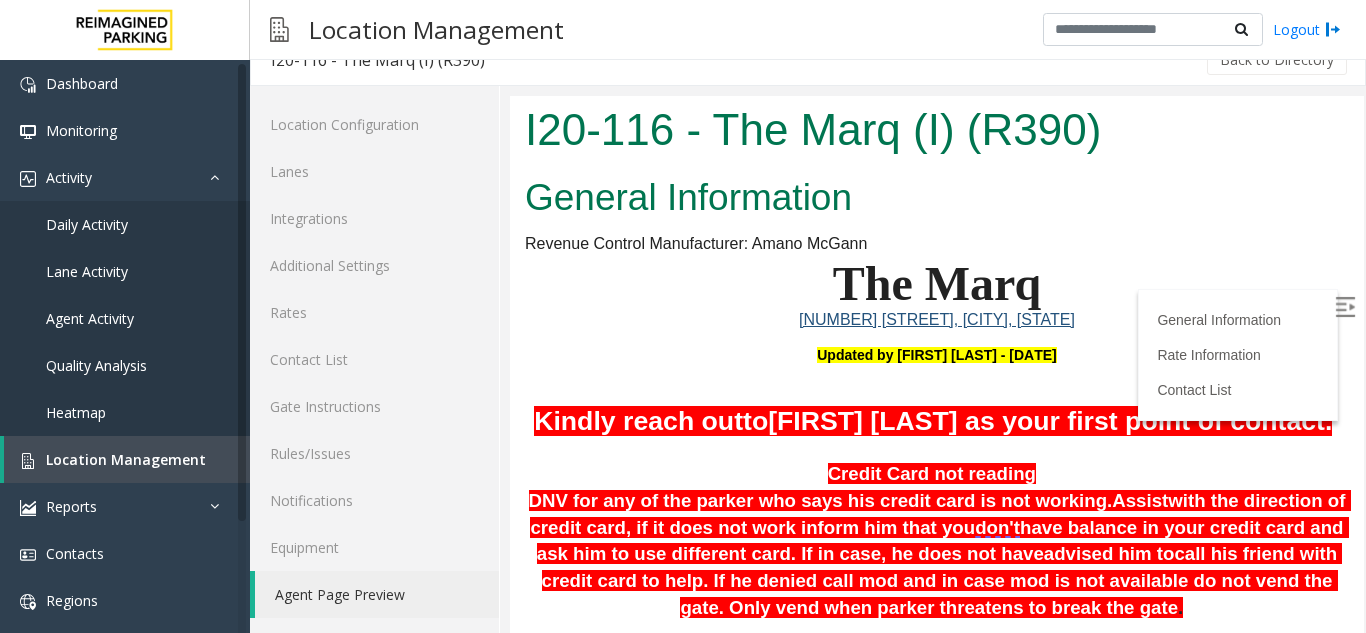 scroll, scrollTop: 0, scrollLeft: 0, axis: both 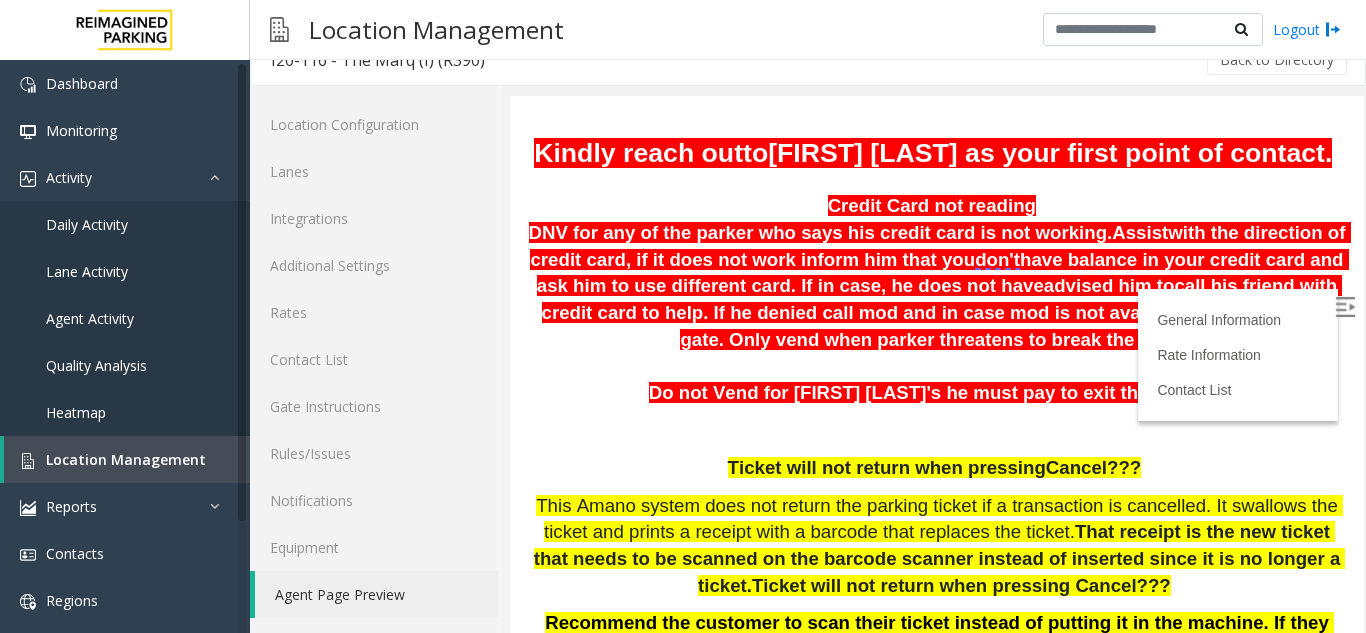 drag, startPoint x: 1341, startPoint y: 256, endPoint x: 764, endPoint y: 177, distance: 582.38306 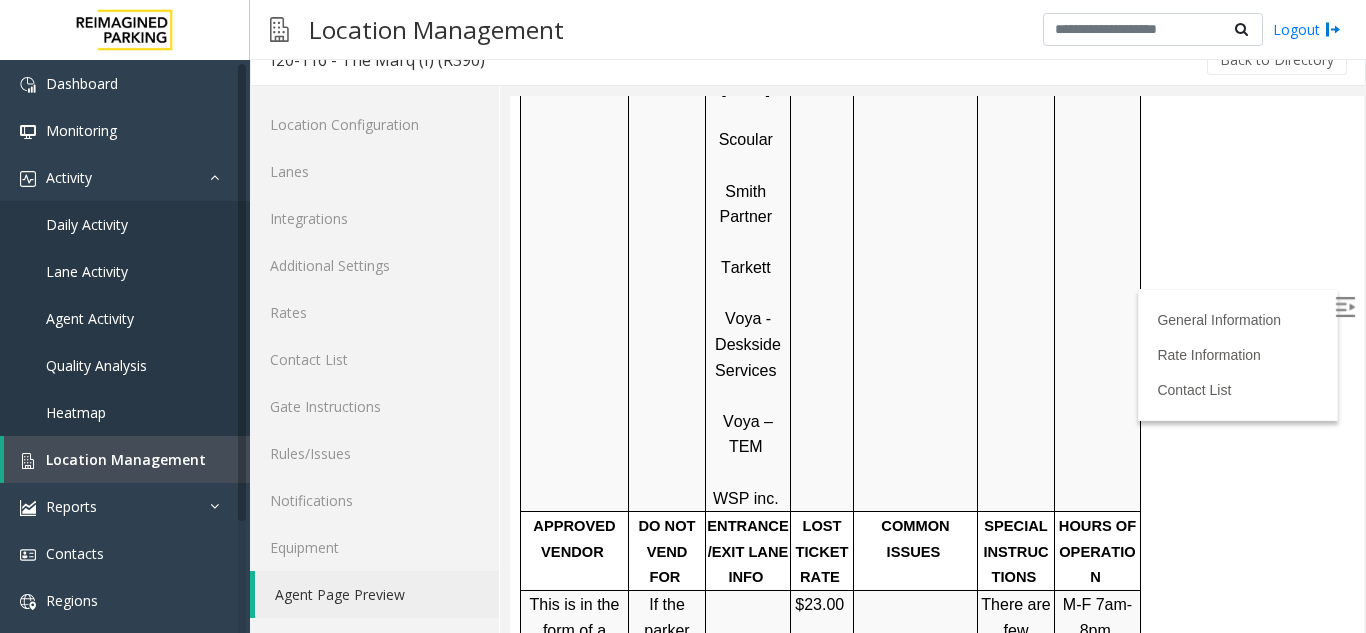 scroll, scrollTop: 2968, scrollLeft: 0, axis: vertical 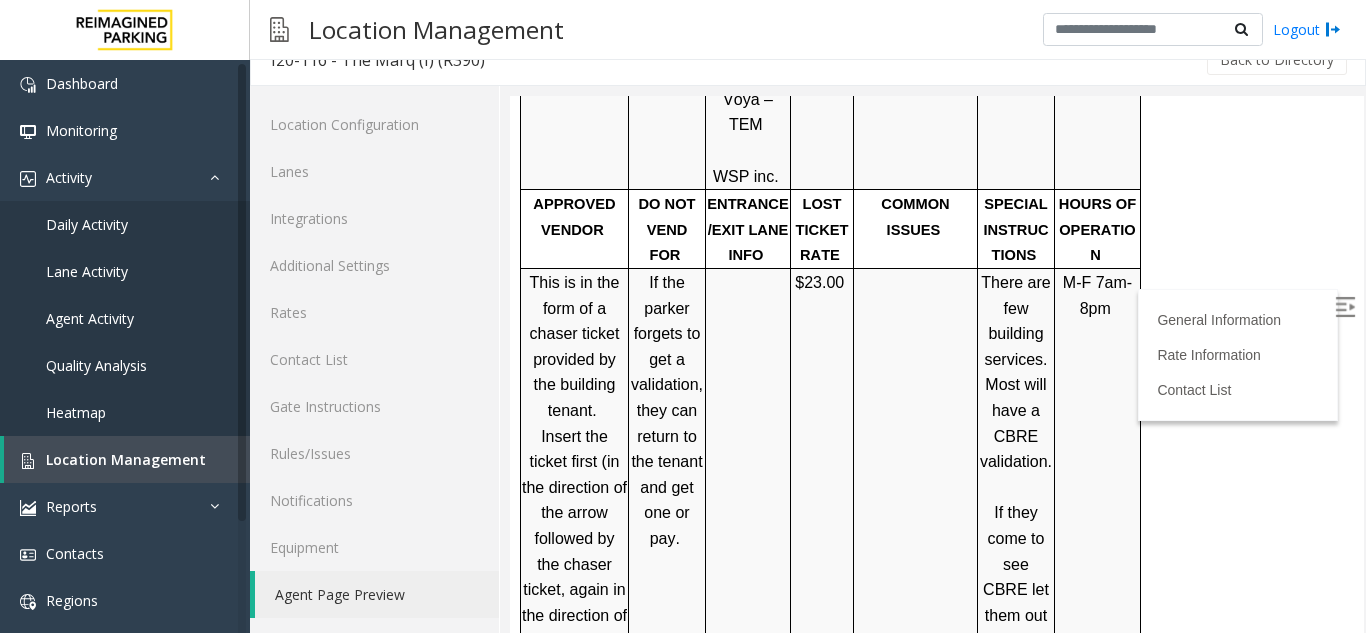 click at bounding box center (1345, 307) 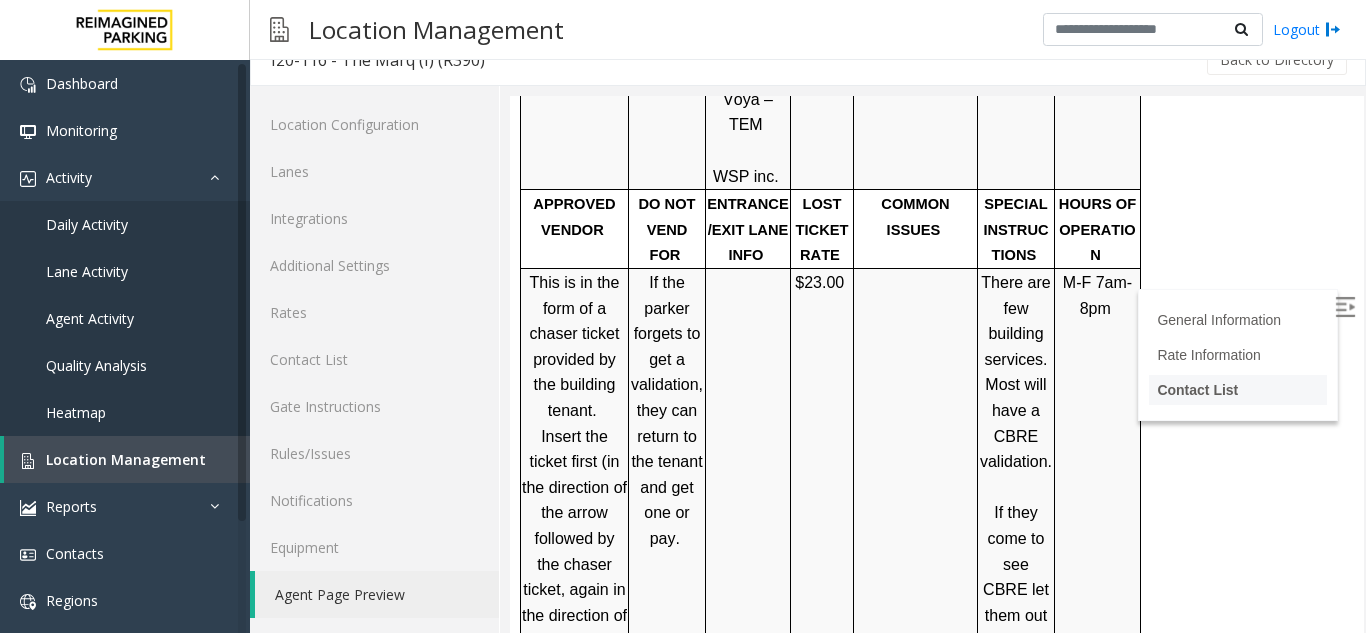 click on "Contact List" at bounding box center (1197, 390) 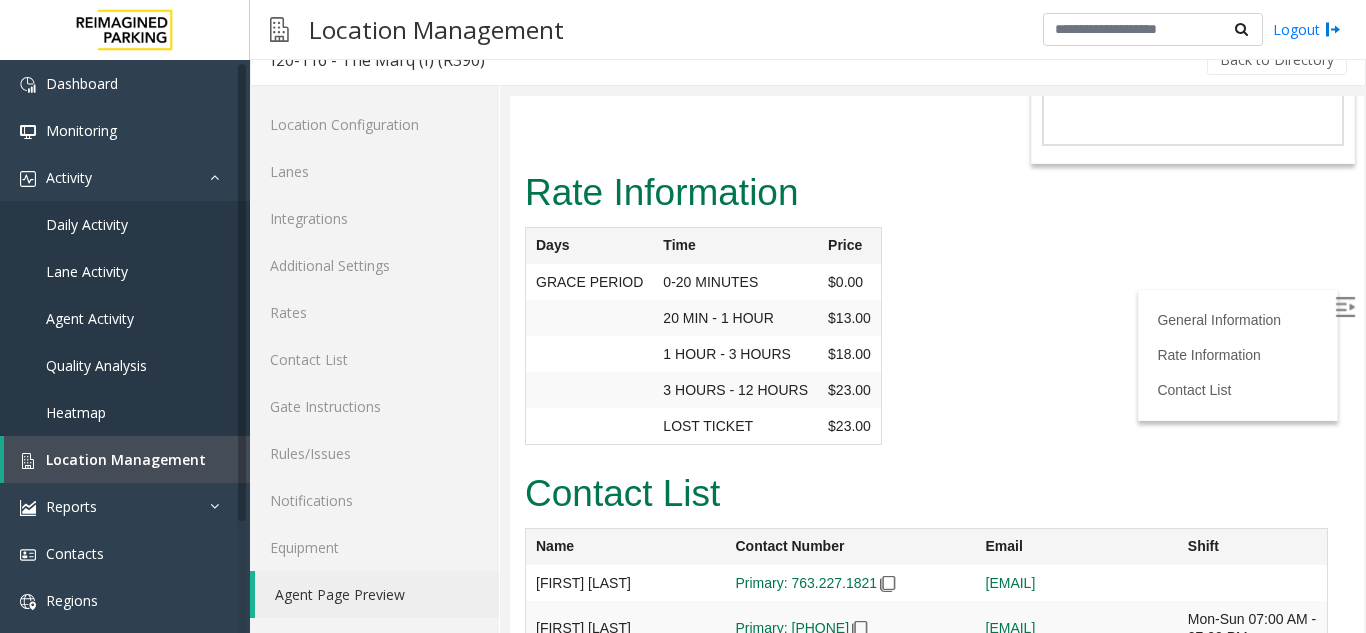 click on "Rate Information
Days
Time
Price
GRACE PERIOD
0-20 MINUTES
$0.00
20 MIN - 1 HOUR
$13.00
1 HOUR - 3 HOURS
$18.00
3 HOURS - 12 HOURS
$23.00
LOST TICKET $23.00" at bounding box center (937, 314) 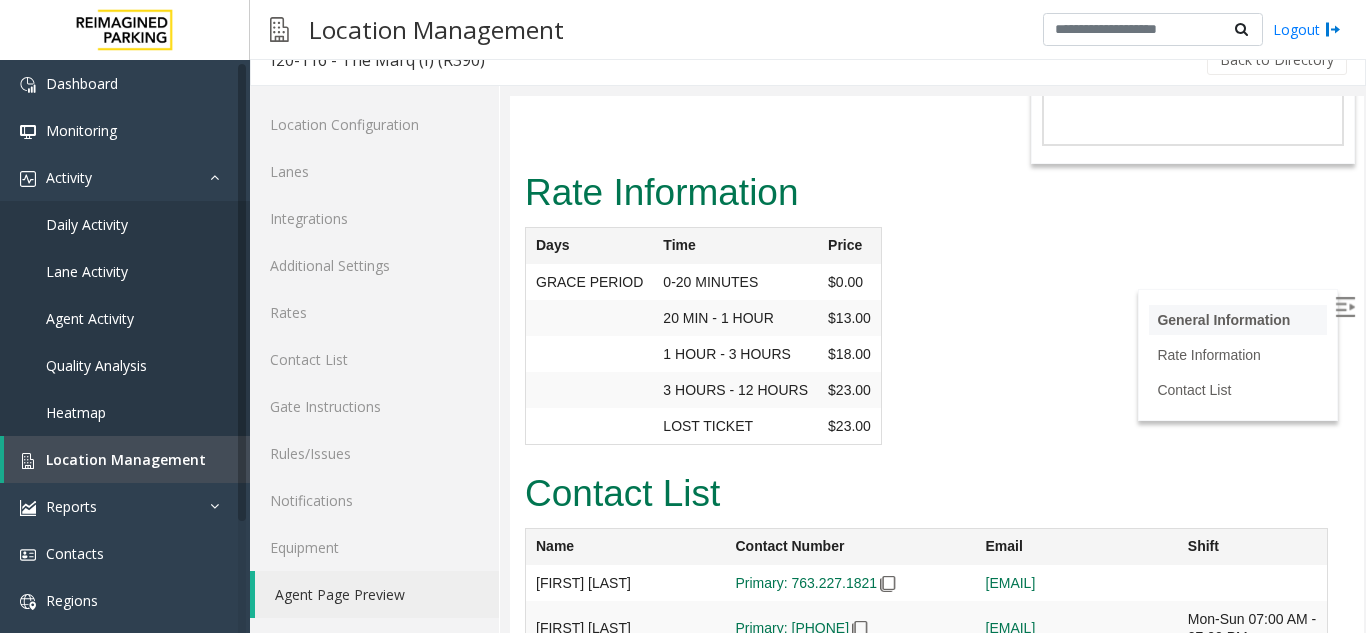click on "General Information" at bounding box center (1223, 320) 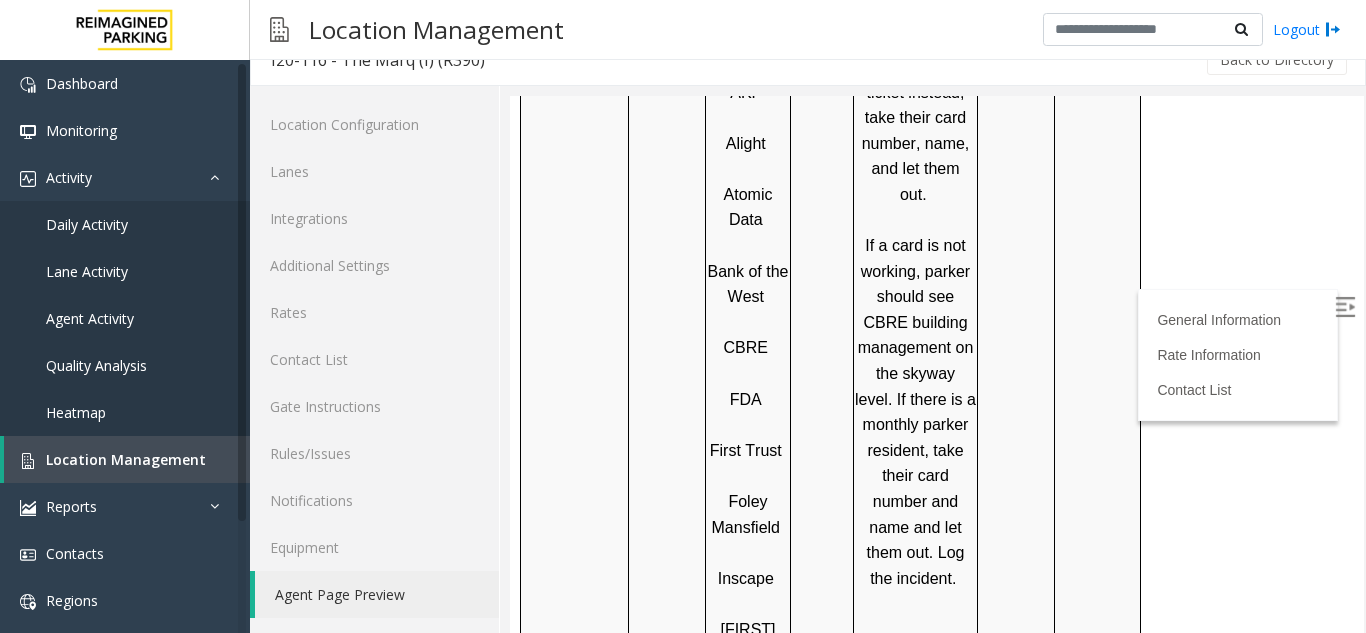 scroll, scrollTop: 1776, scrollLeft: 0, axis: vertical 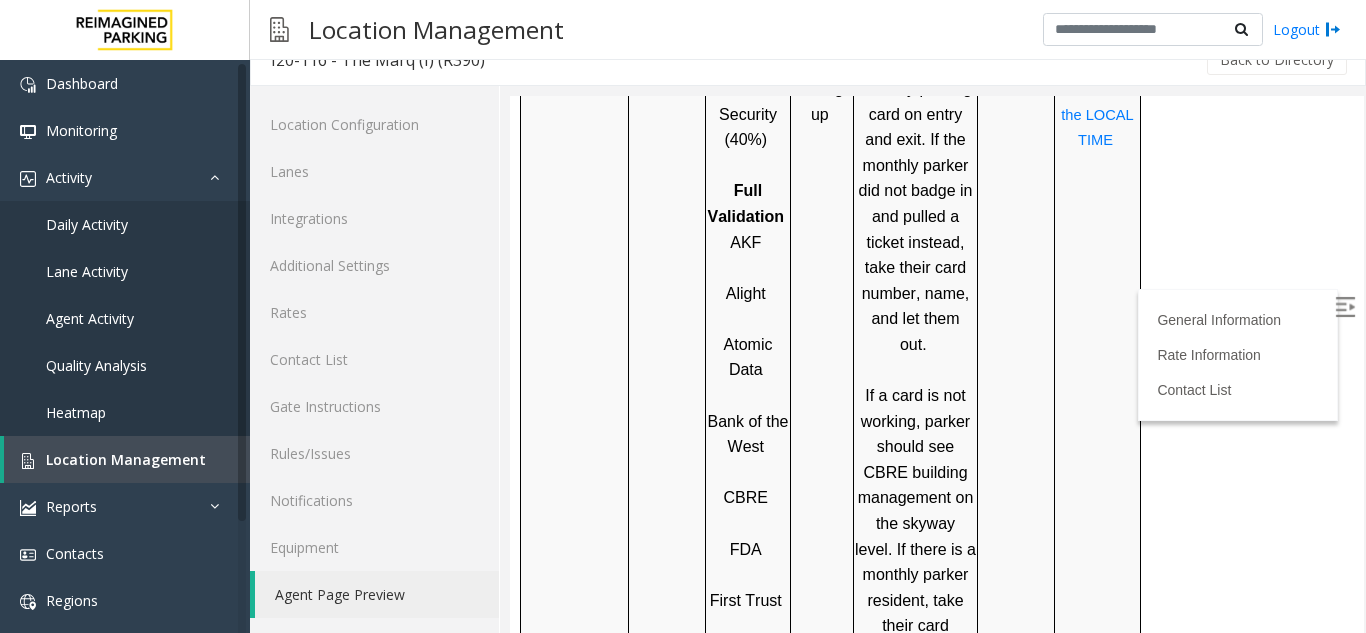 click at bounding box center [1345, 307] 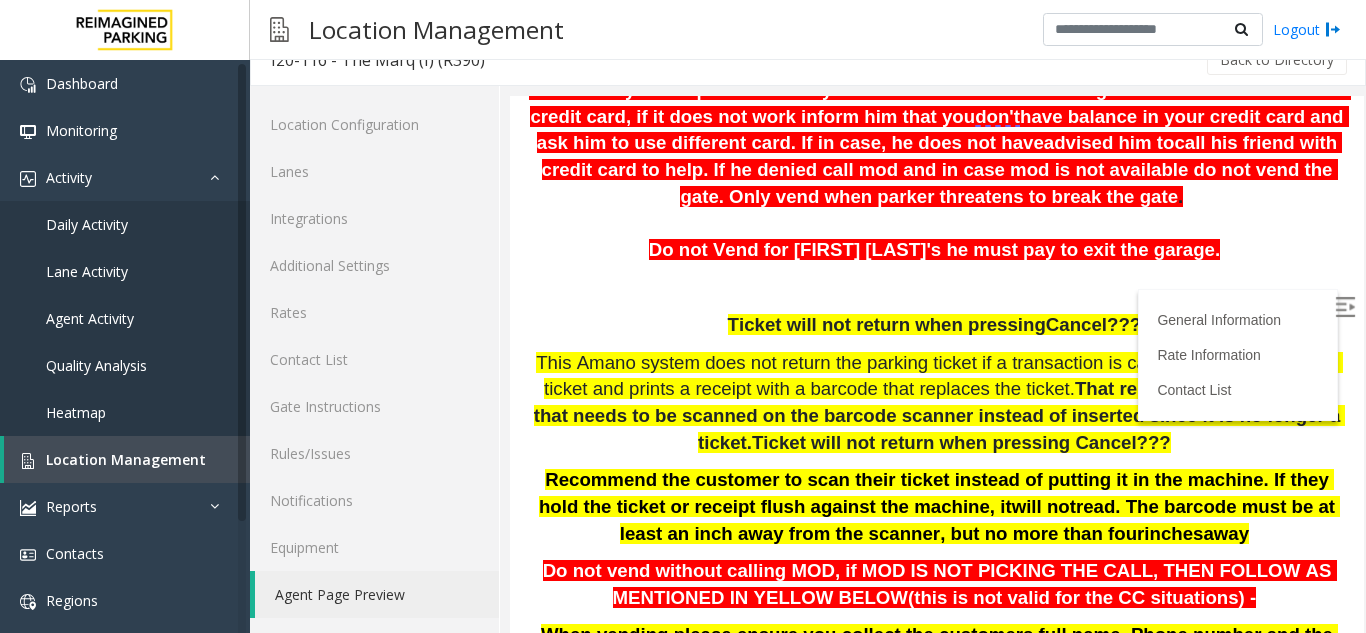 scroll, scrollTop: 492, scrollLeft: 0, axis: vertical 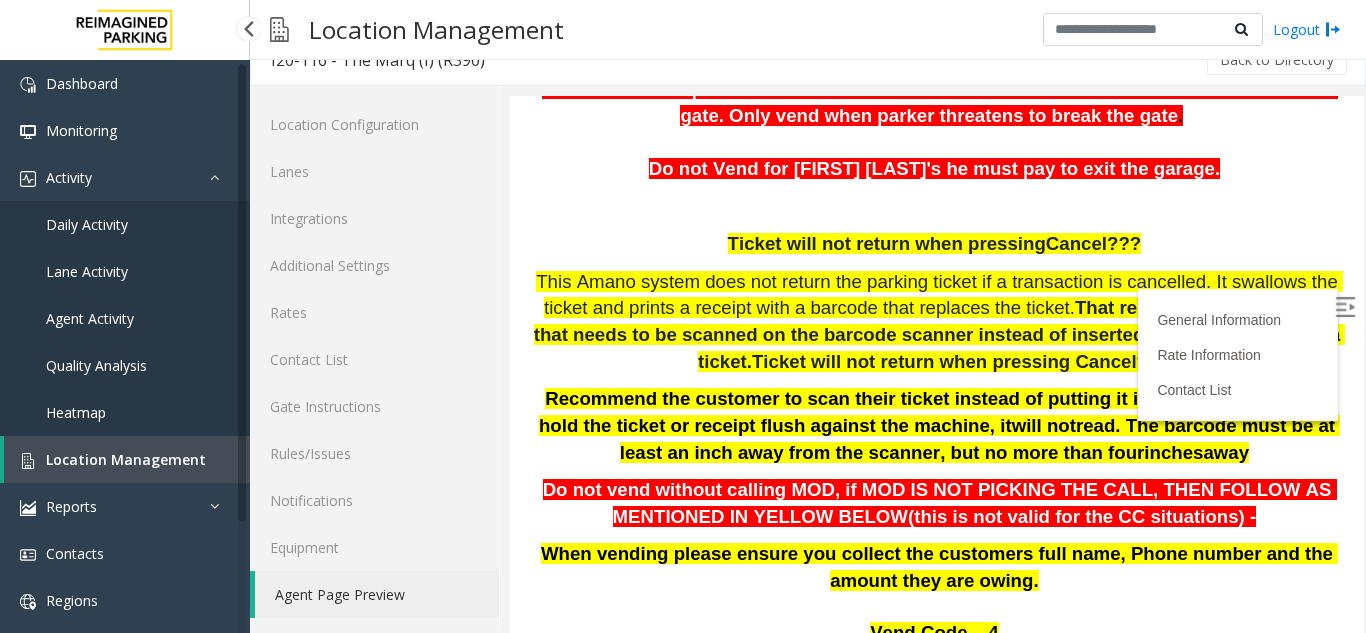 click on "Location Management" at bounding box center (127, 459) 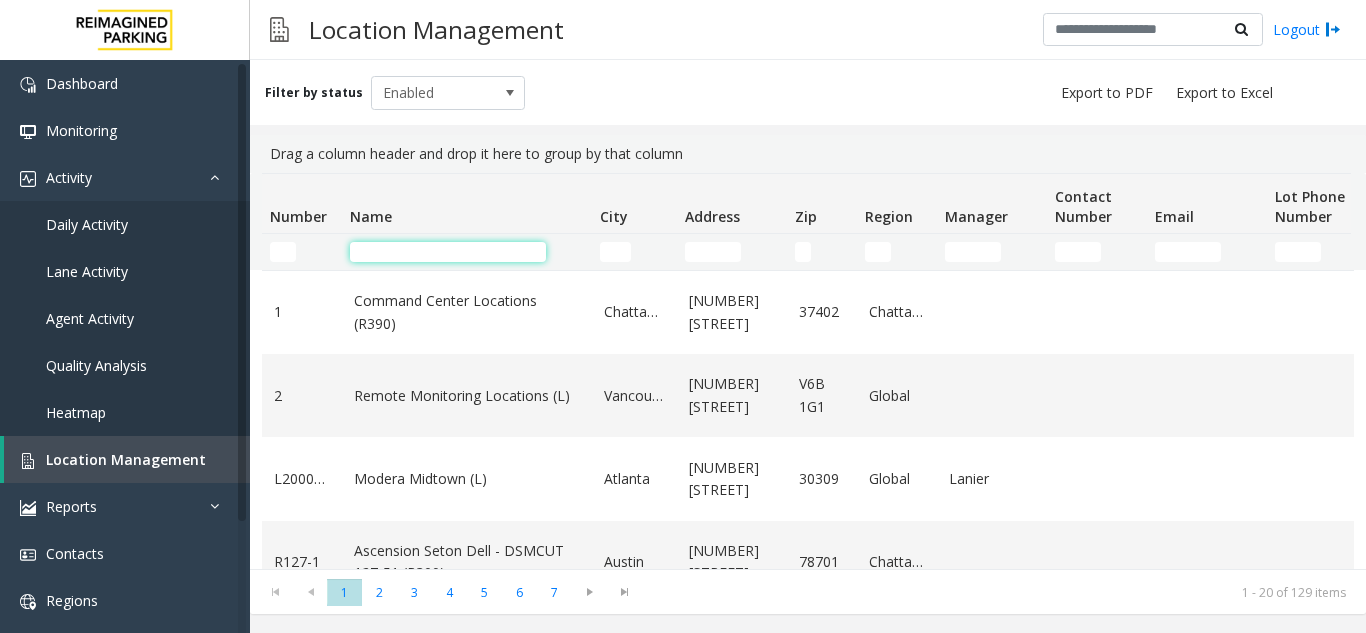 click 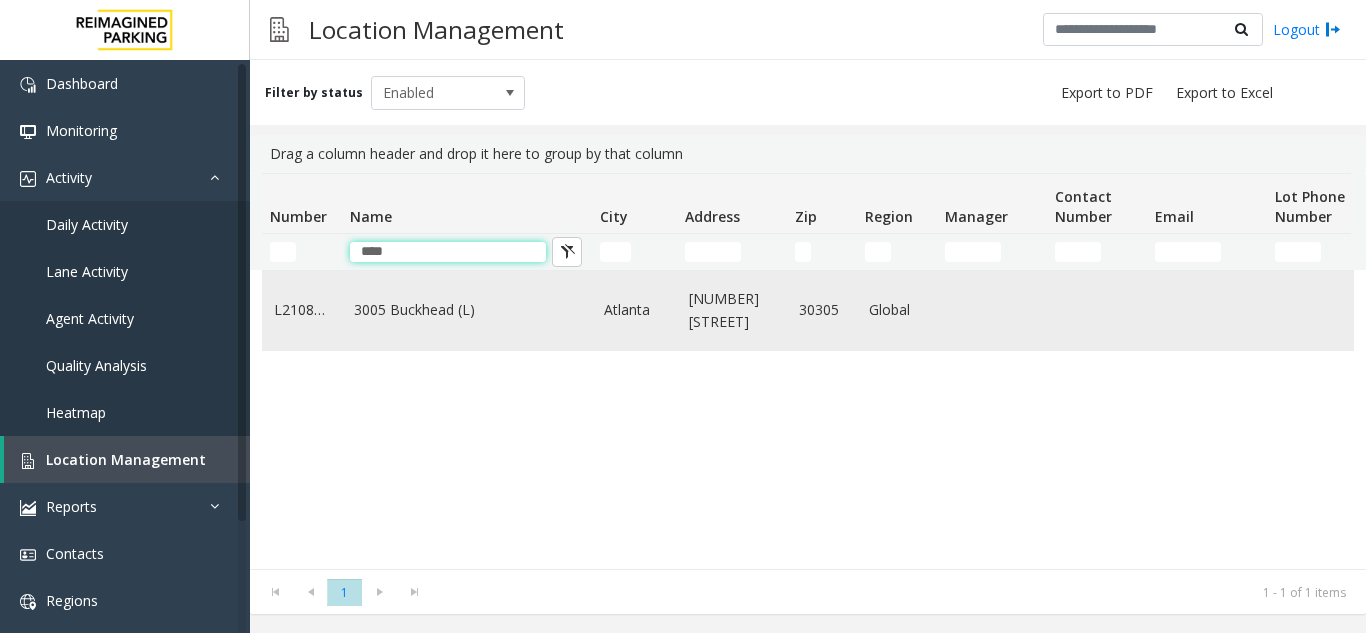 type on "****" 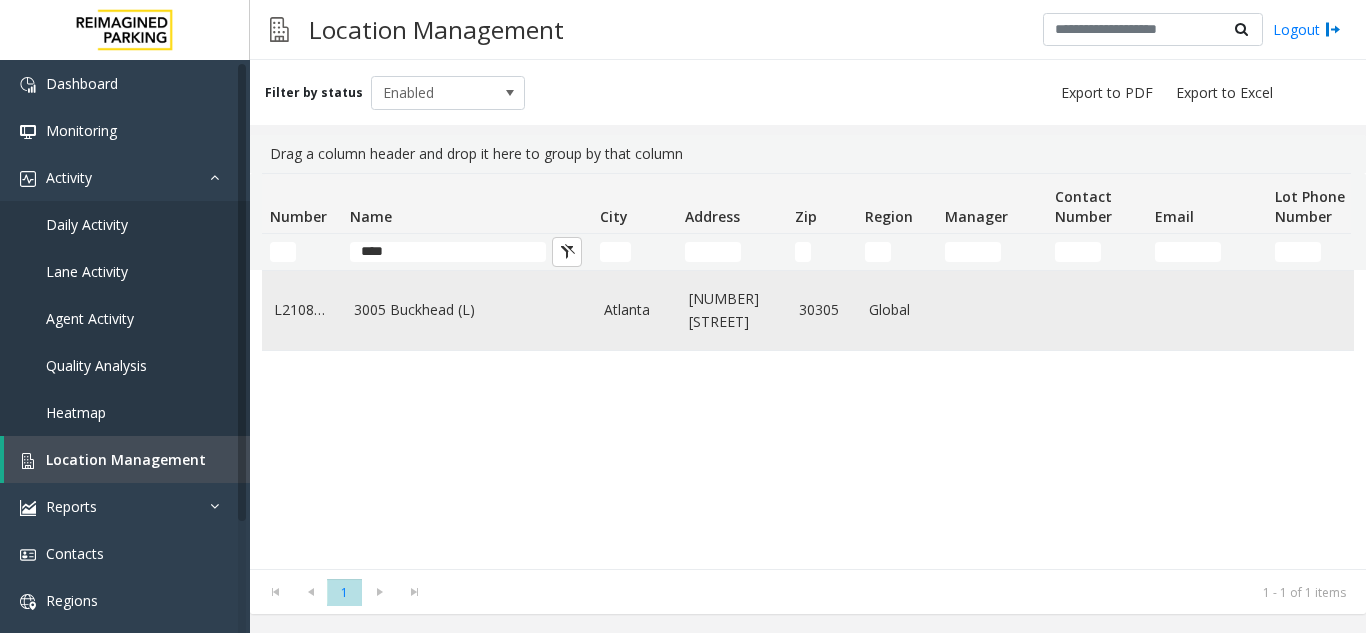 click on "3005 Buckhead (L)" 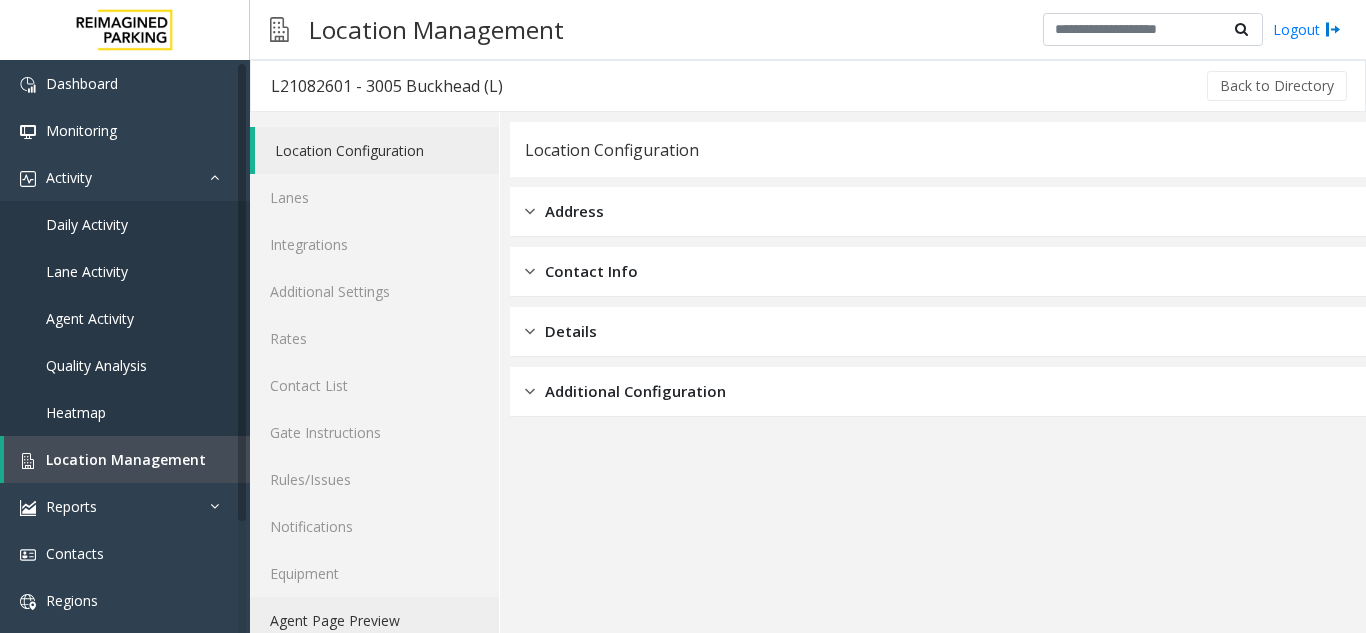 click on "Agent Page Preview" 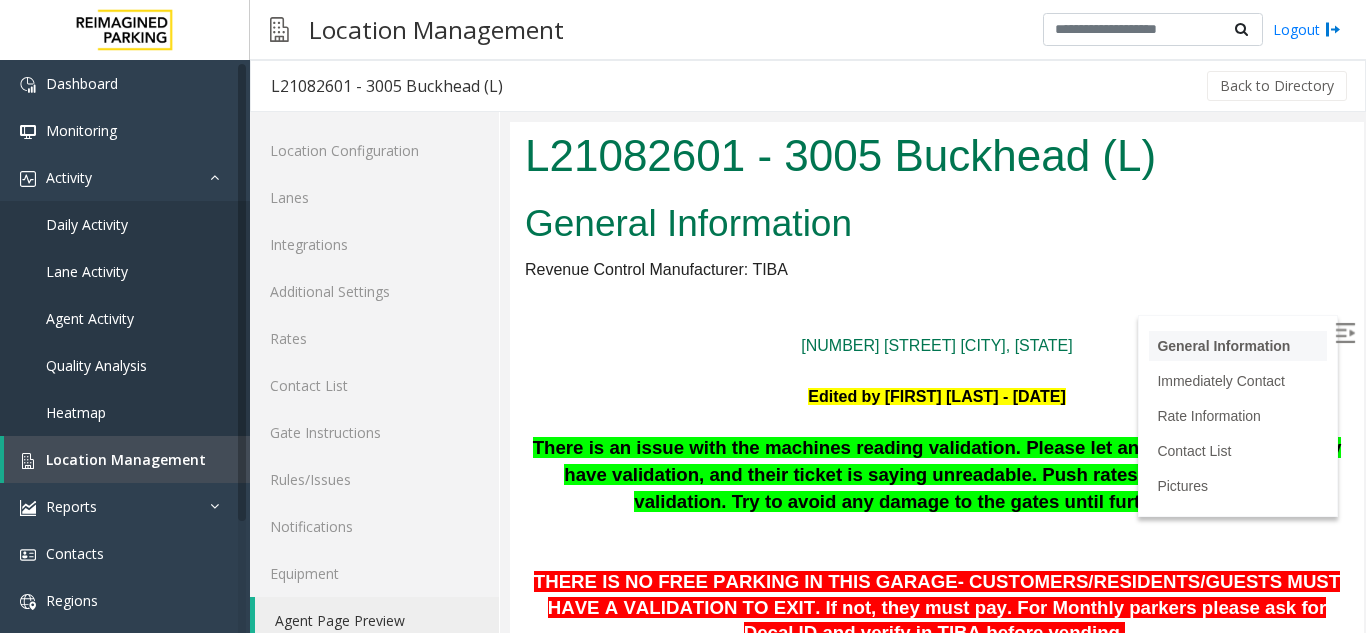 scroll, scrollTop: 200, scrollLeft: 0, axis: vertical 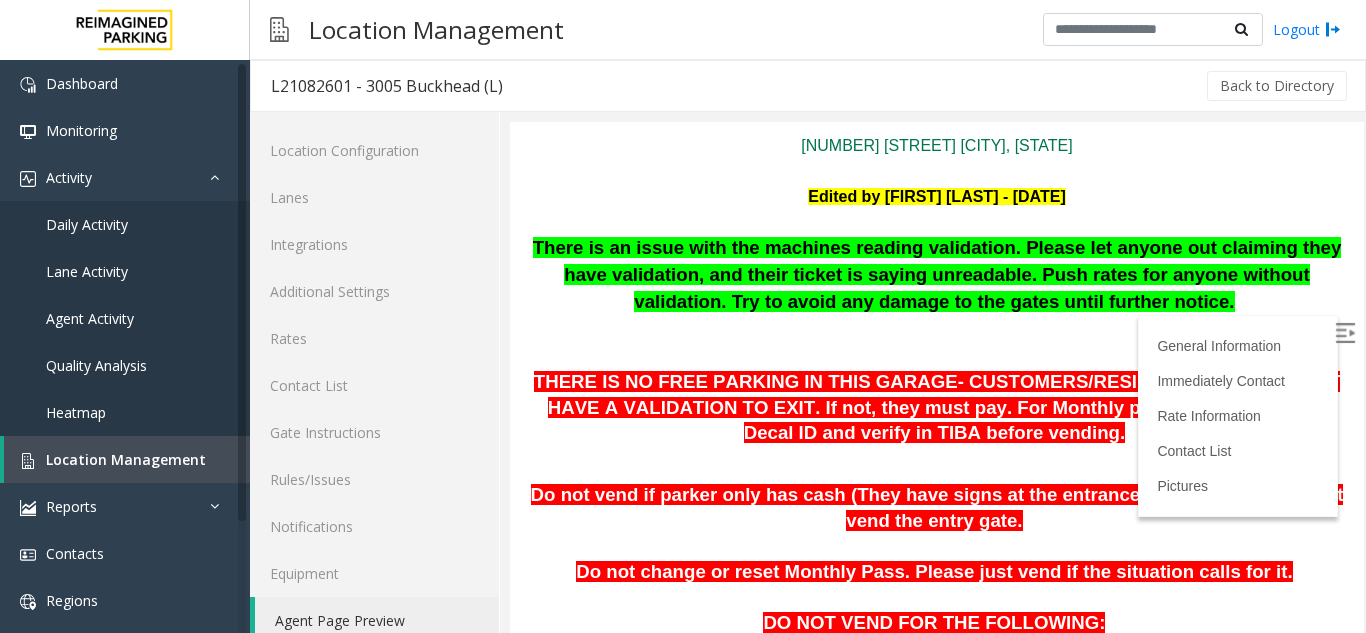 click at bounding box center [1345, 333] 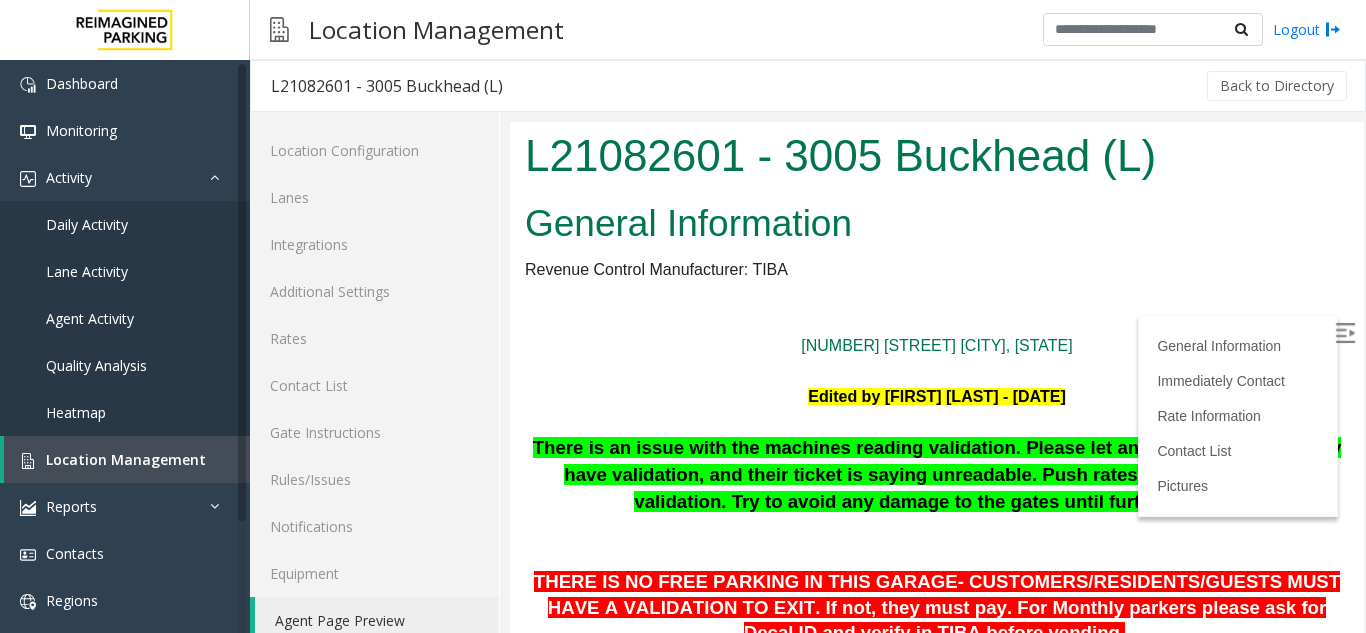 scroll, scrollTop: 100, scrollLeft: 0, axis: vertical 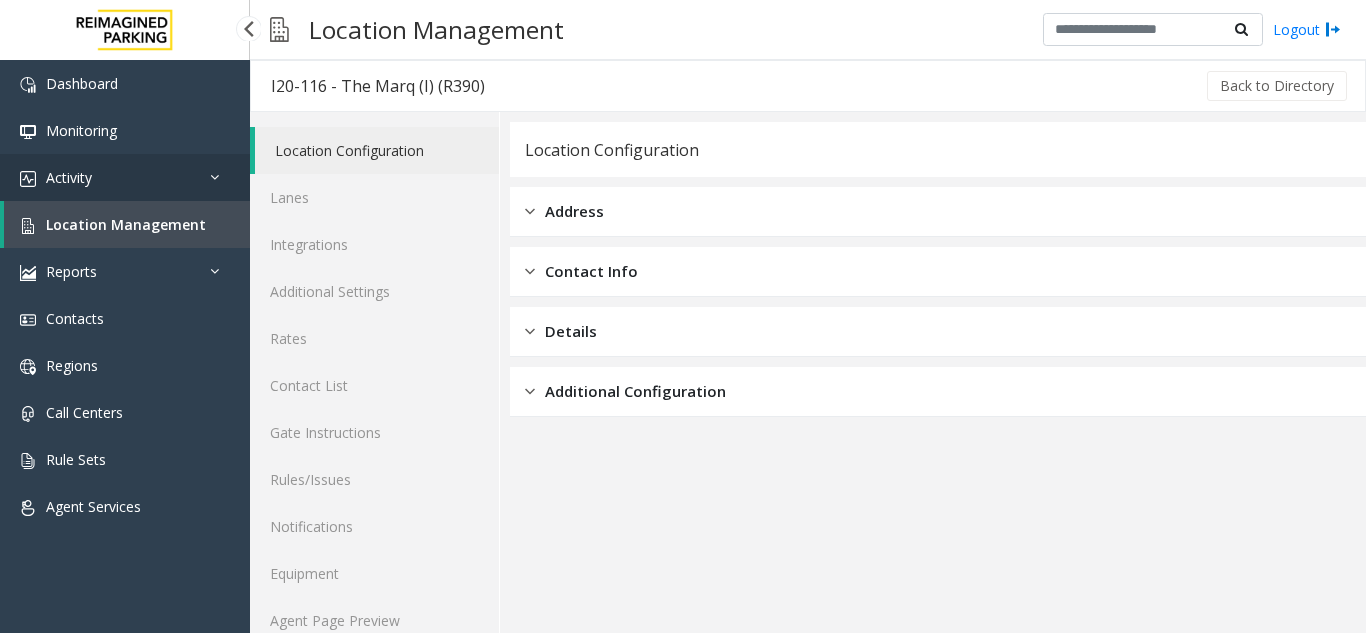 drag, startPoint x: 139, startPoint y: 168, endPoint x: 83, endPoint y: 175, distance: 56.435802 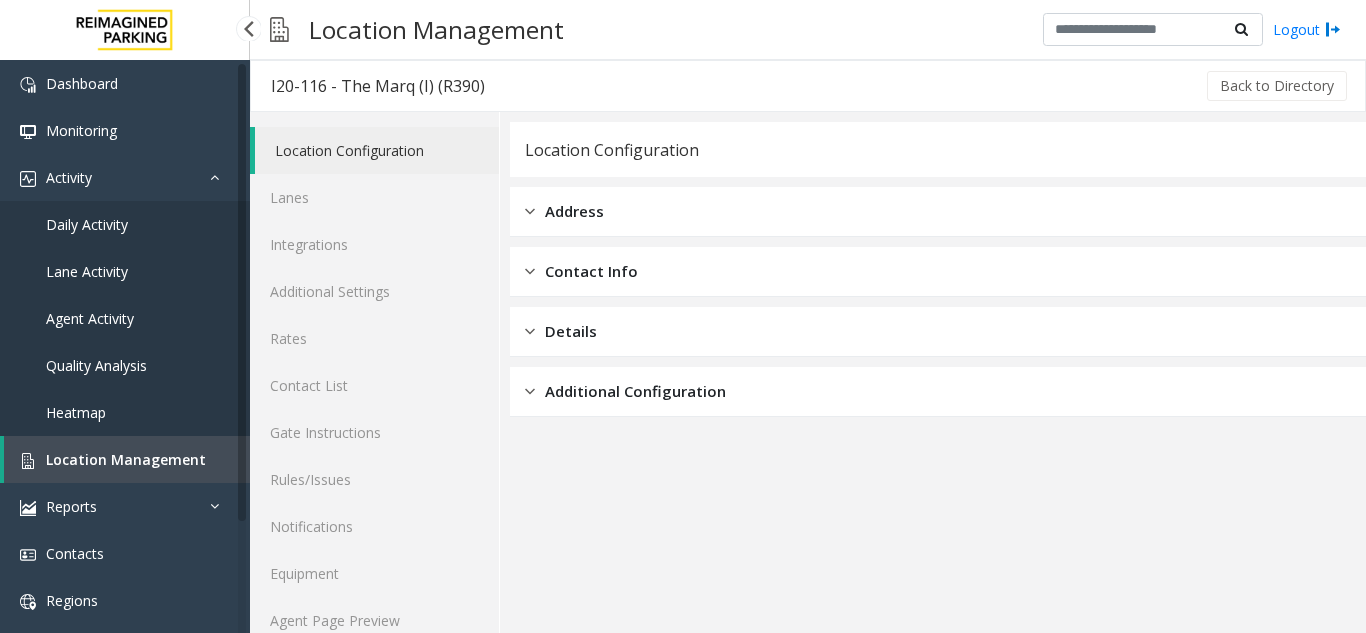 click on "Daily Activity" at bounding box center [125, 224] 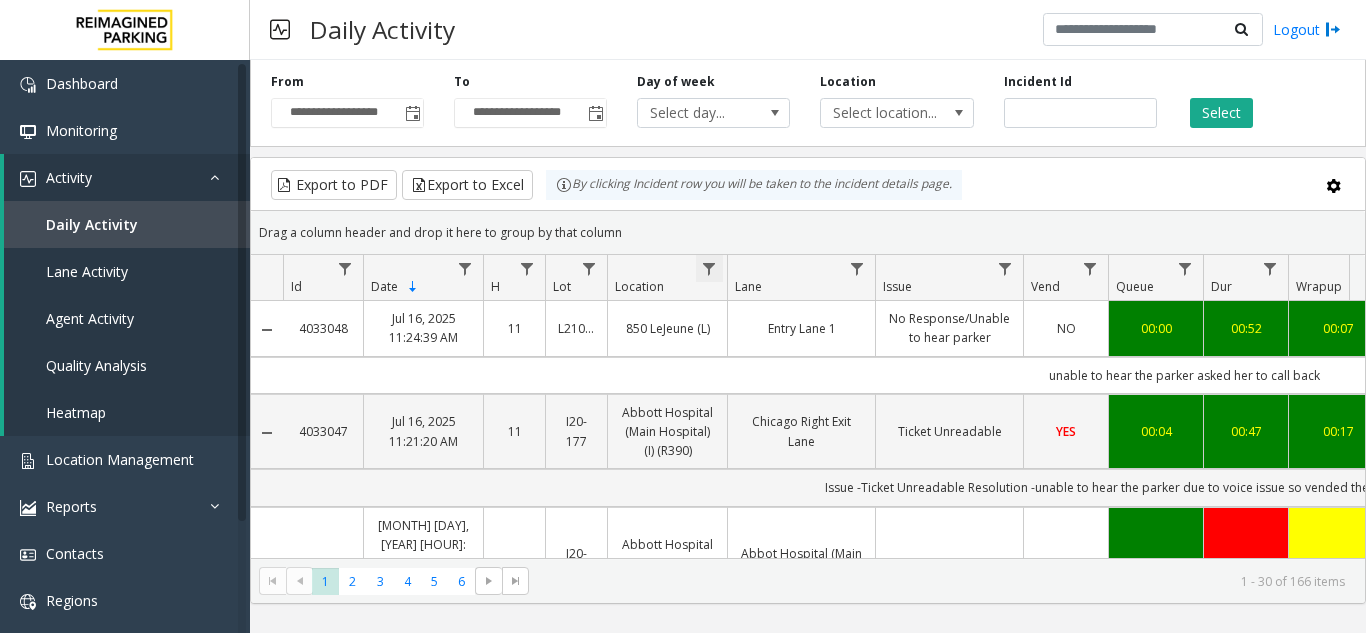 click 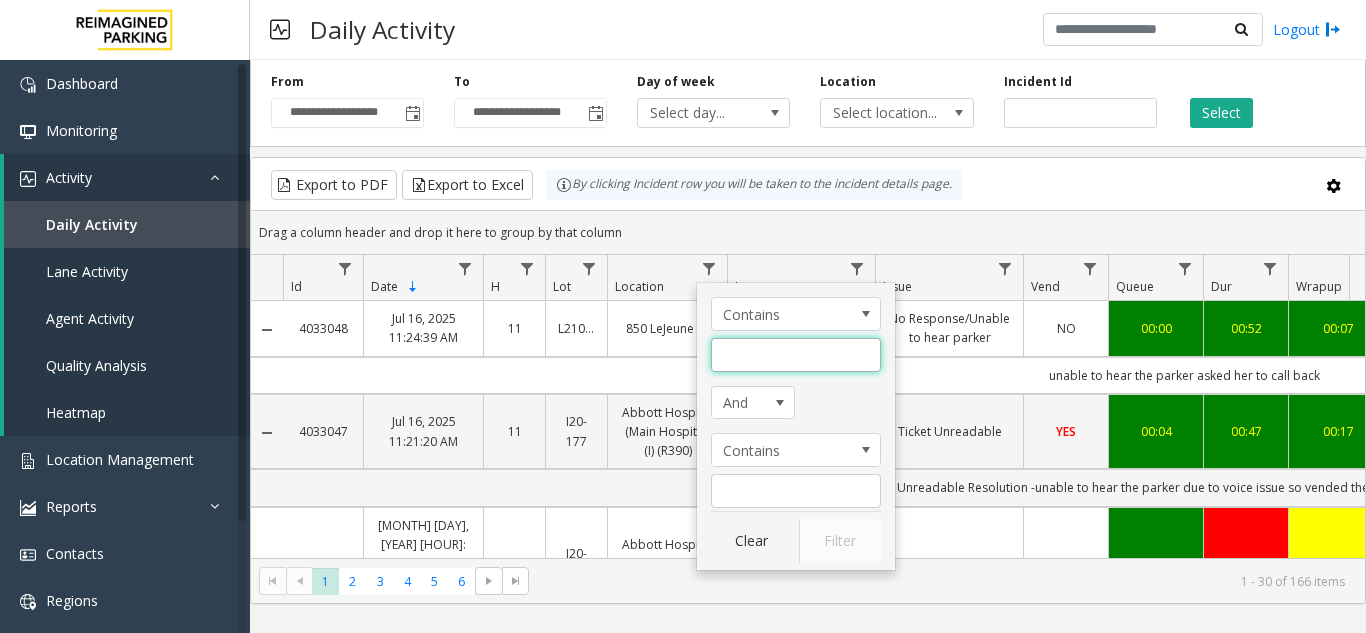 click 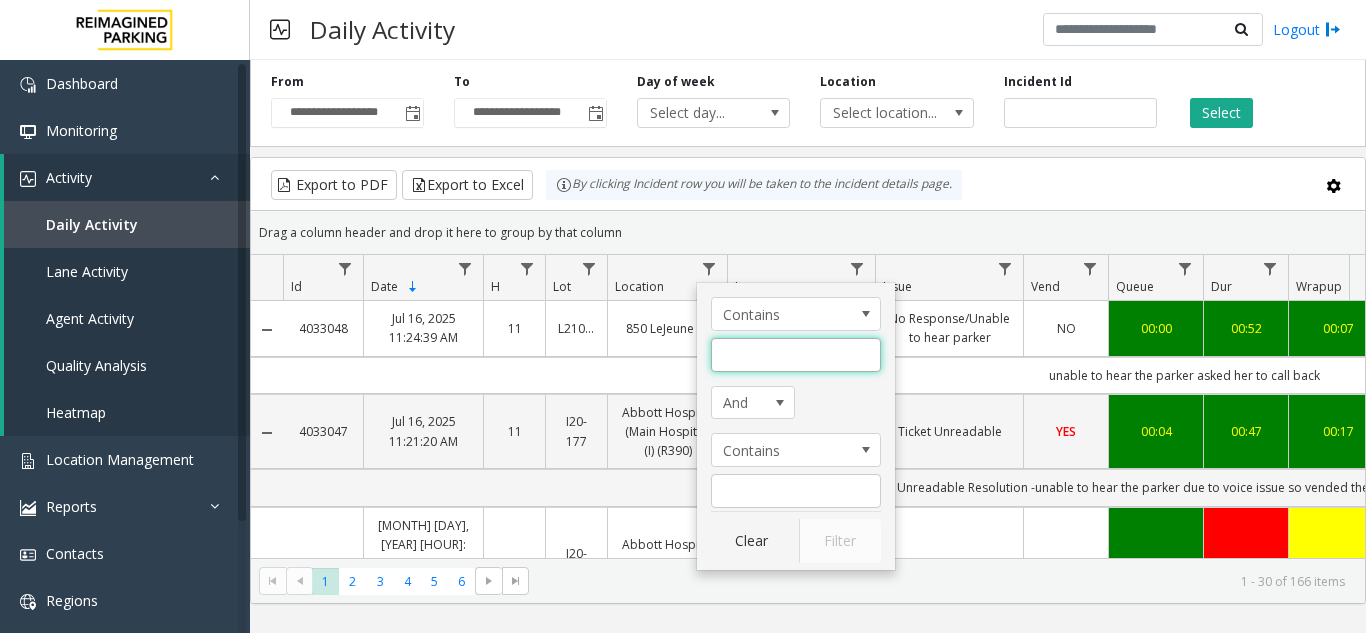 drag, startPoint x: 732, startPoint y: 357, endPoint x: 685, endPoint y: 469, distance: 121.46193 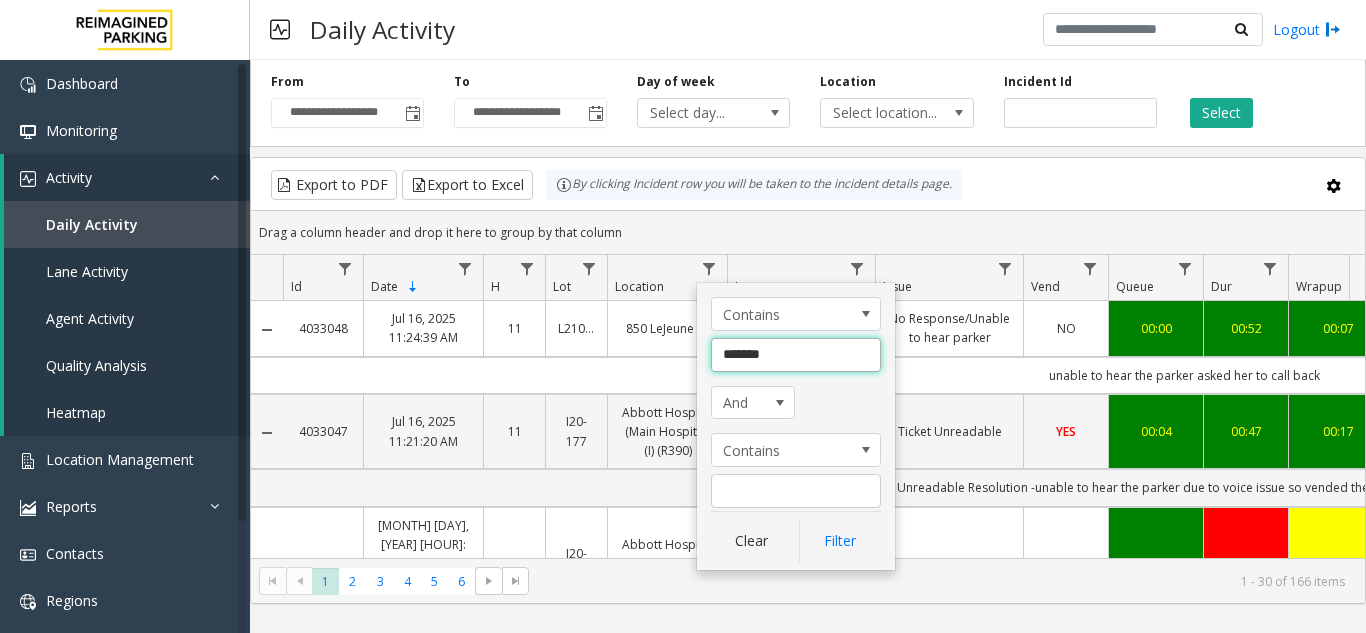 click on "******" 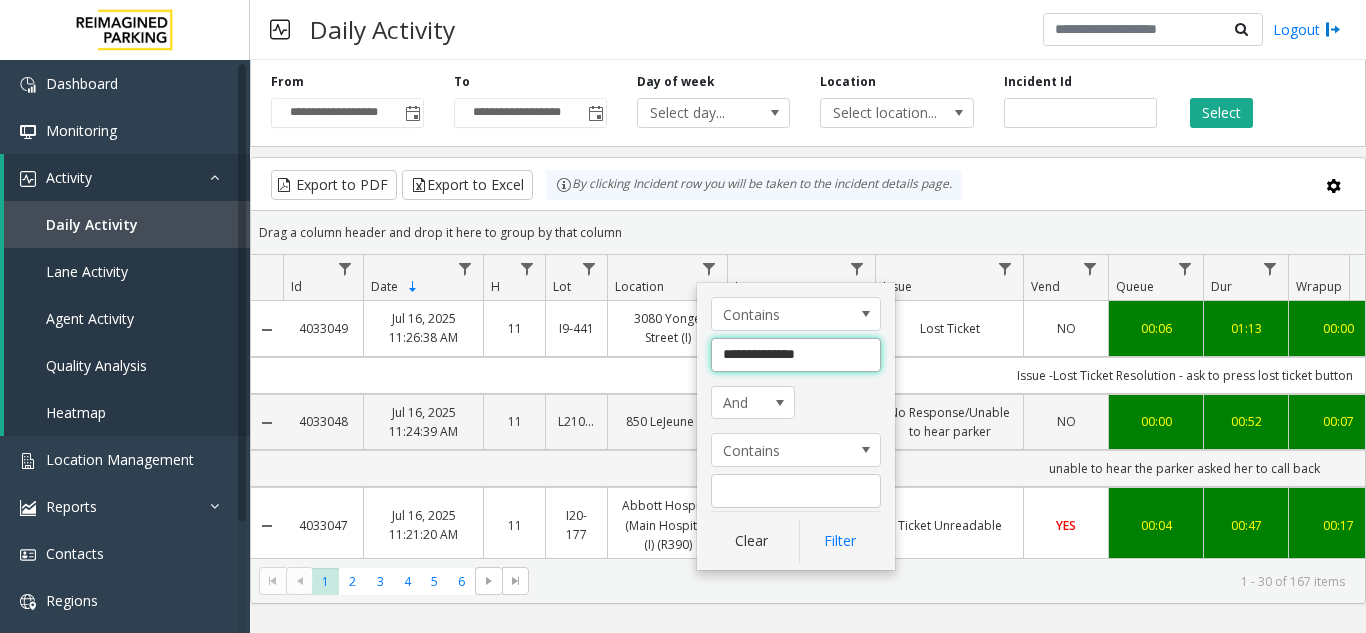 type on "**********" 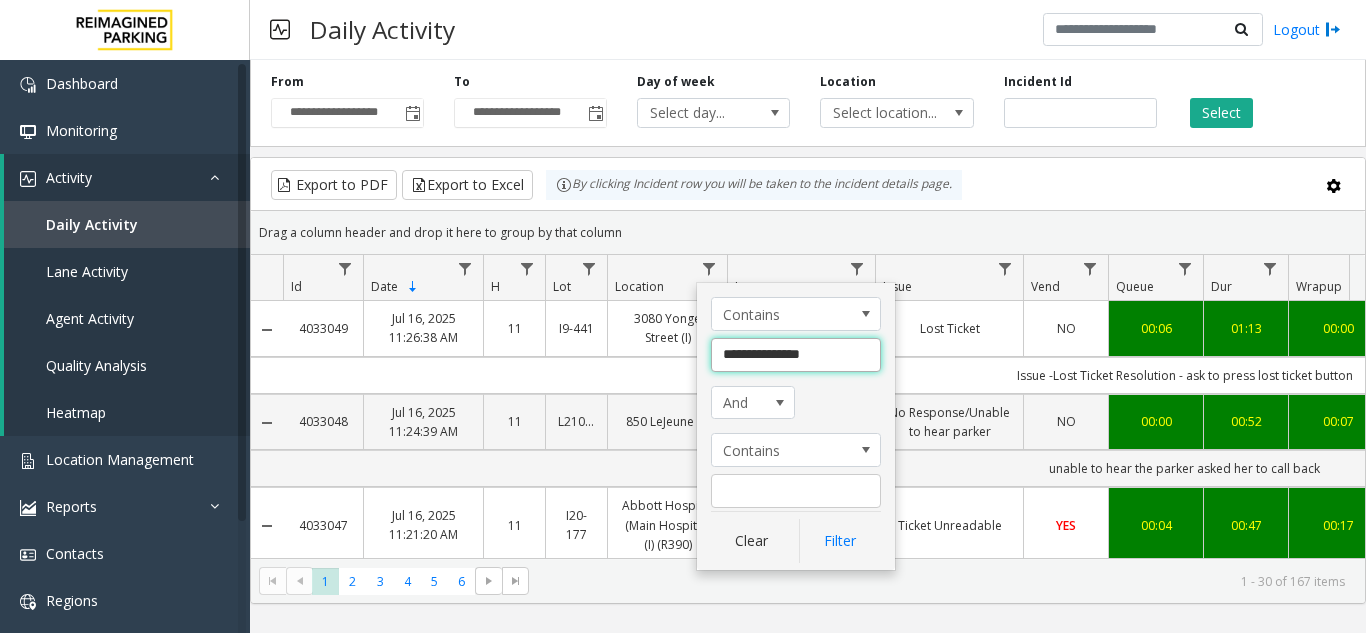 click on "Filter" 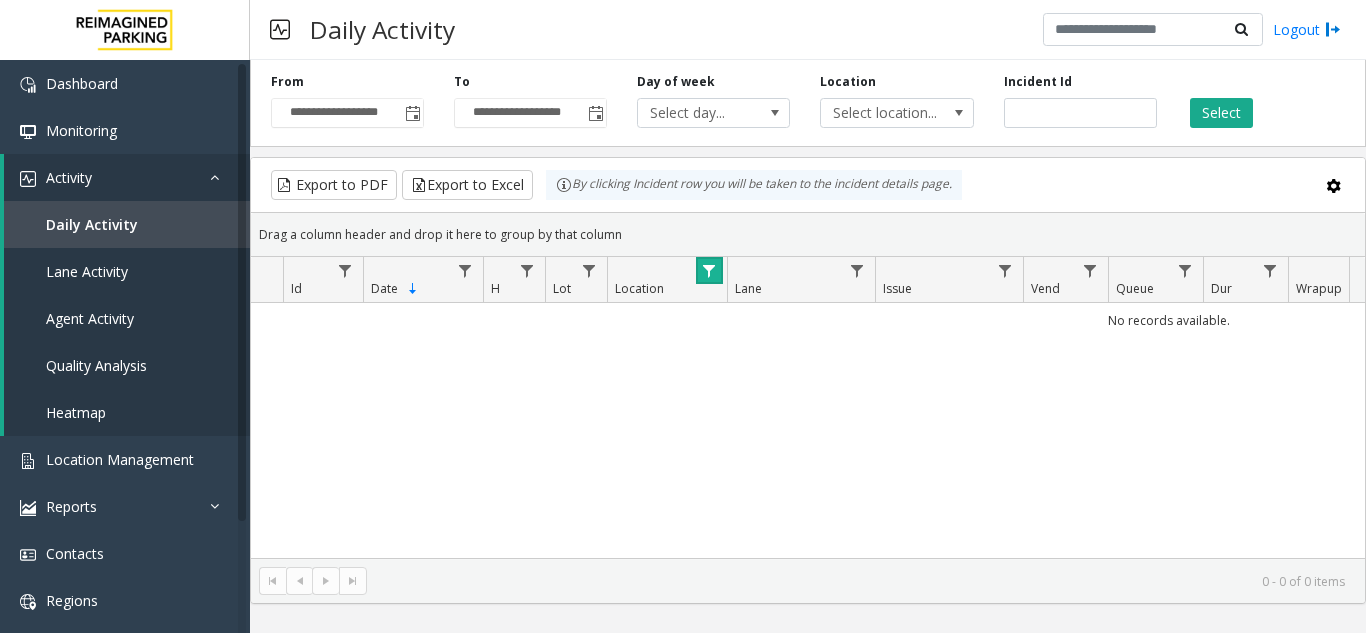 click 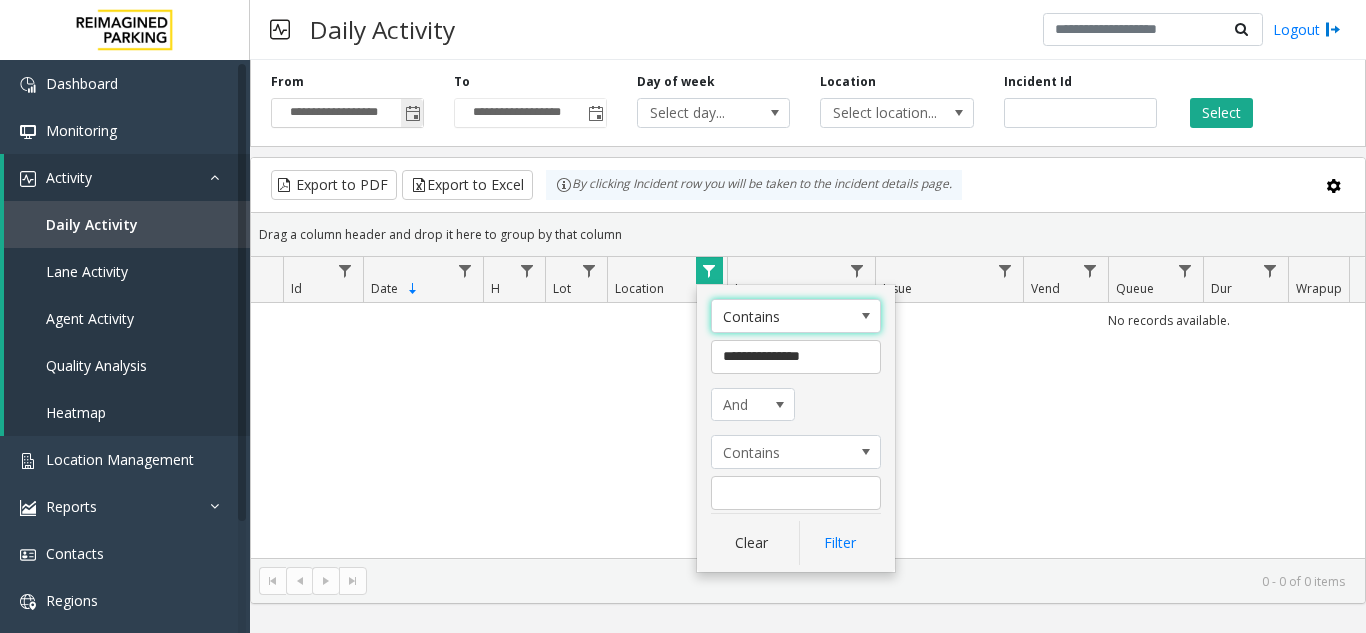 drag, startPoint x: 411, startPoint y: 114, endPoint x: 424, endPoint y: 114, distance: 13 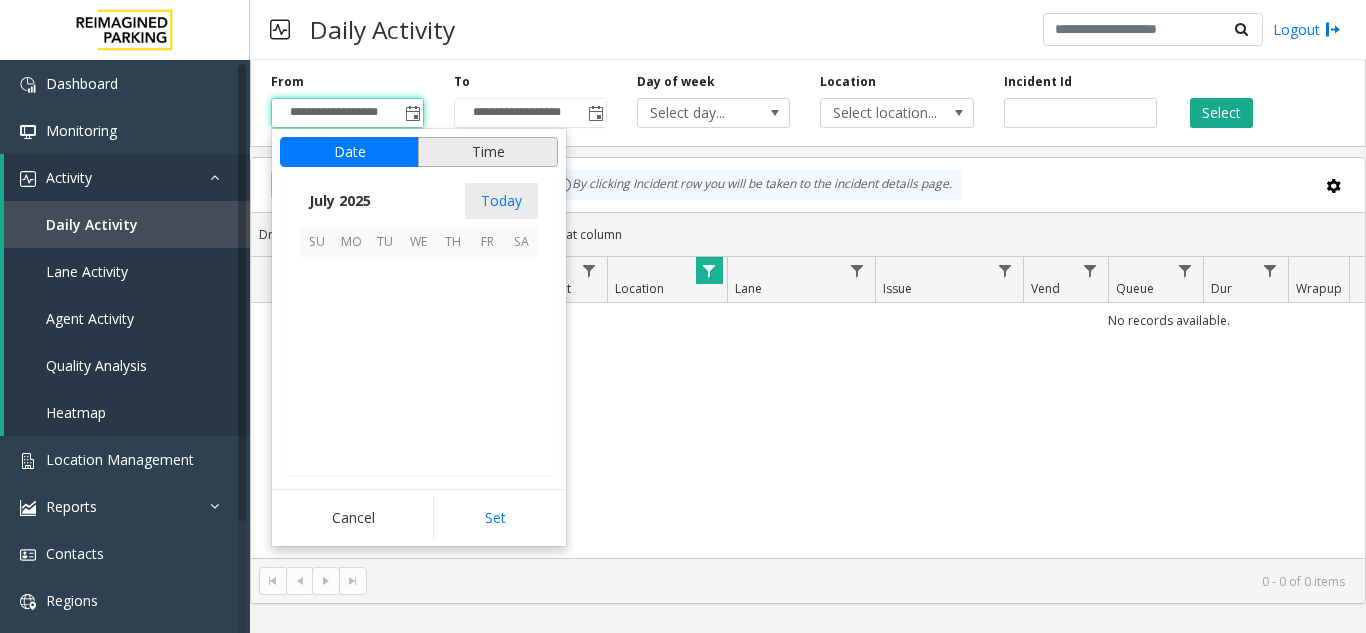 scroll, scrollTop: 358428, scrollLeft: 0, axis: vertical 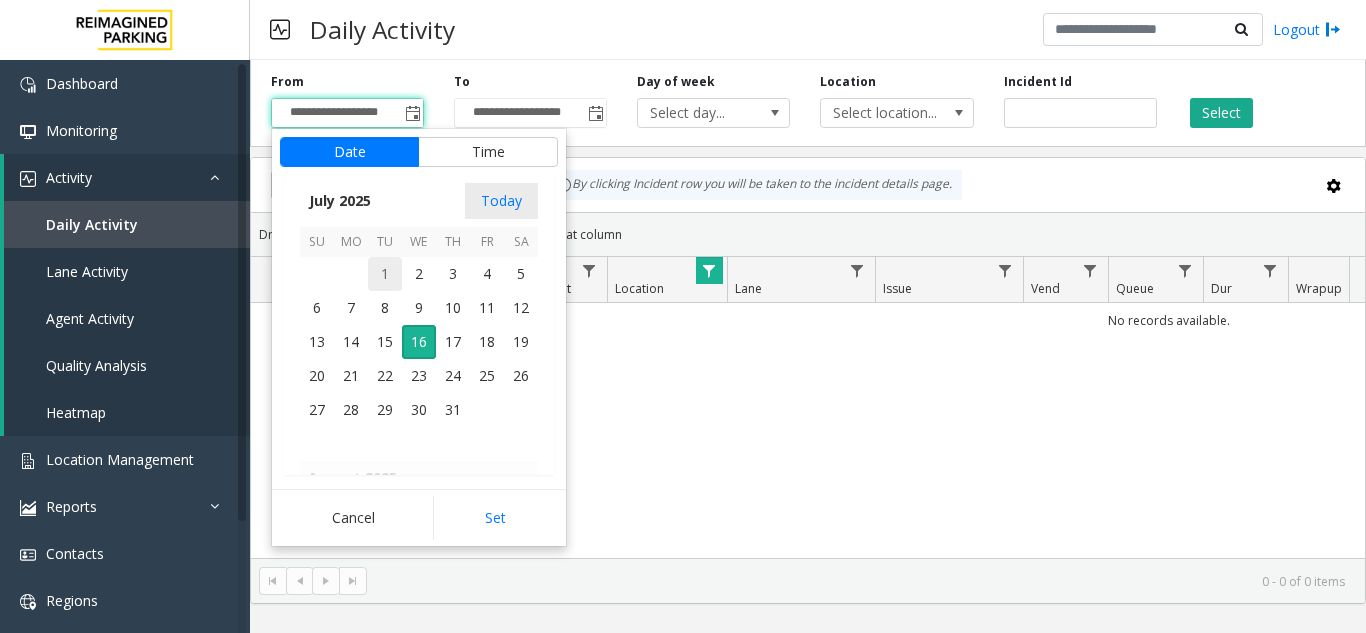 click on "1" at bounding box center [385, 274] 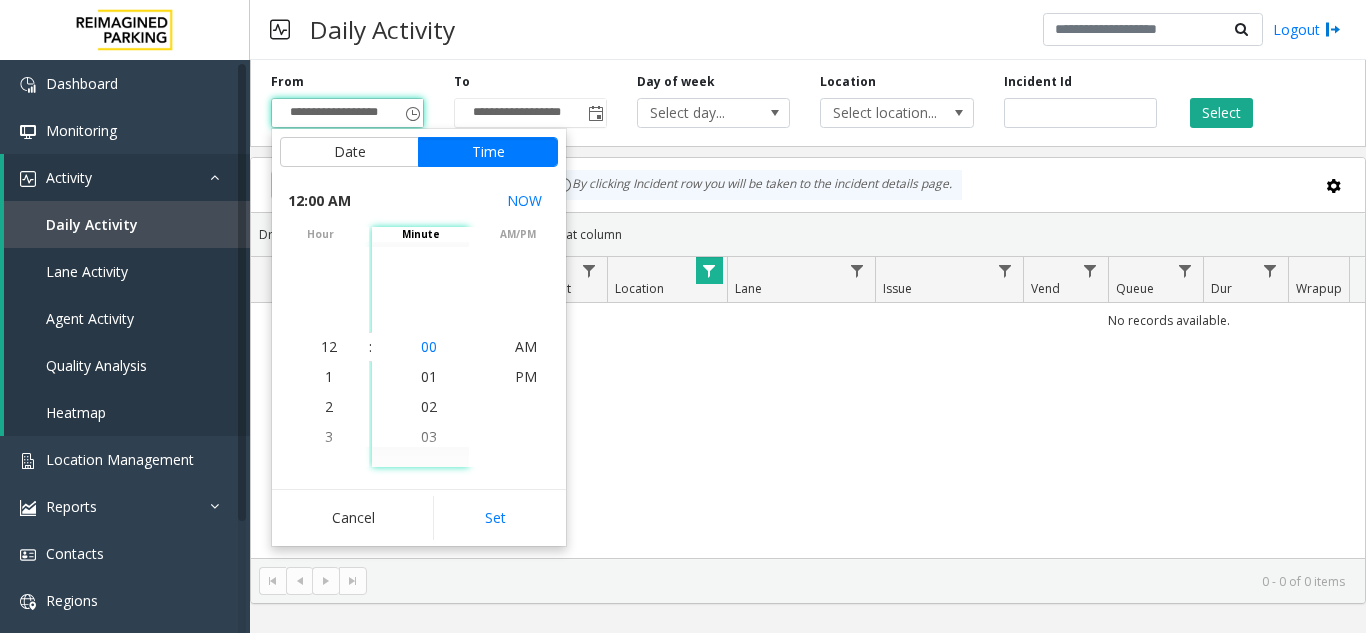 drag, startPoint x: 420, startPoint y: 348, endPoint x: 430, endPoint y: 351, distance: 10.440307 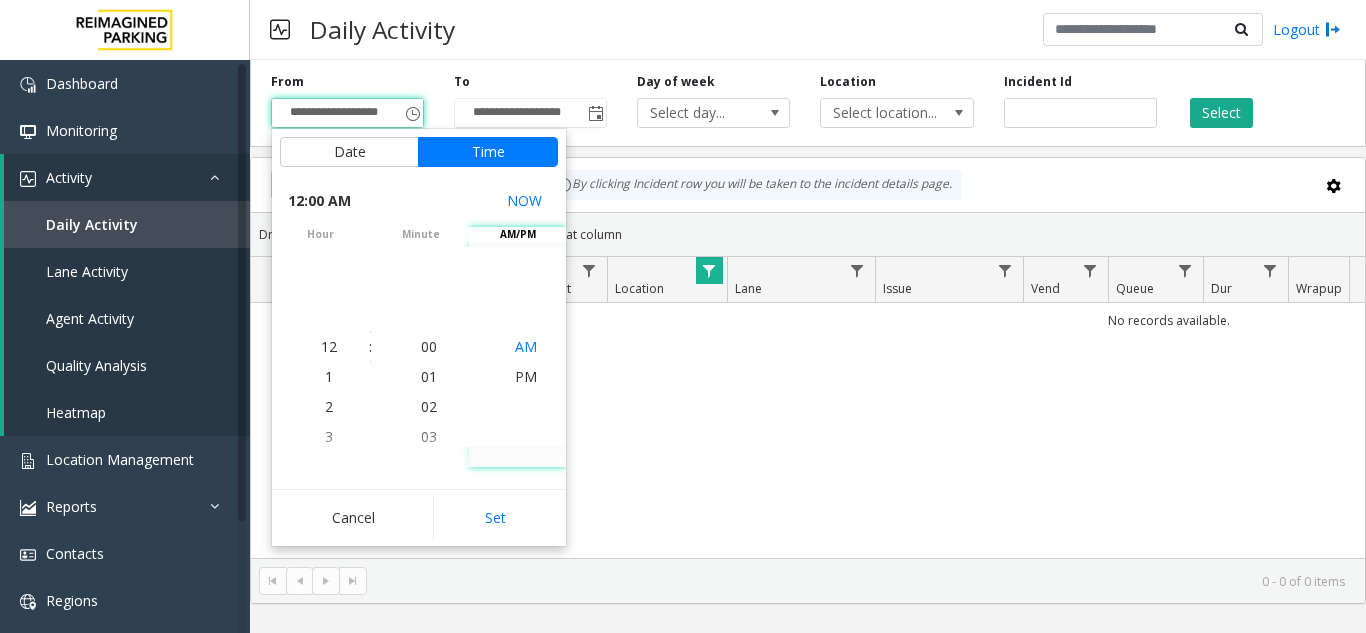 click on "AM" 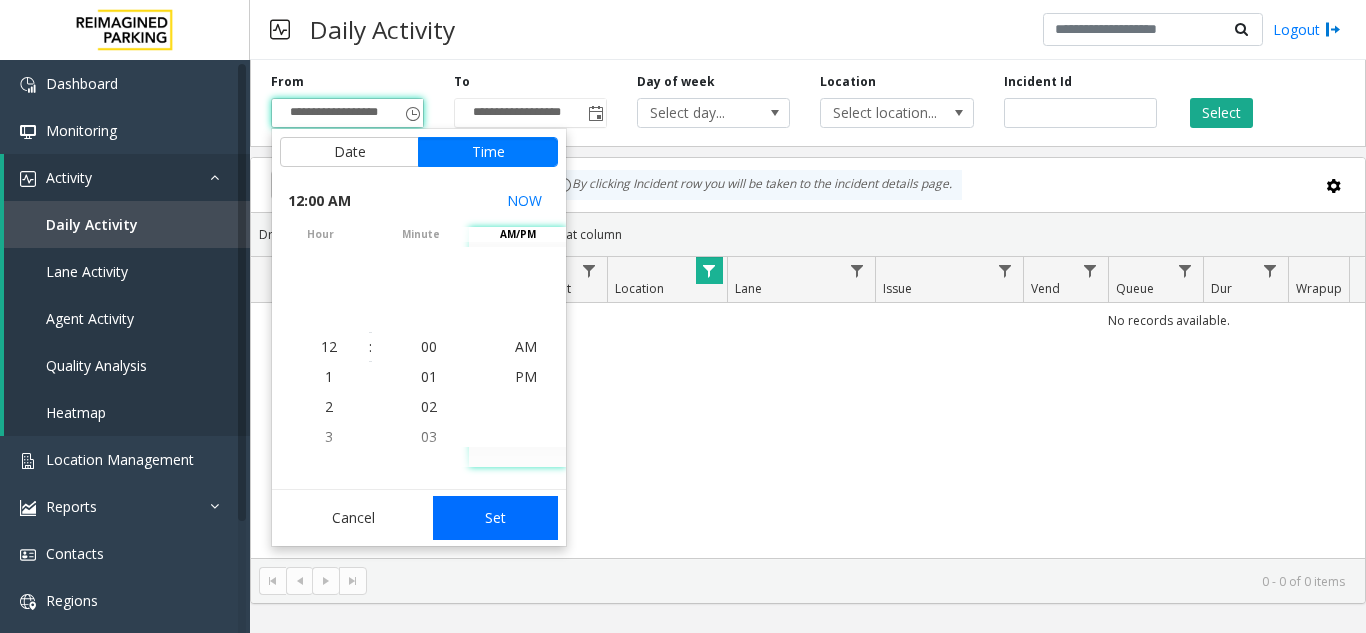 click on "Set" 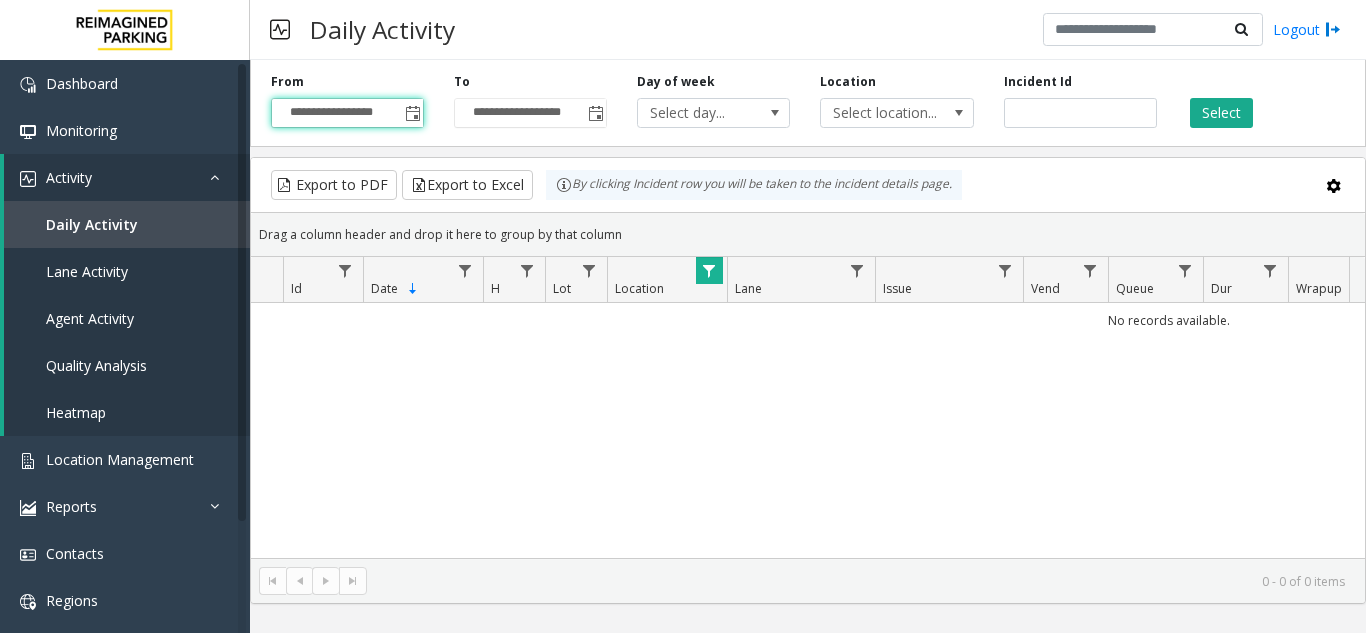 click 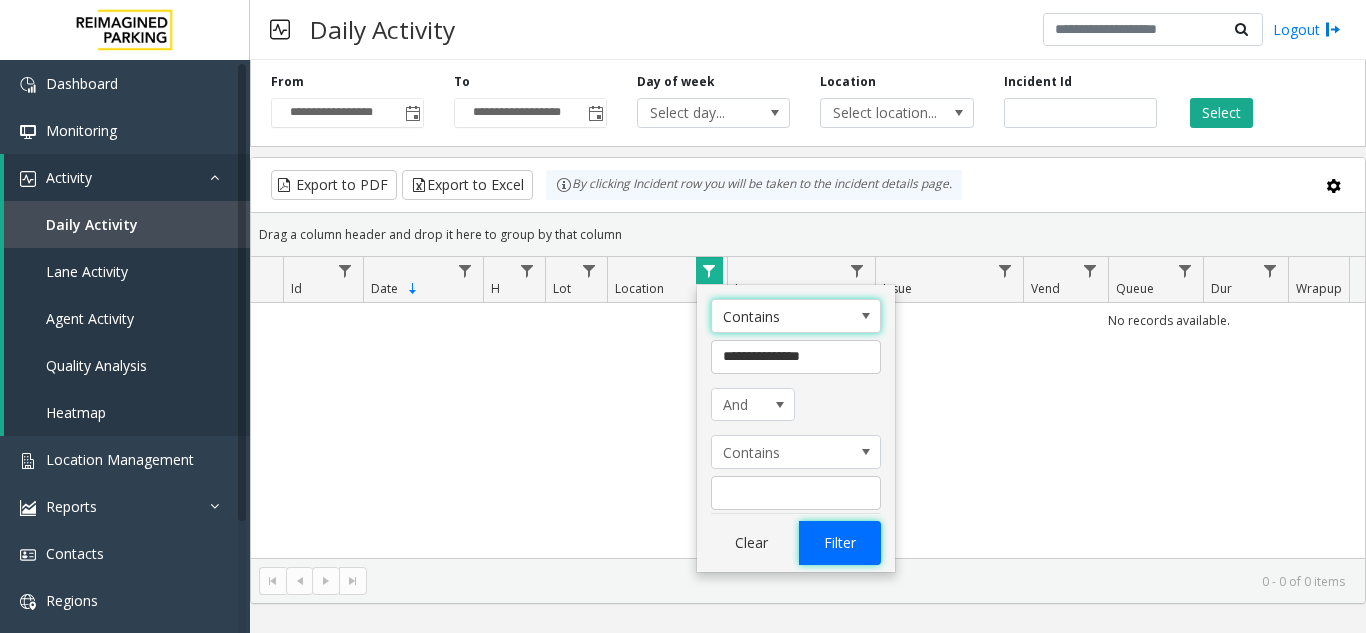 click on "Filter" 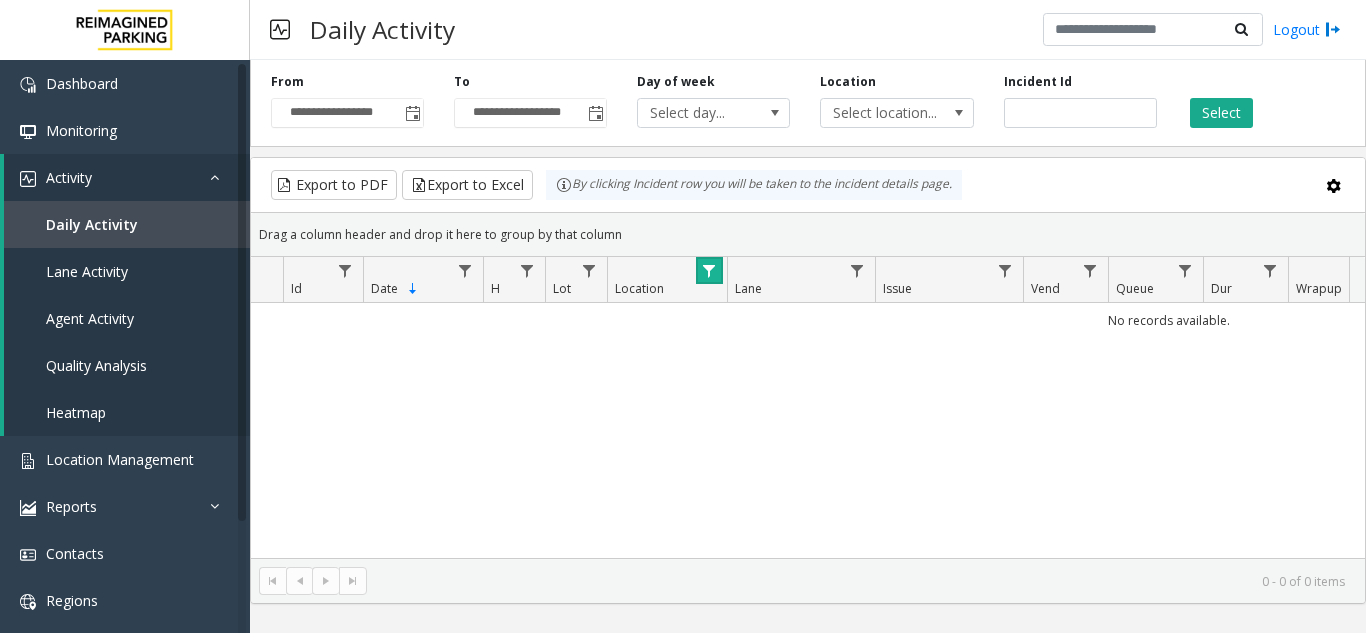 click 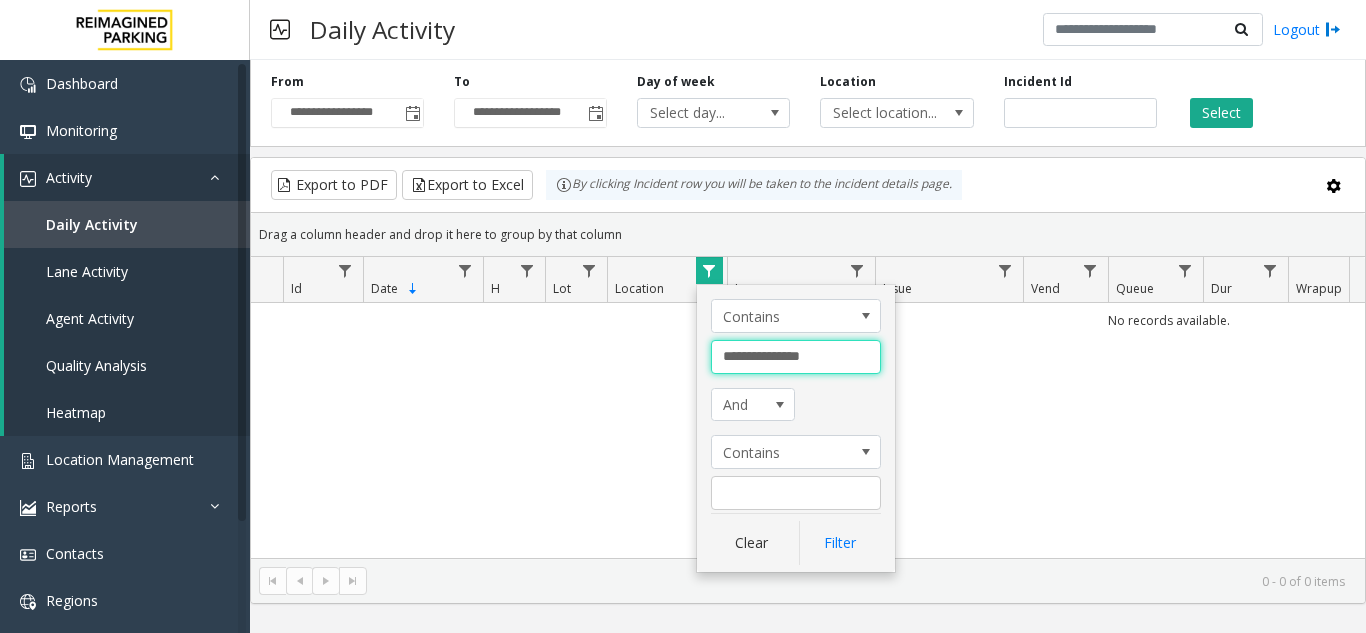 drag, startPoint x: 851, startPoint y: 355, endPoint x: 506, endPoint y: 360, distance: 345.03622 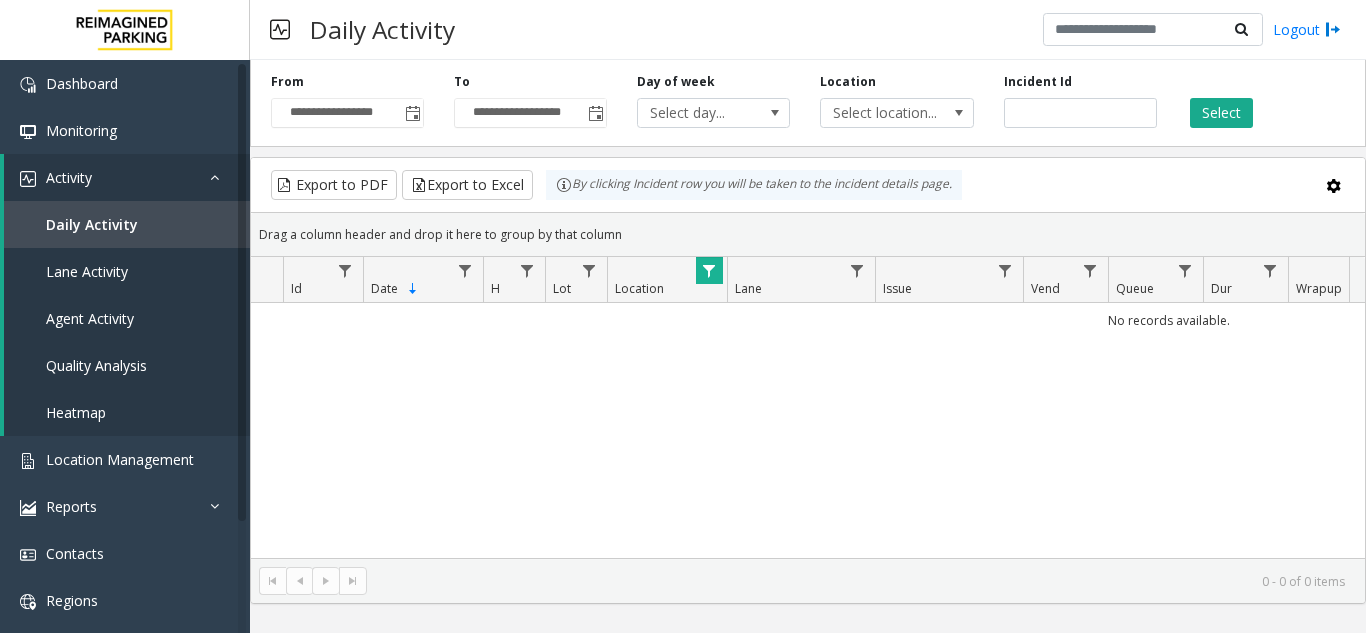 click 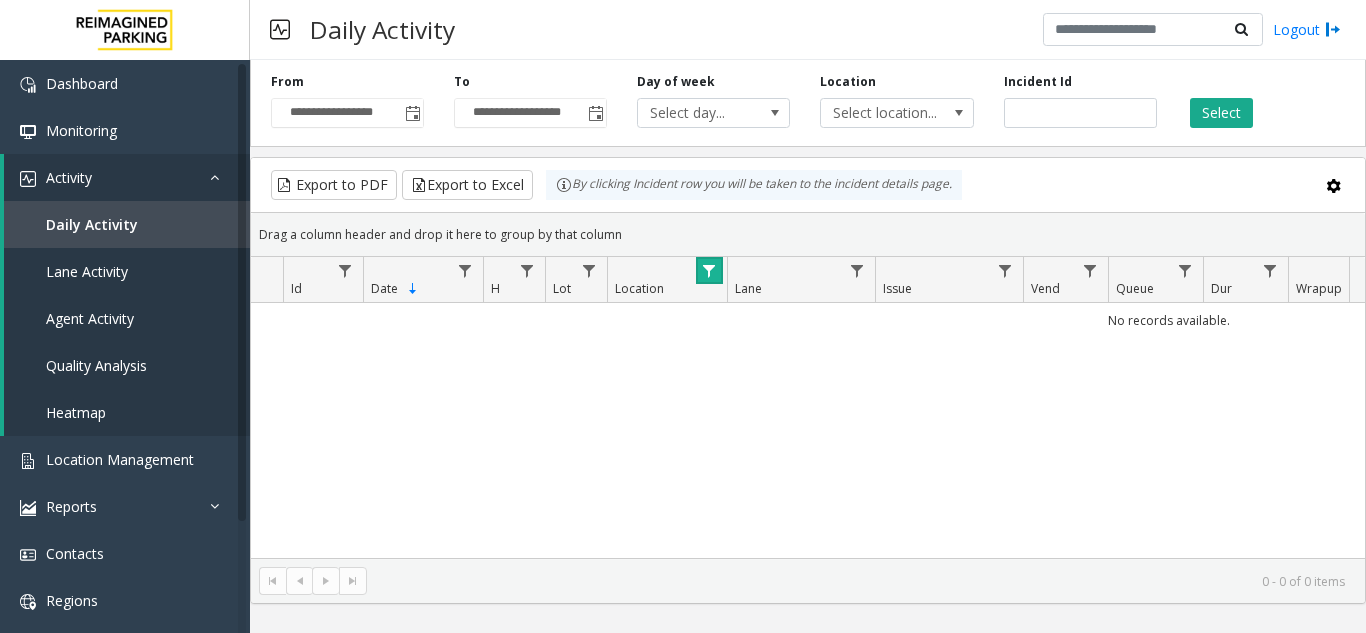 click 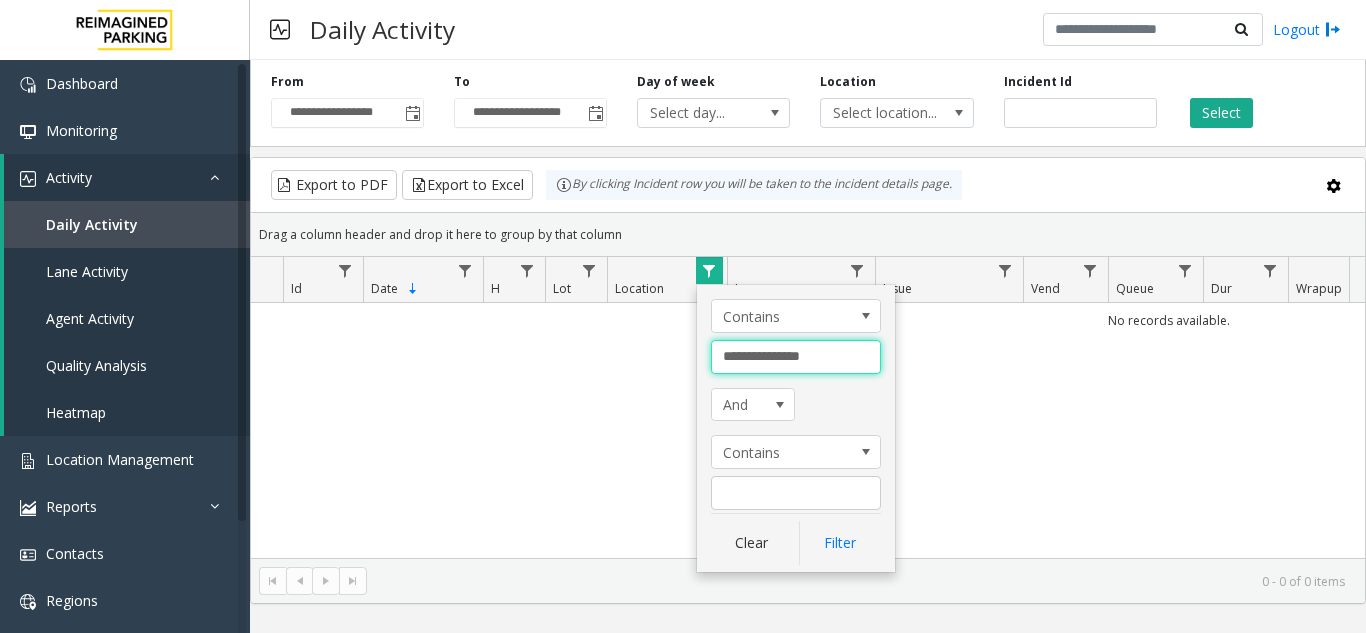 drag, startPoint x: 702, startPoint y: 347, endPoint x: 524, endPoint y: 360, distance: 178.47409 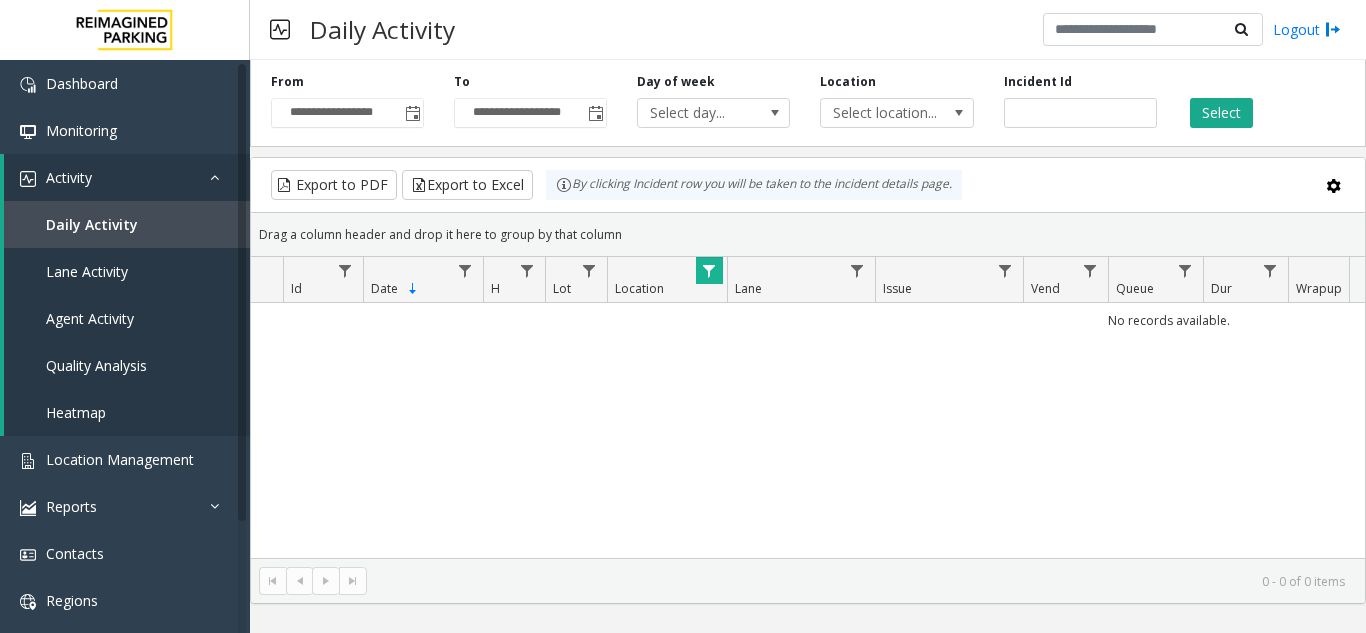 click 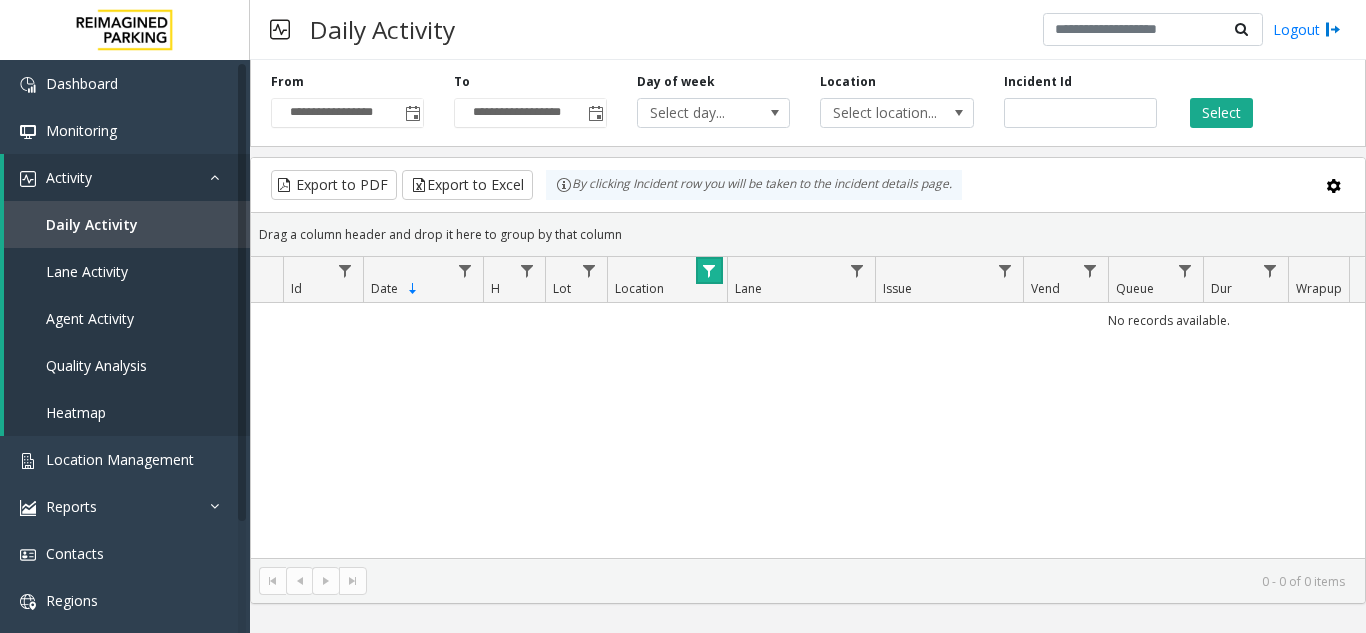 click 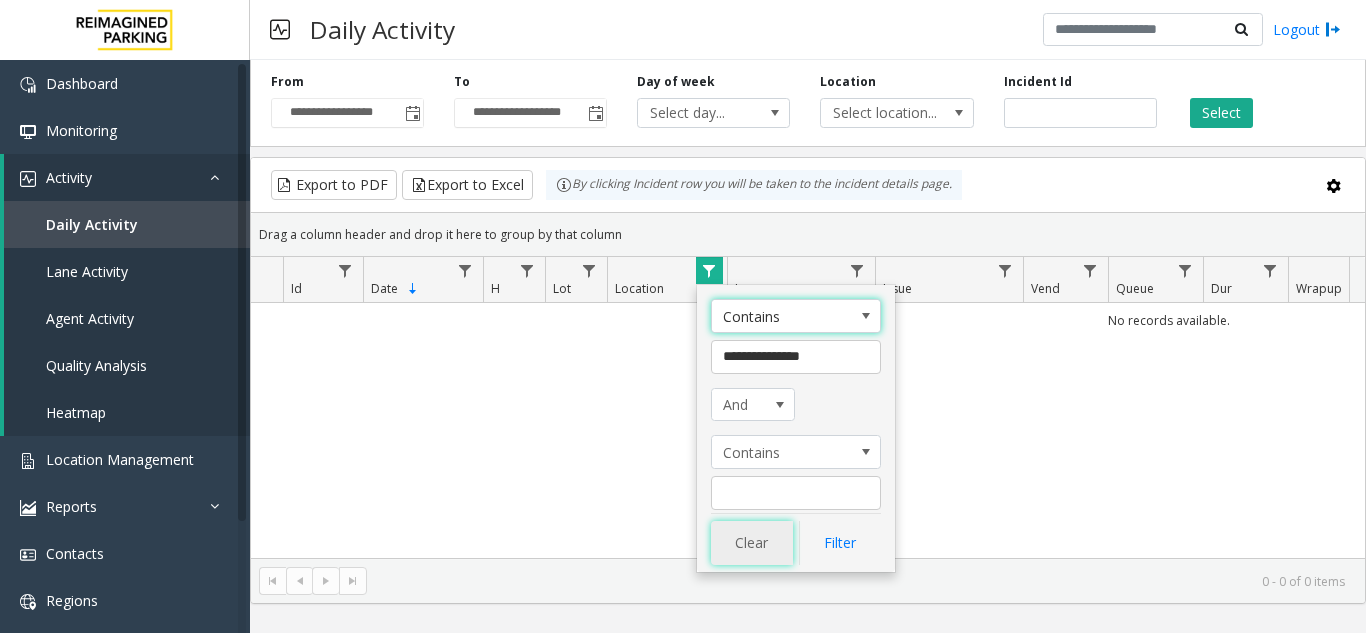 click on "Clear" 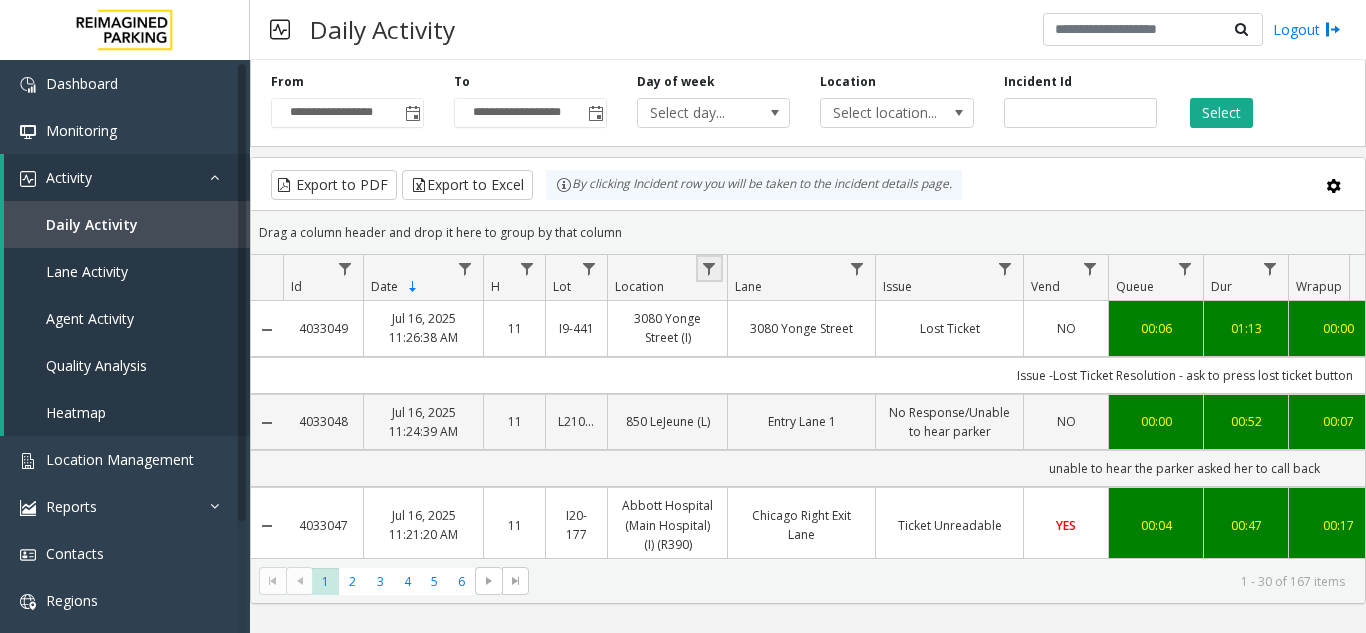 click 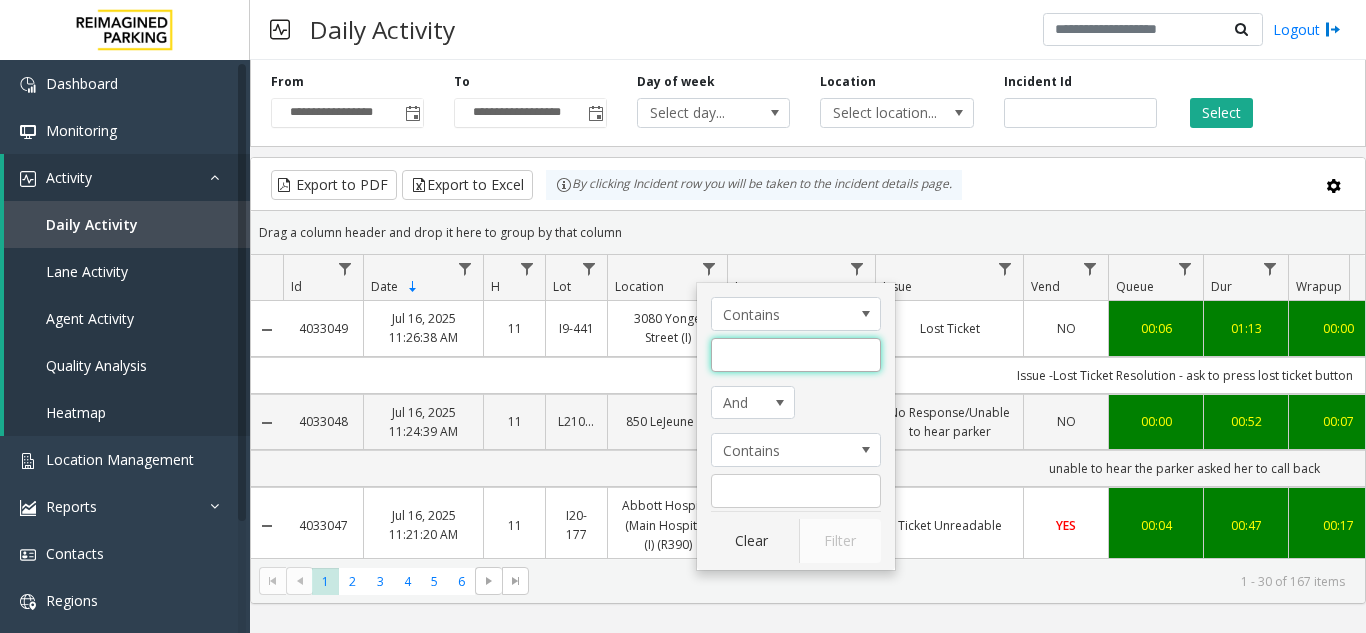 click 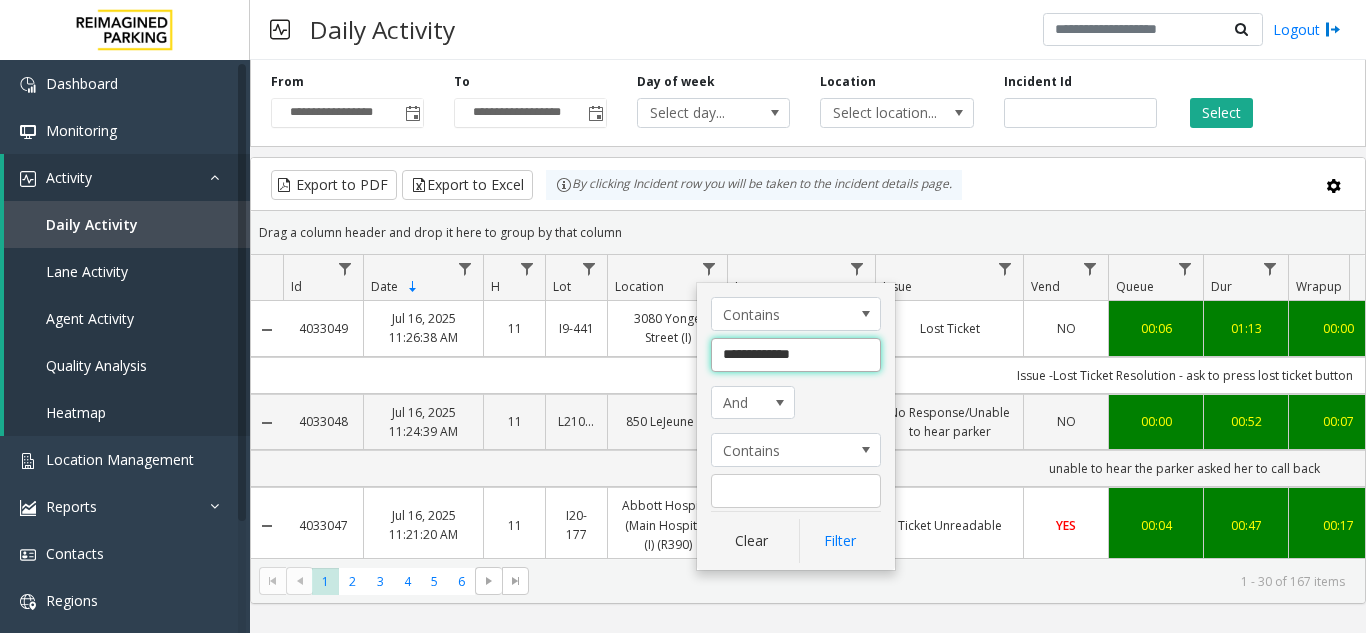 type on "**********" 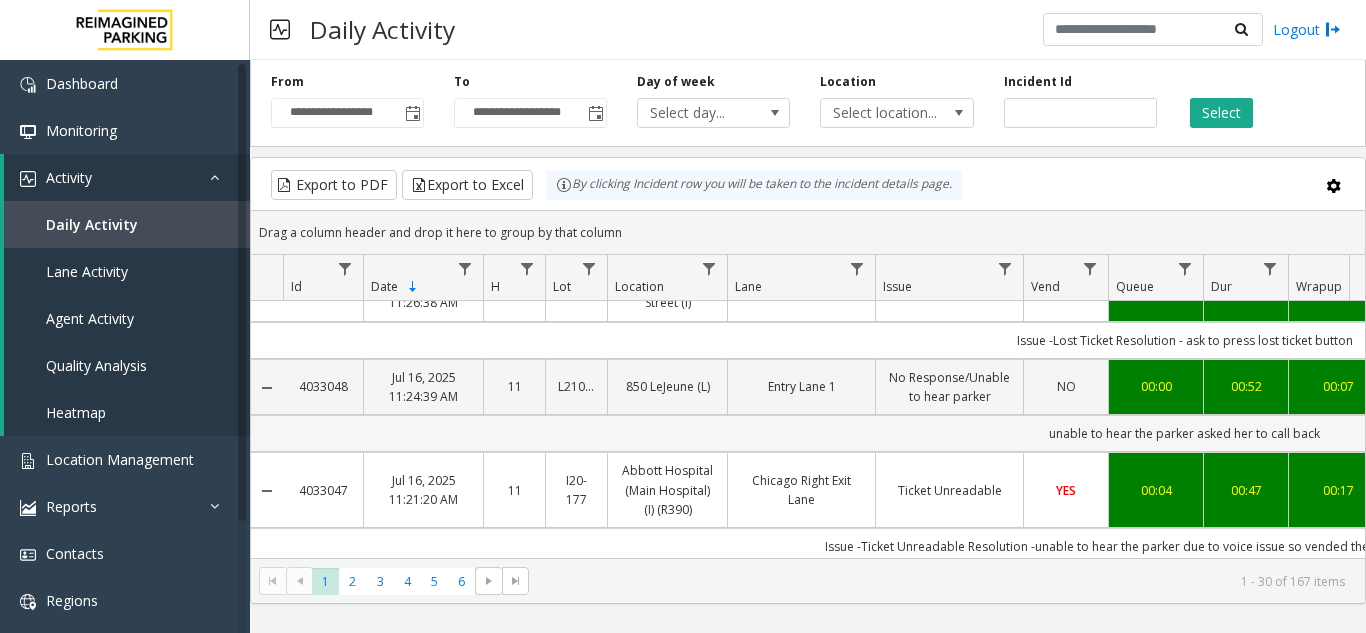 scroll, scrollTop: 0, scrollLeft: 0, axis: both 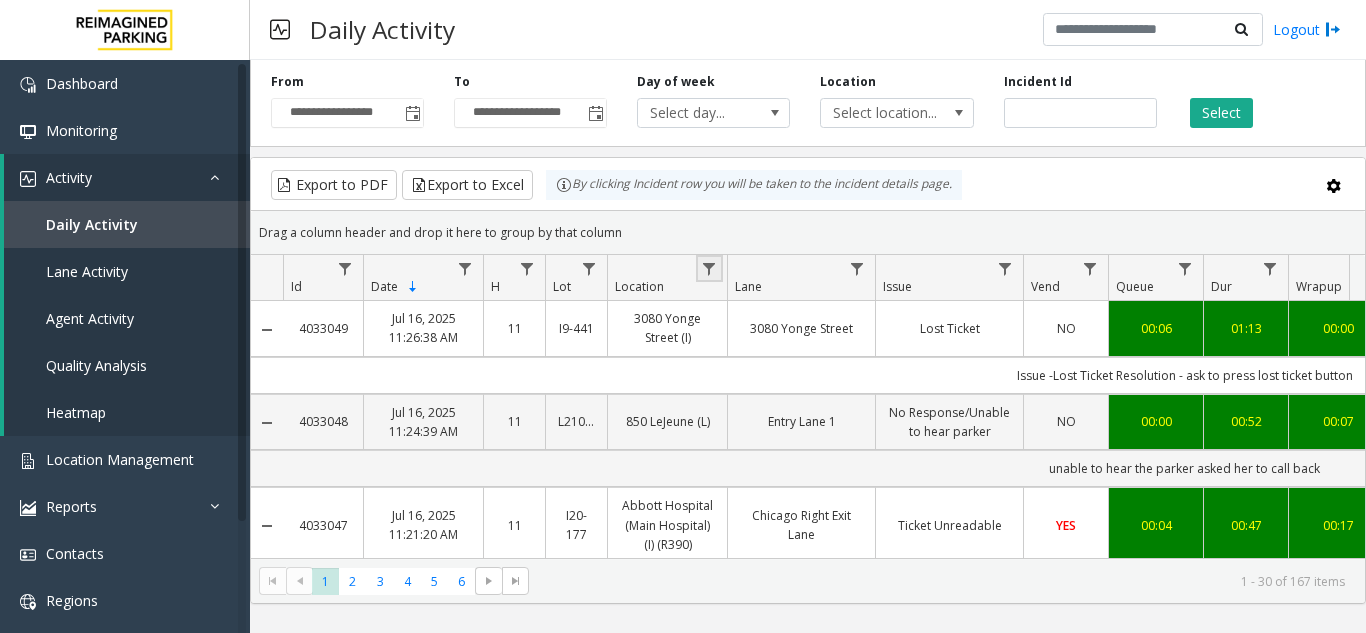 click 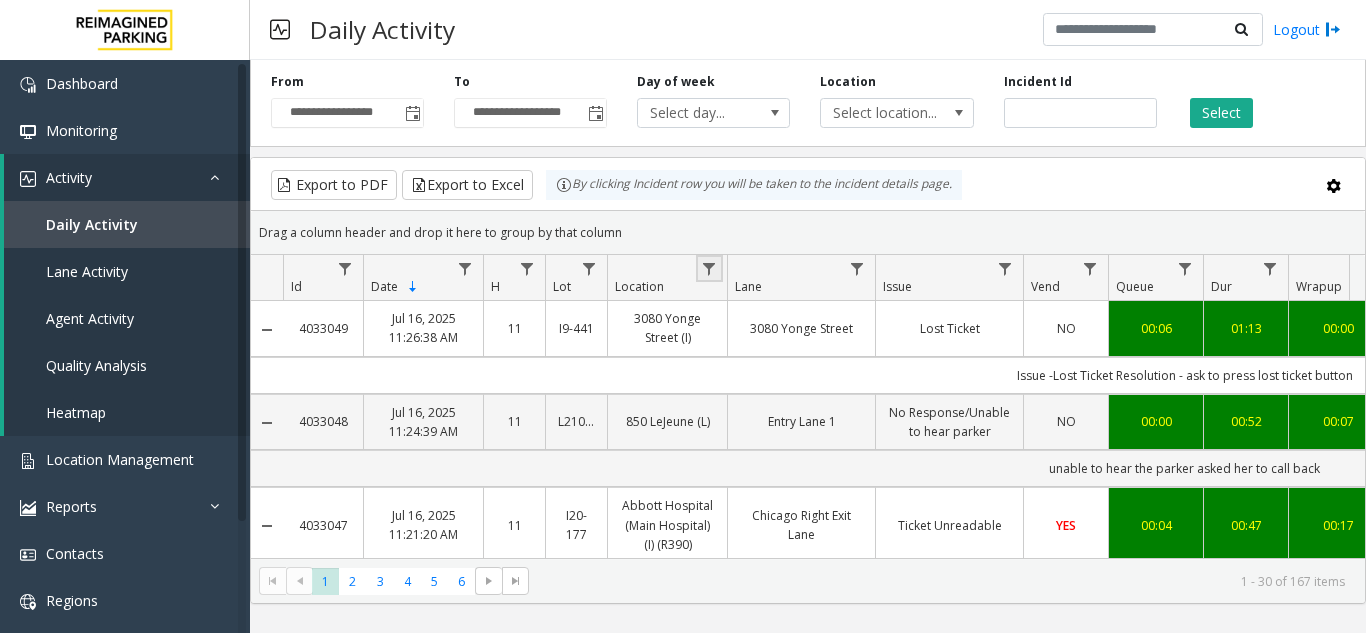 click 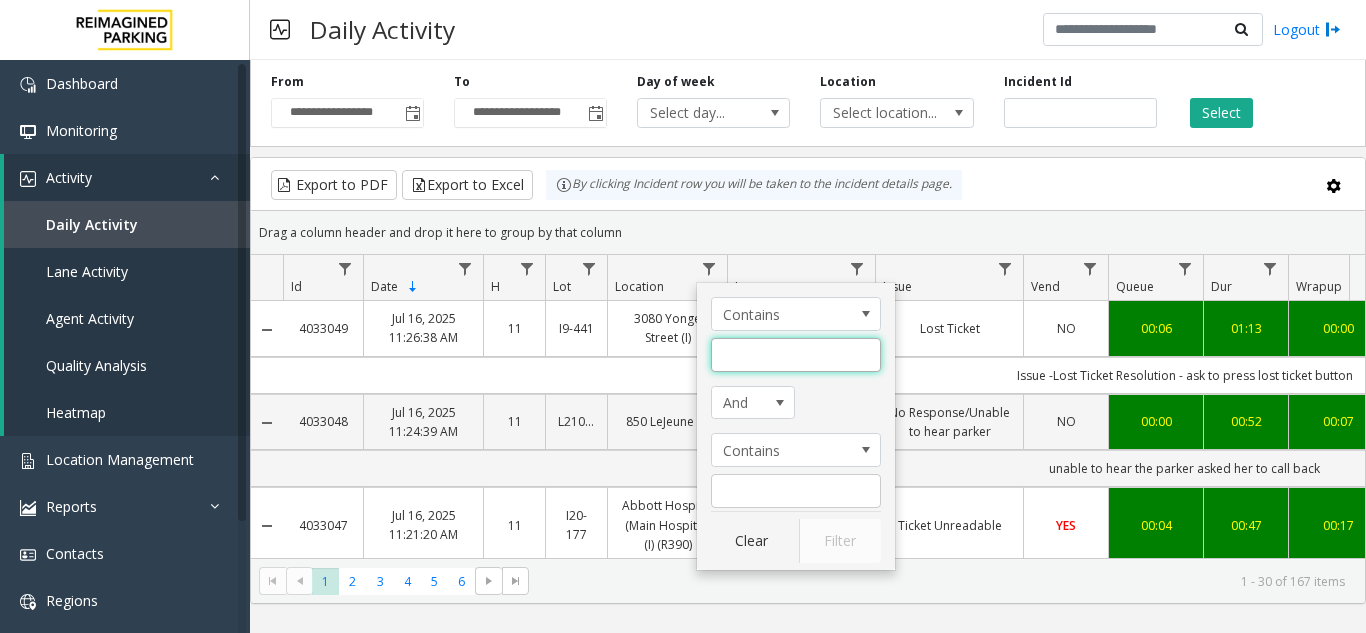 click 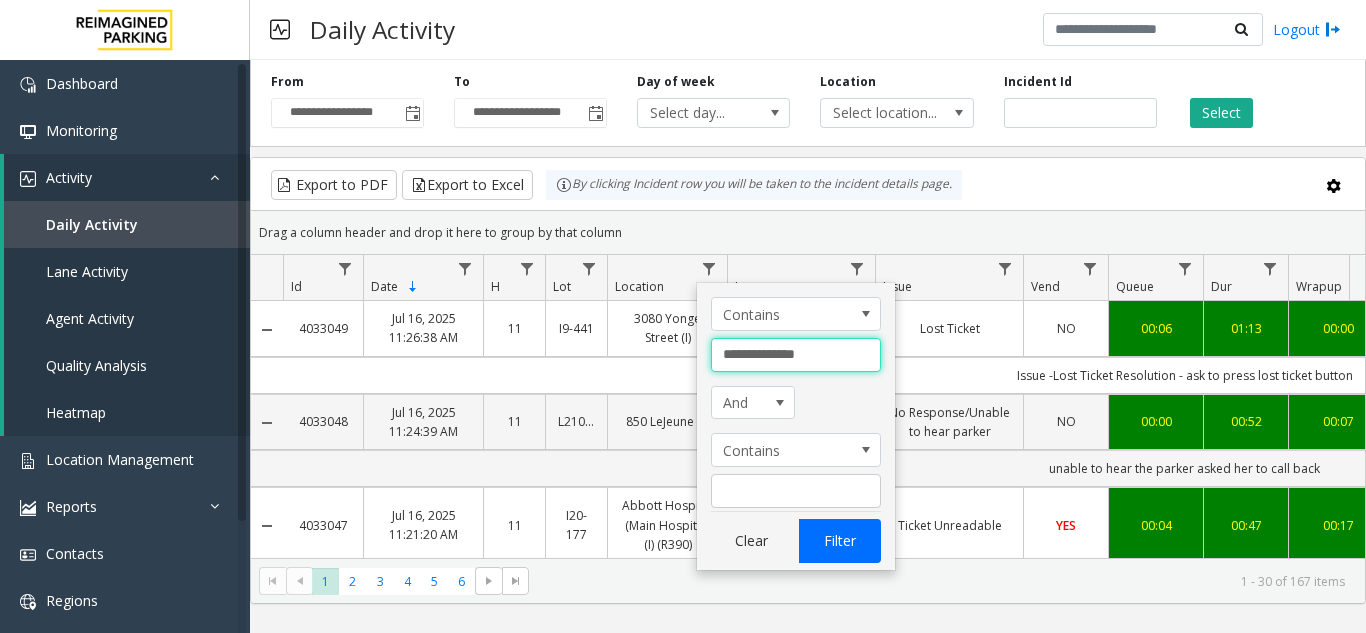 type on "**********" 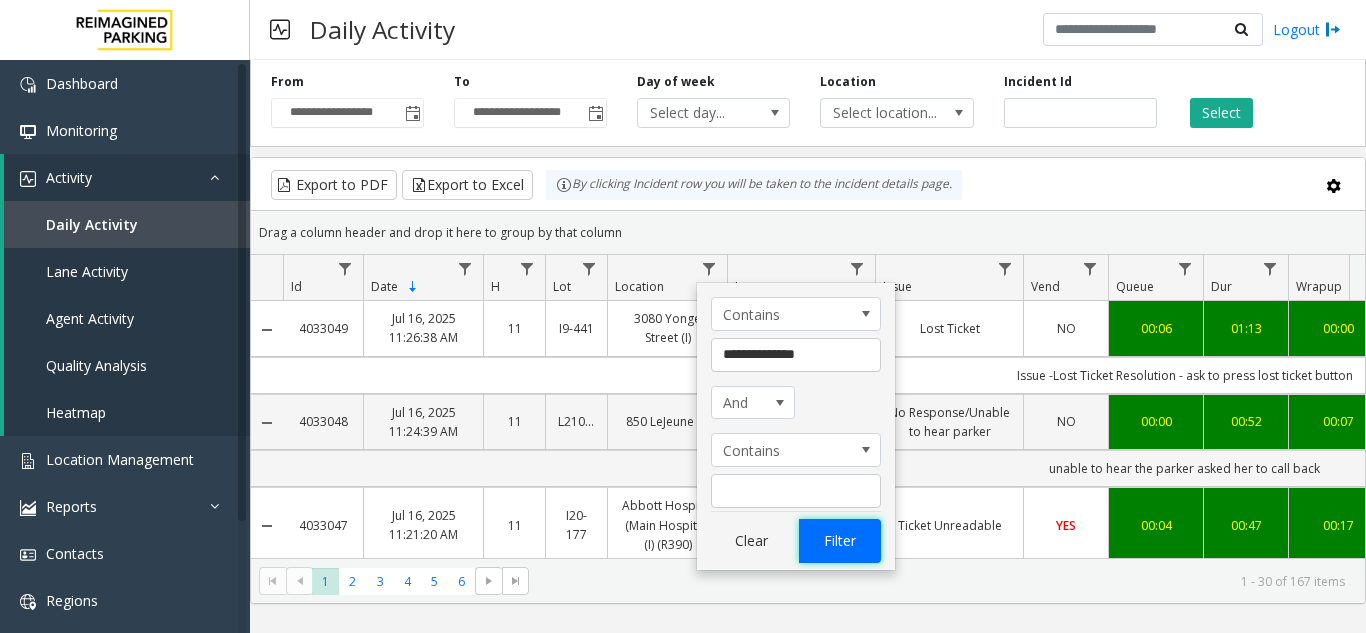 click on "Filter" 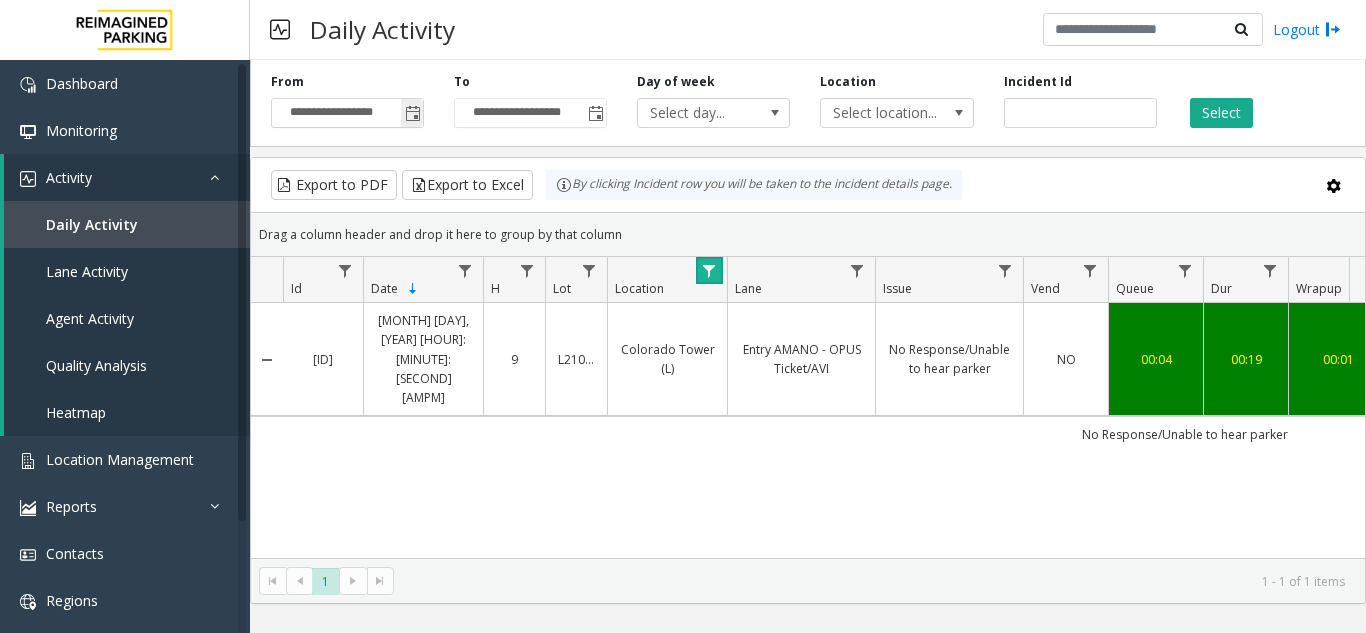 click 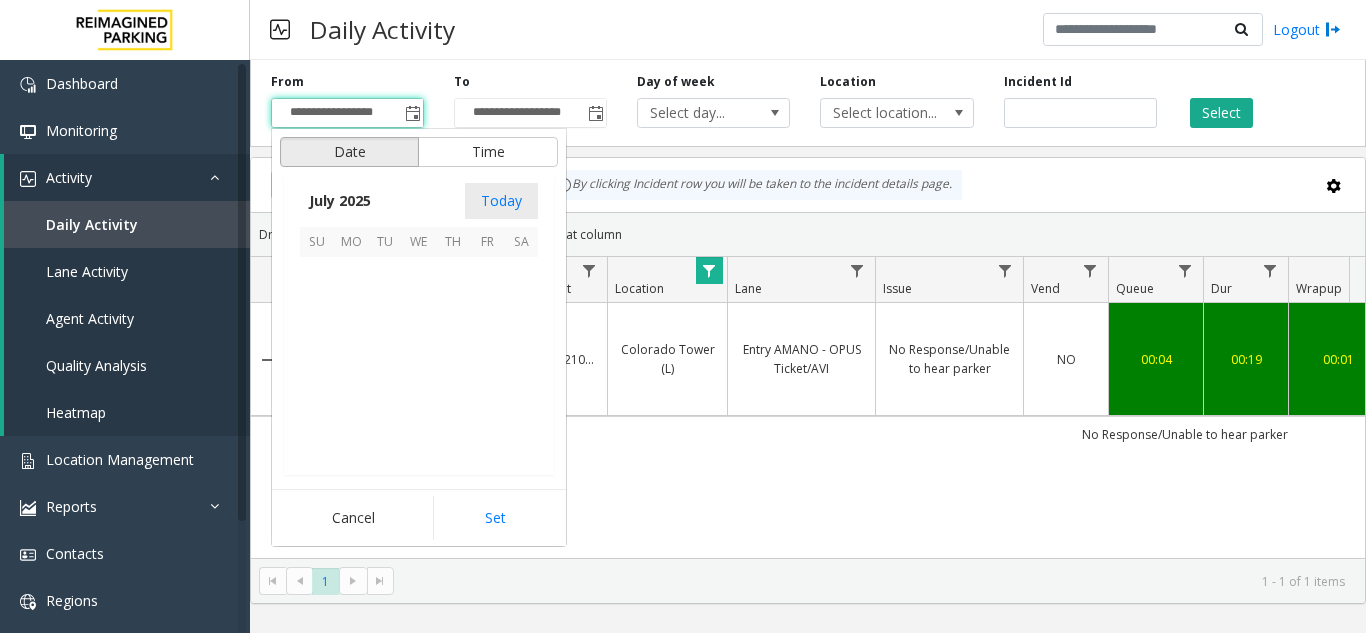 scroll, scrollTop: 358428, scrollLeft: 0, axis: vertical 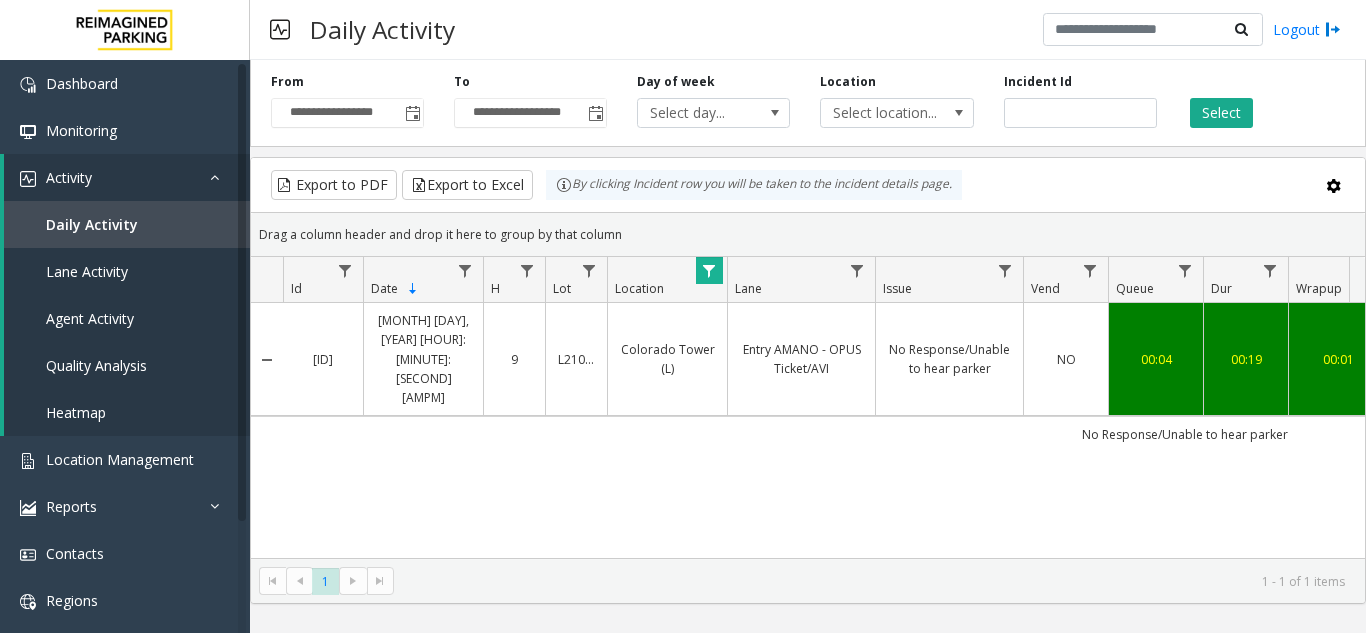 click on "**********" 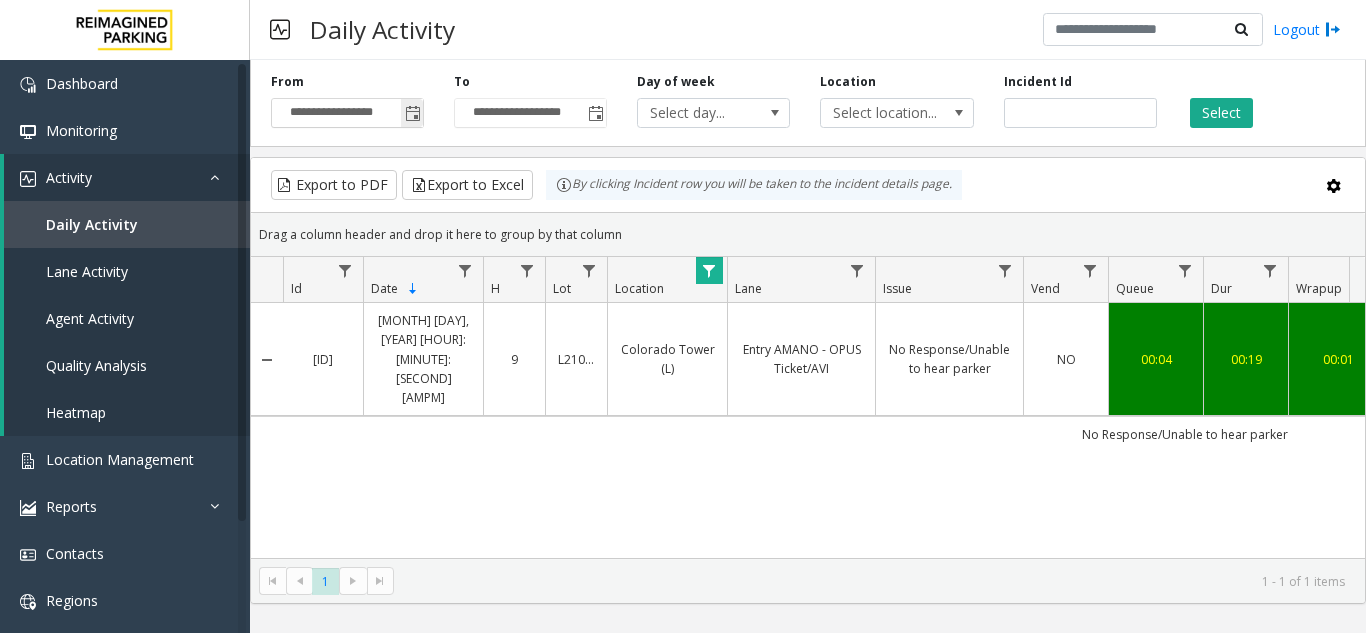 click 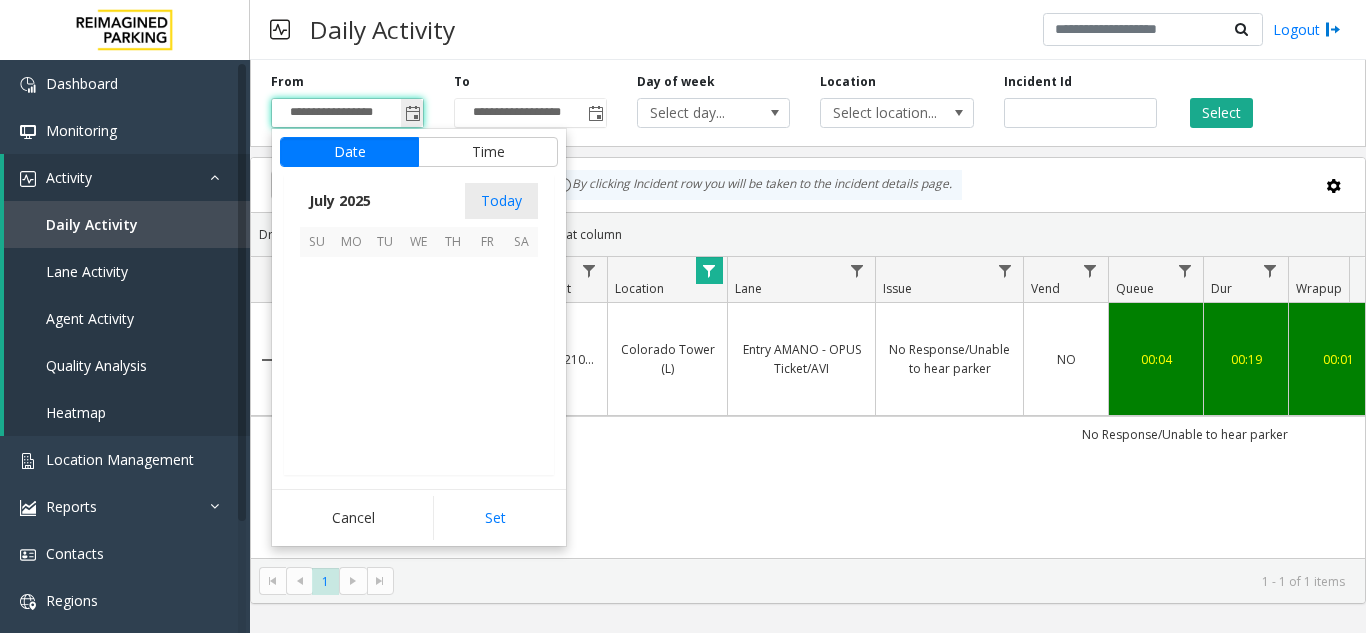 scroll, scrollTop: 358428, scrollLeft: 0, axis: vertical 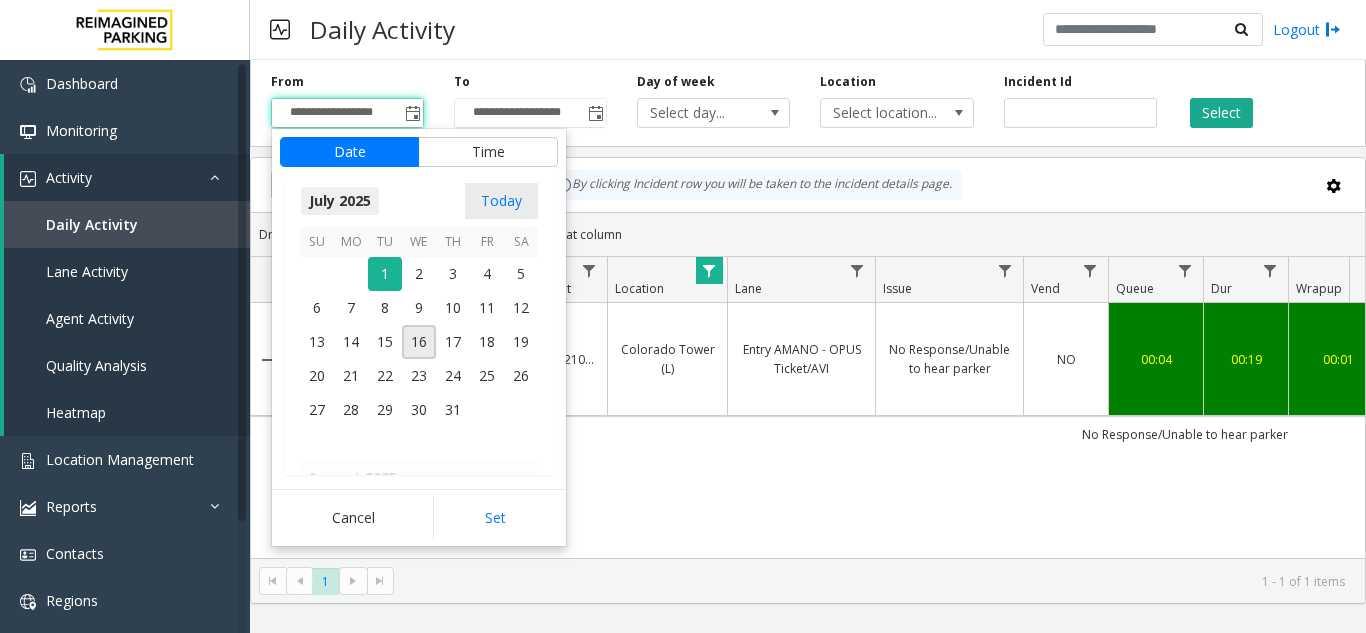 click on "July 2025" at bounding box center [340, 201] 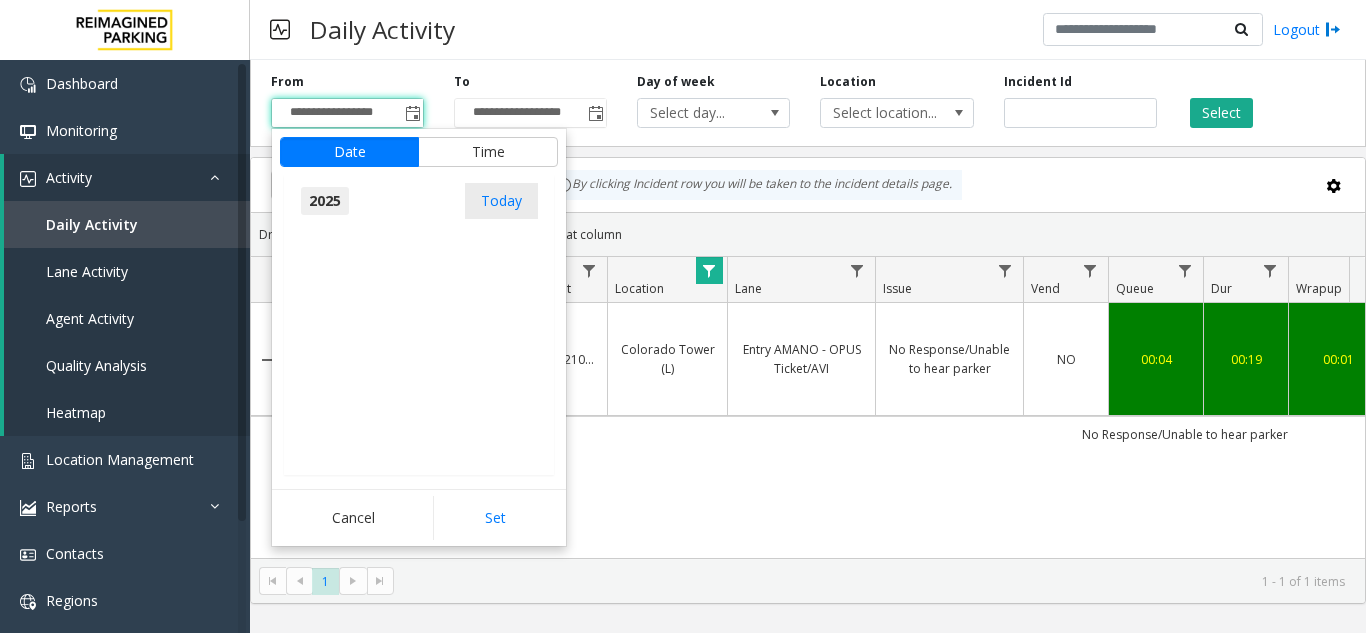scroll, scrollTop: 21348, scrollLeft: 0, axis: vertical 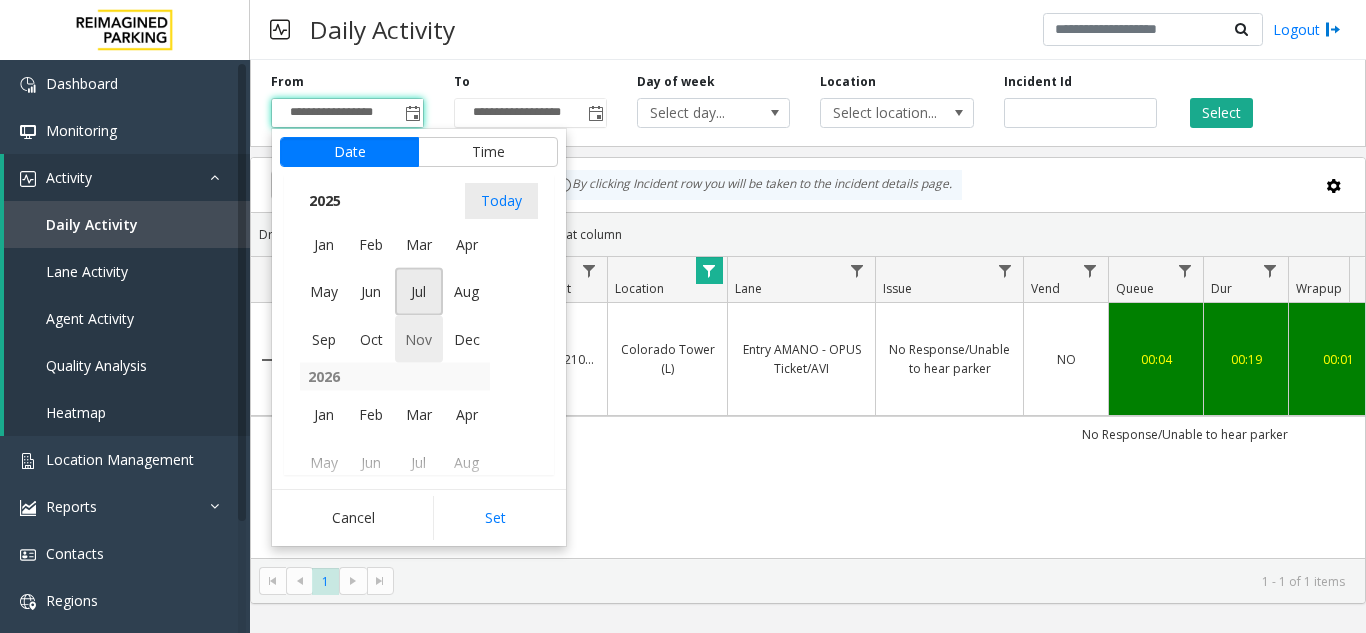 drag, startPoint x: 373, startPoint y: 298, endPoint x: 396, endPoint y: 356, distance: 62.39391 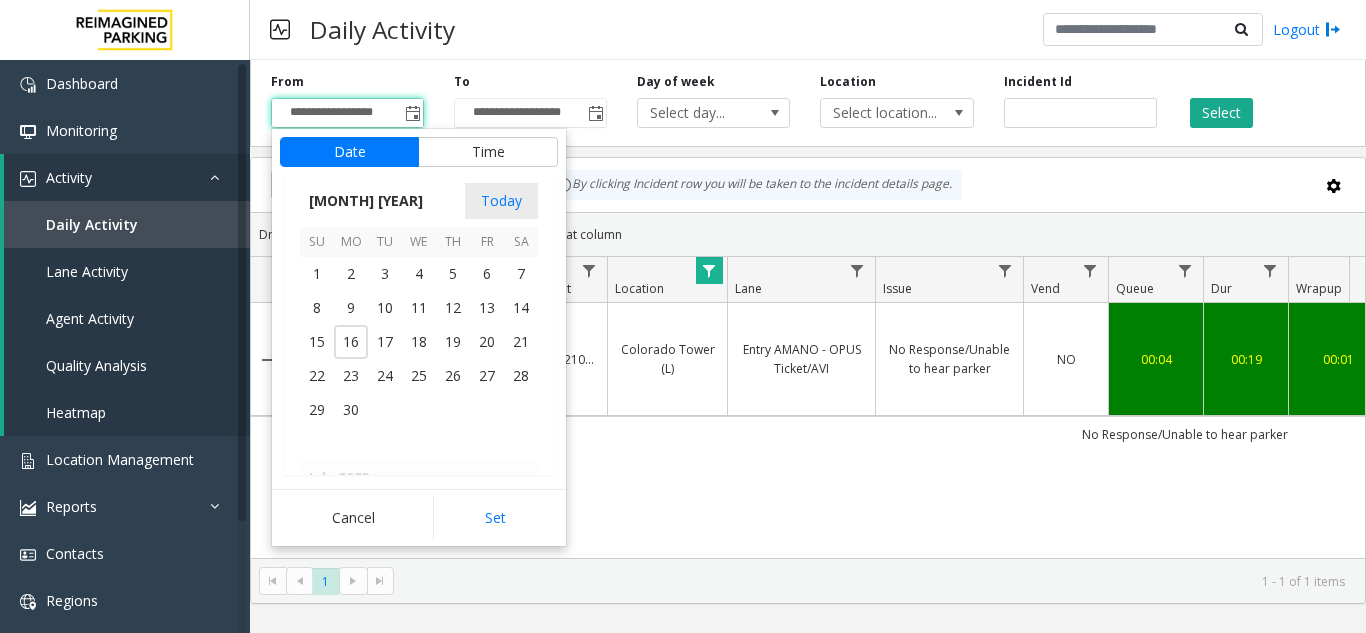 click on "Set" 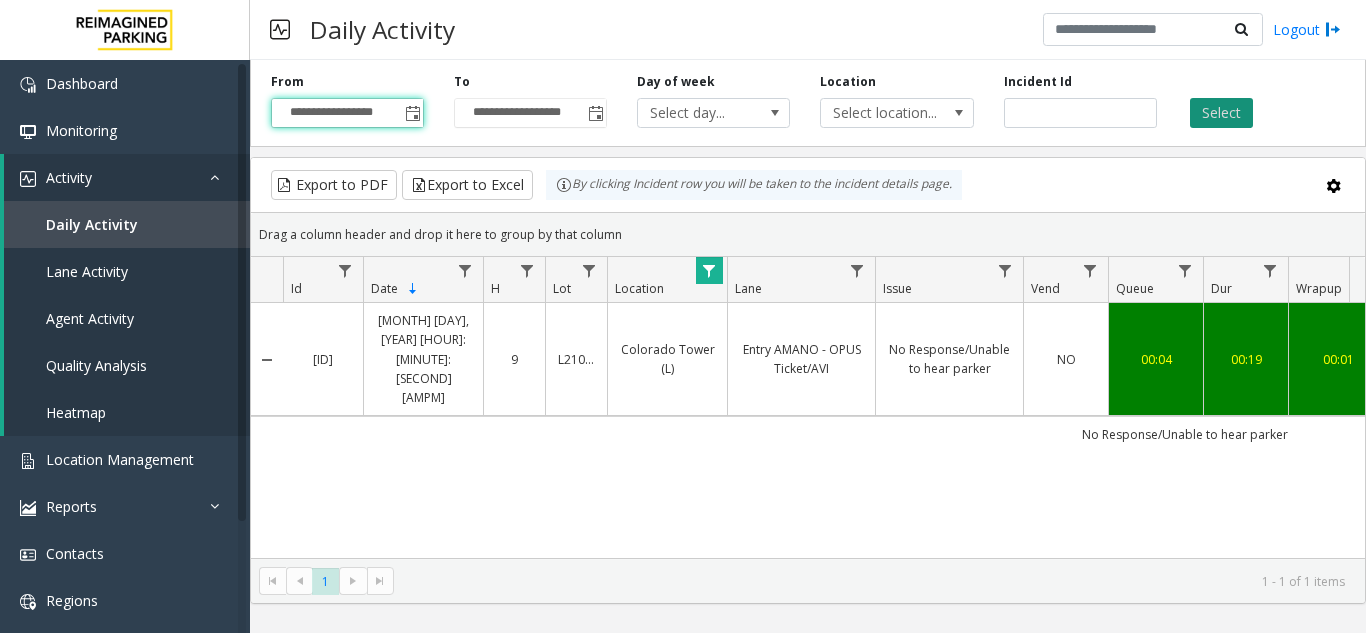 click on "Select" 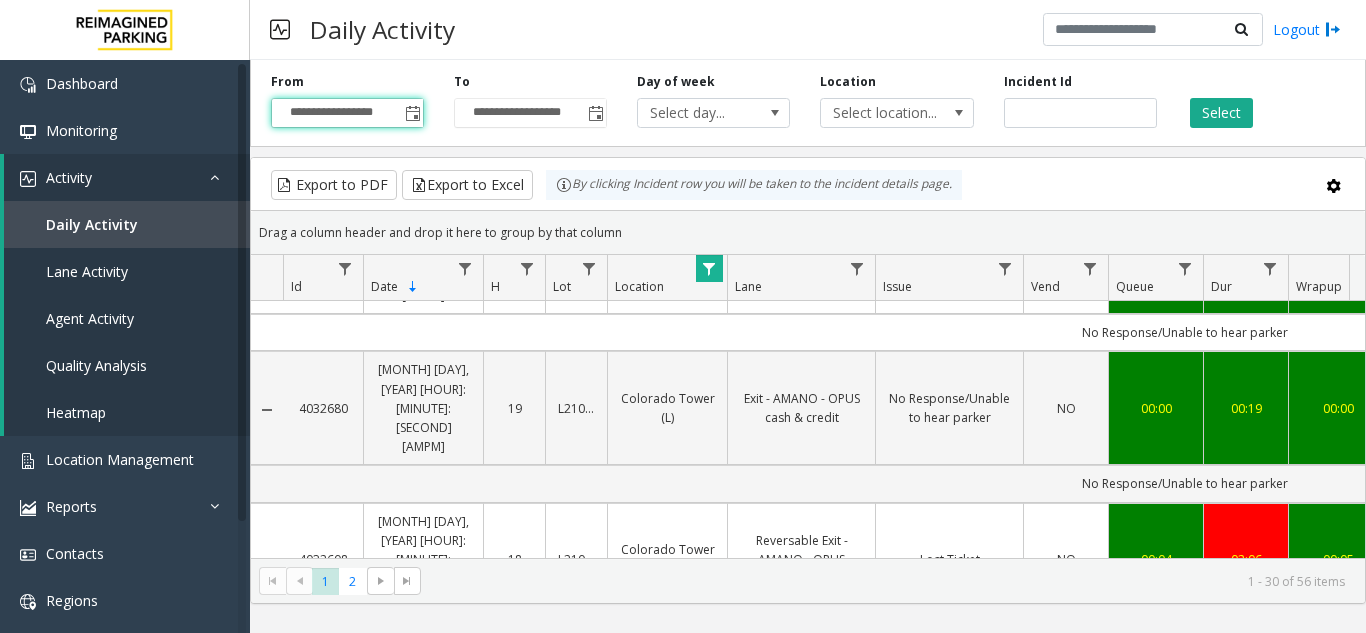 scroll, scrollTop: 0, scrollLeft: 0, axis: both 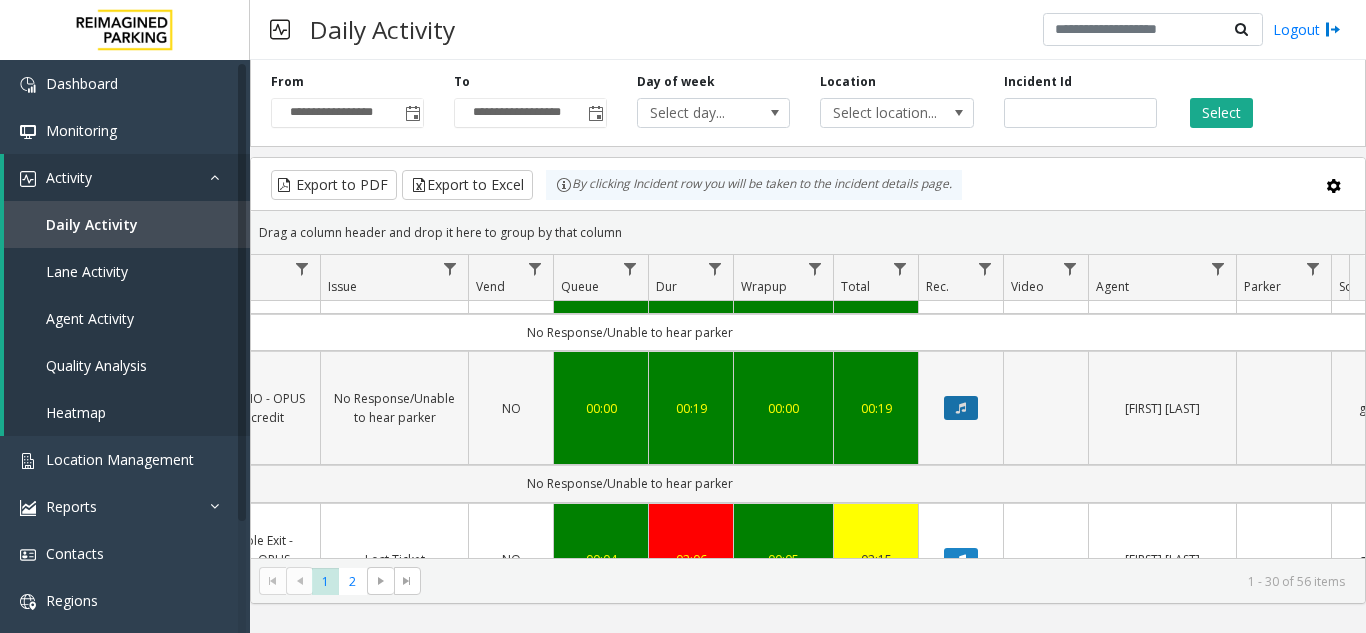 click 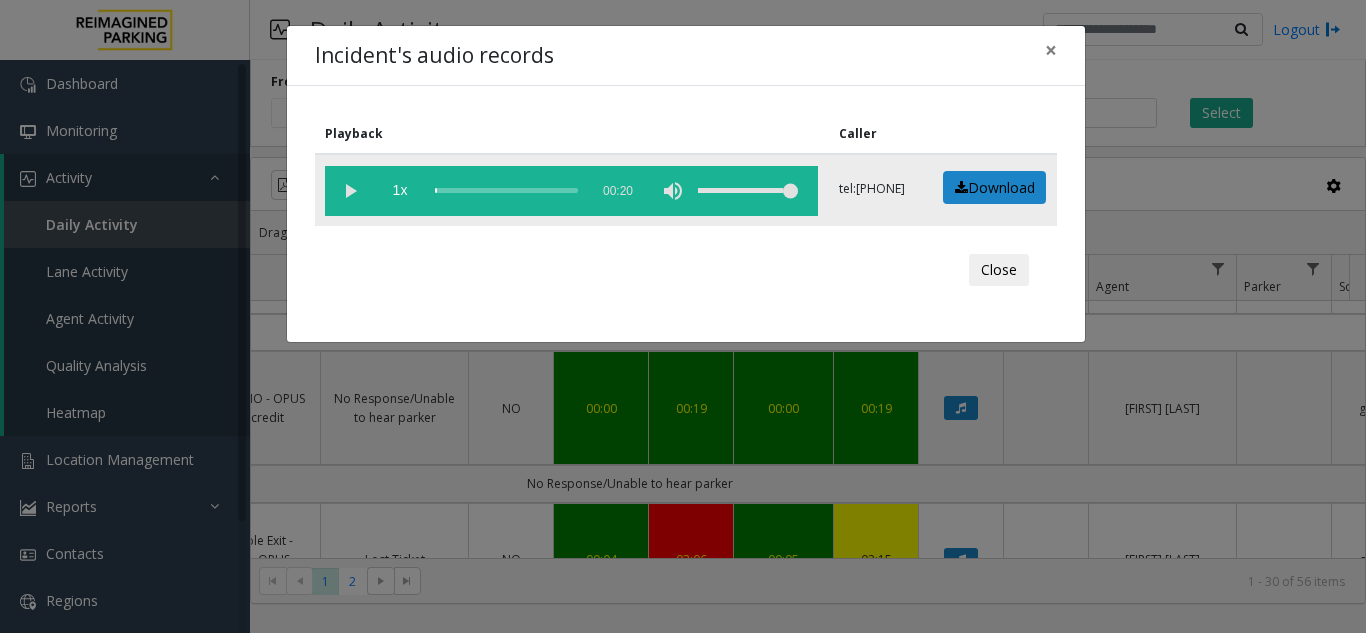 click 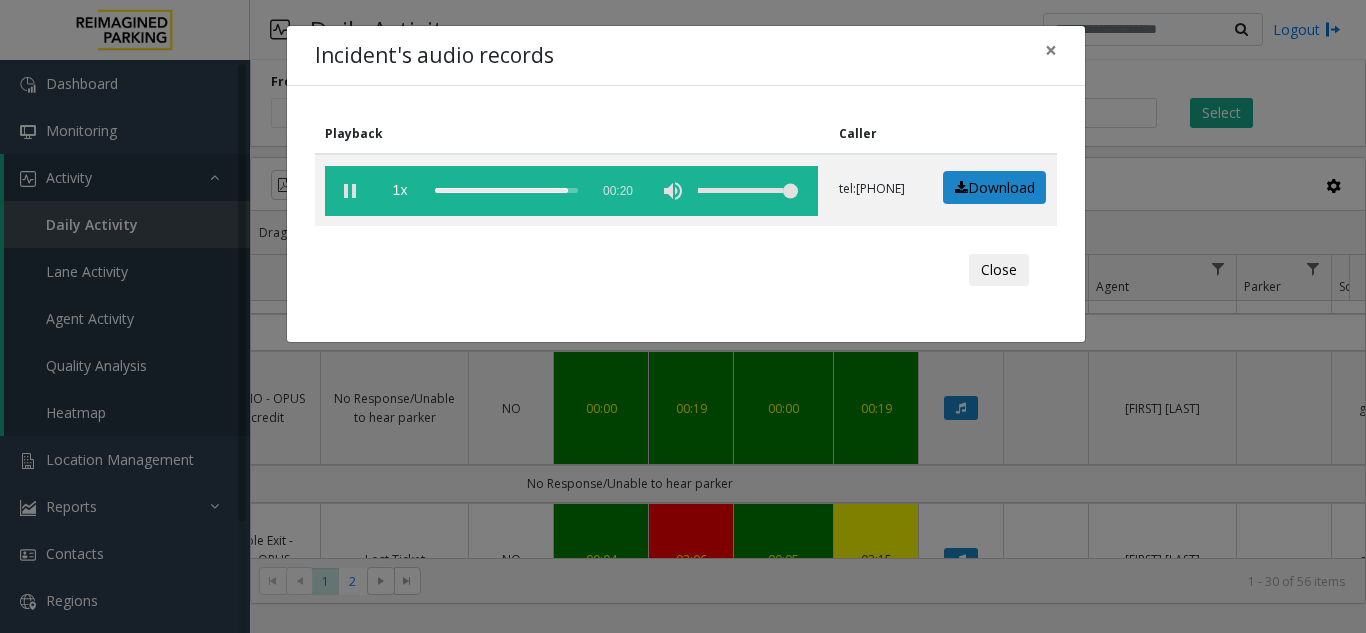 drag, startPoint x: 994, startPoint y: 273, endPoint x: 996, endPoint y: 288, distance: 15.132746 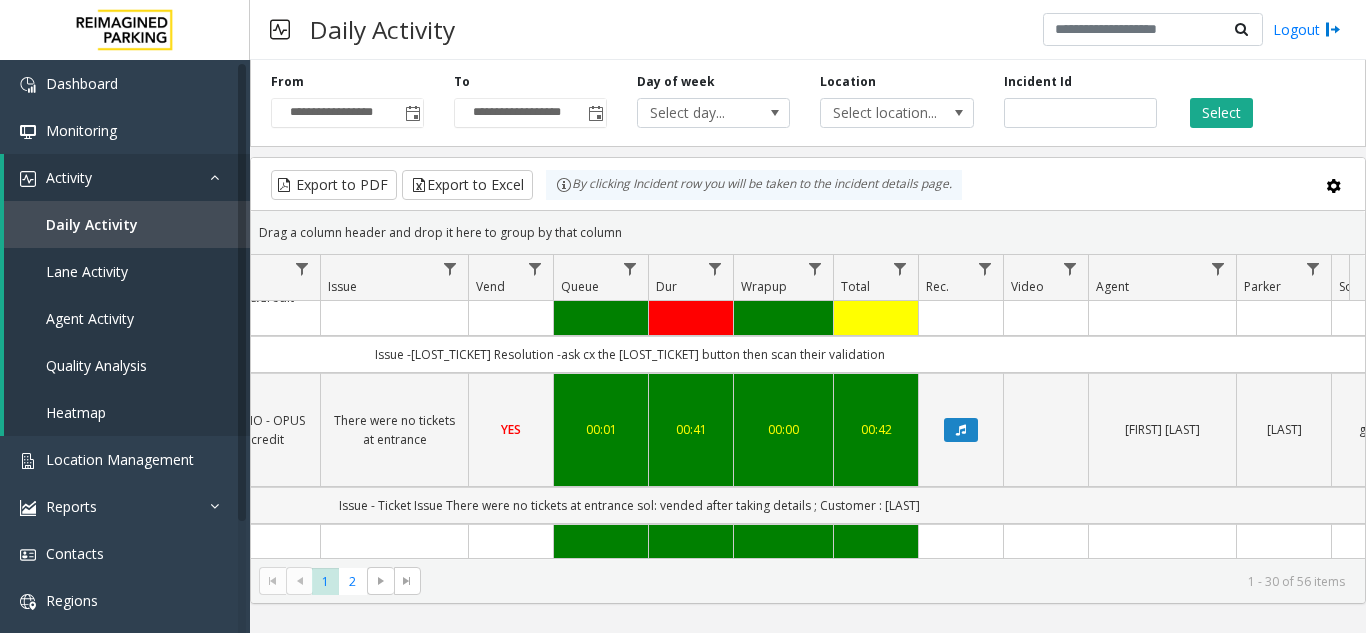 scroll, scrollTop: 500, scrollLeft: 555, axis: both 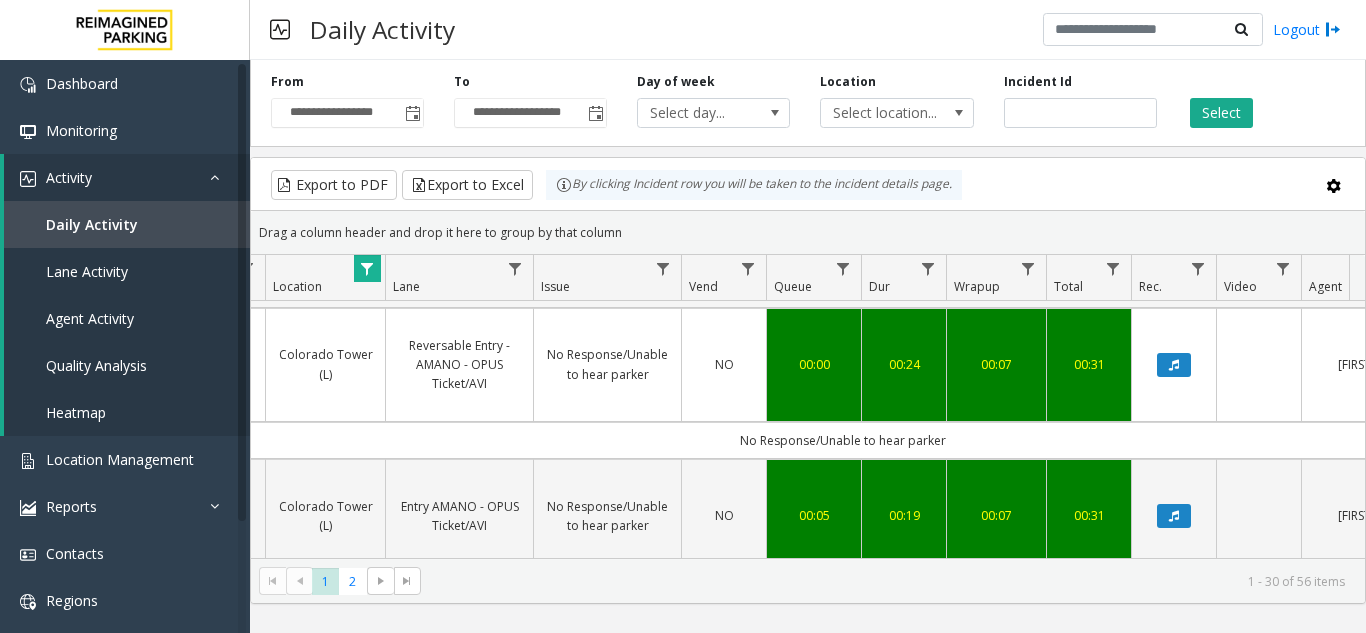 click 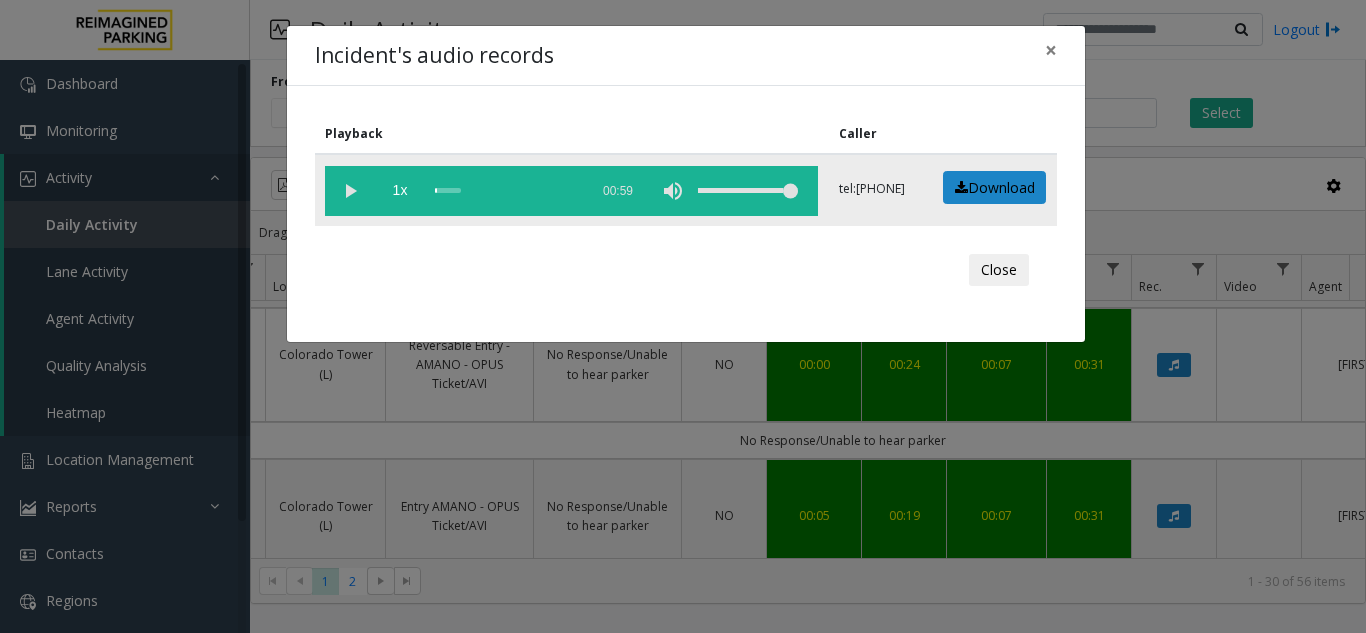 click 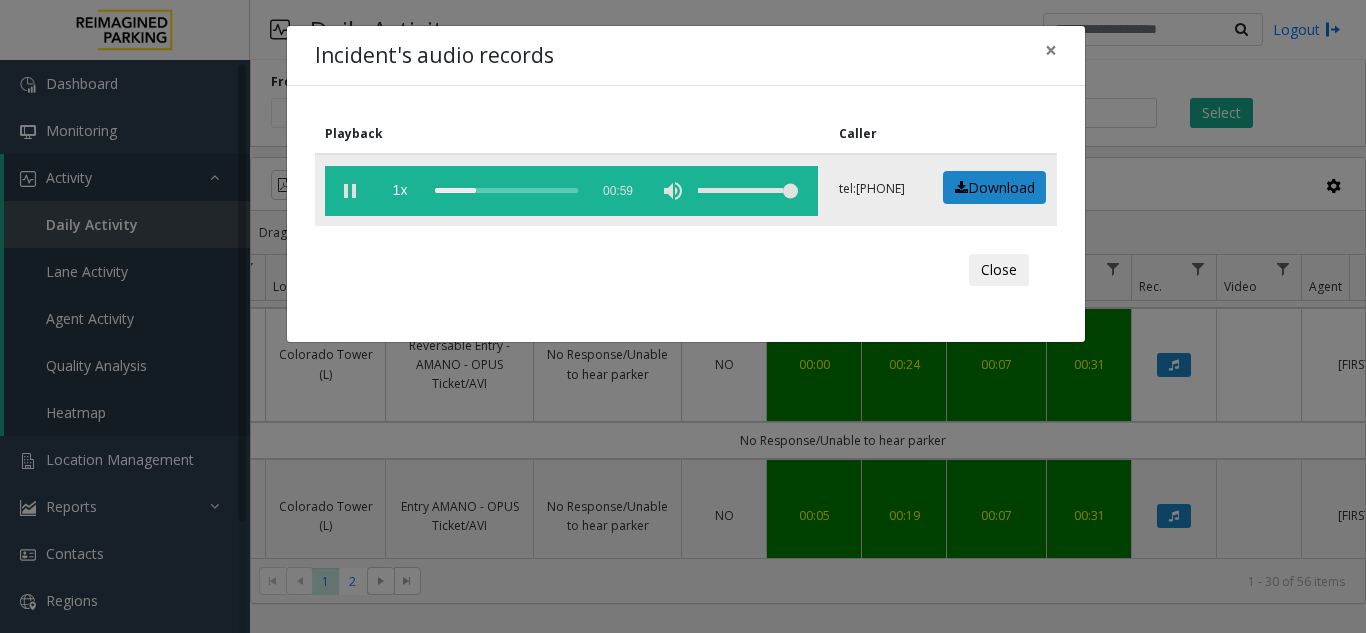click 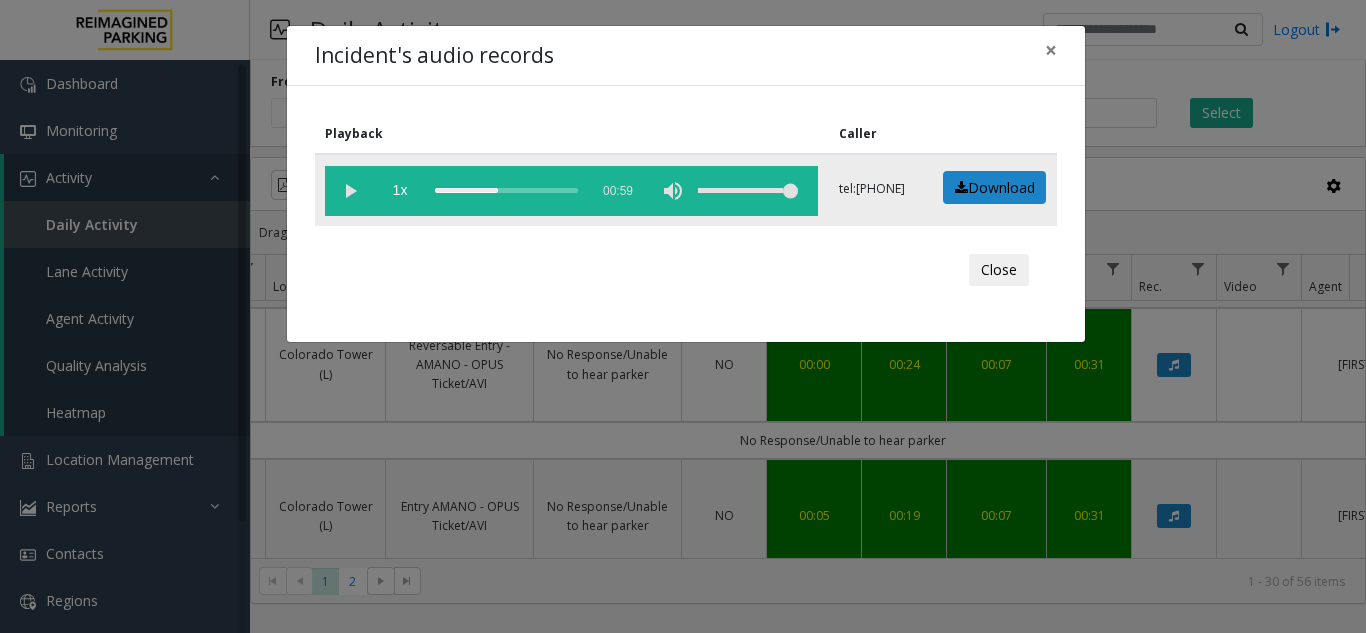 click 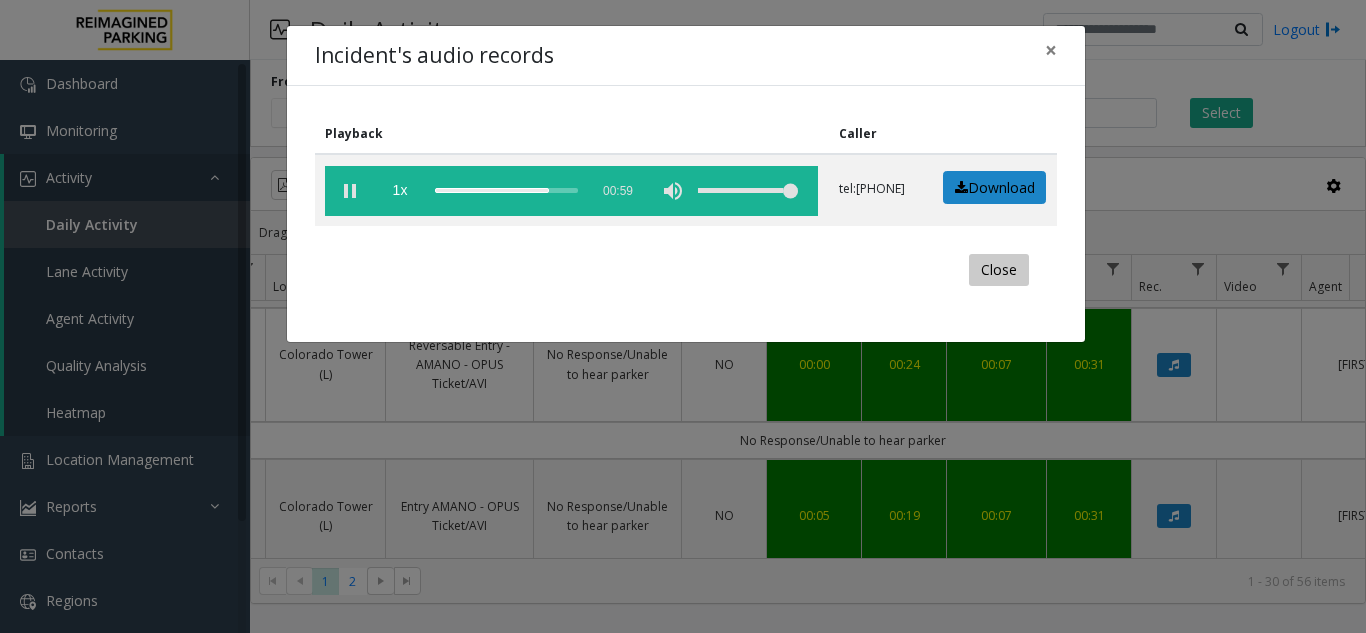 click on "Close" 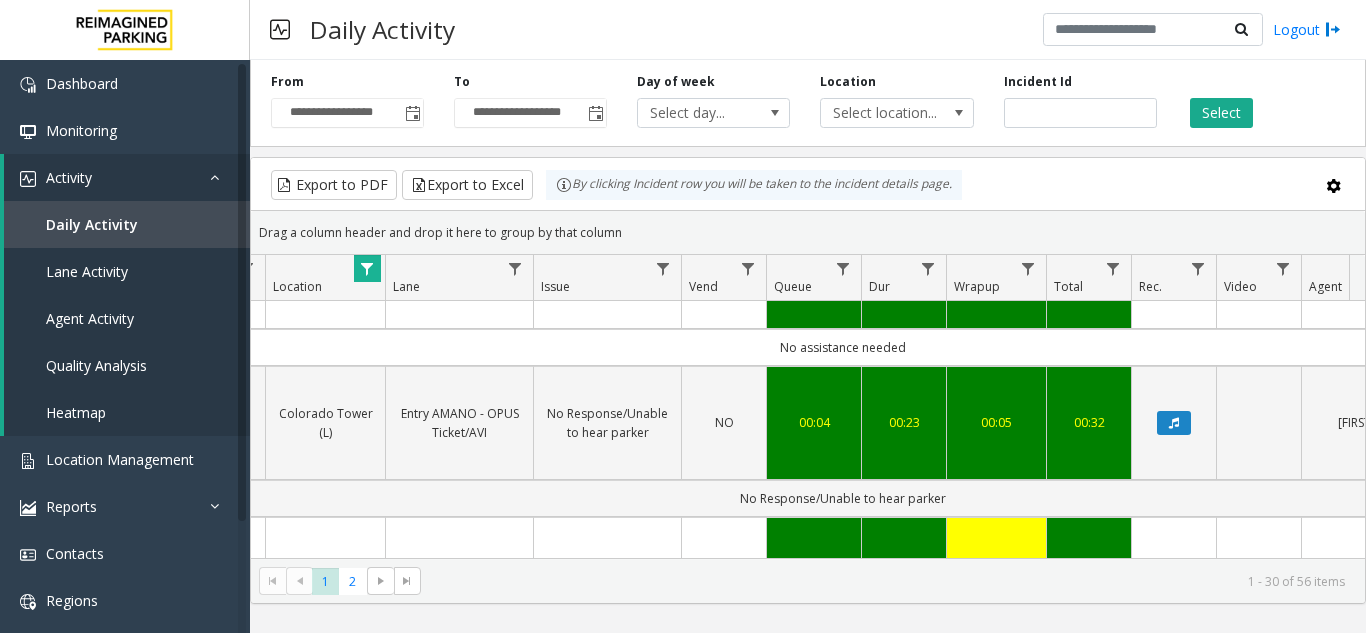 scroll, scrollTop: 1800, scrollLeft: 342, axis: both 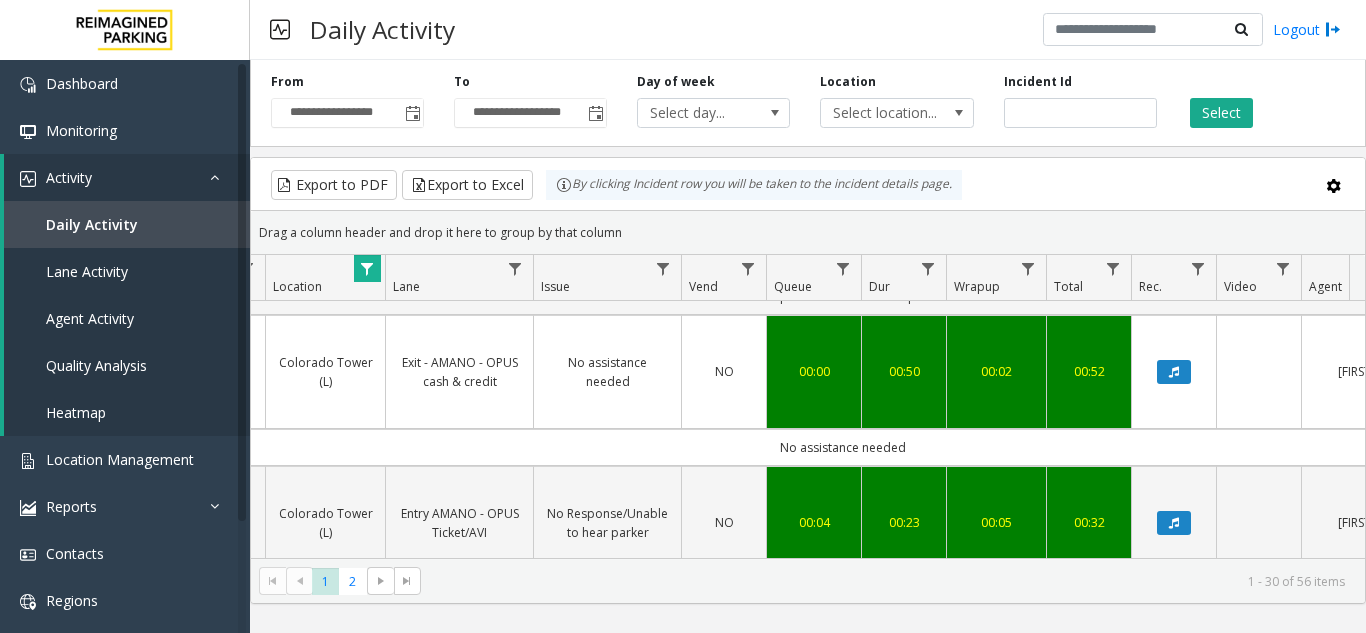 click 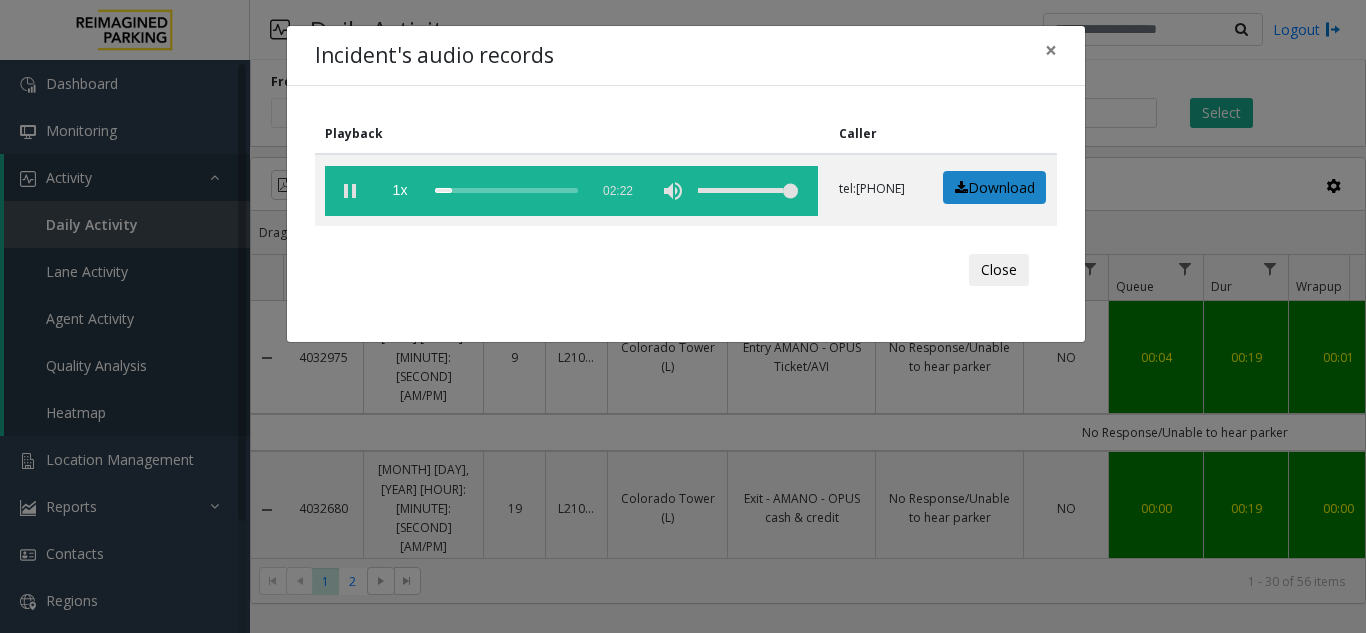 scroll, scrollTop: 0, scrollLeft: 0, axis: both 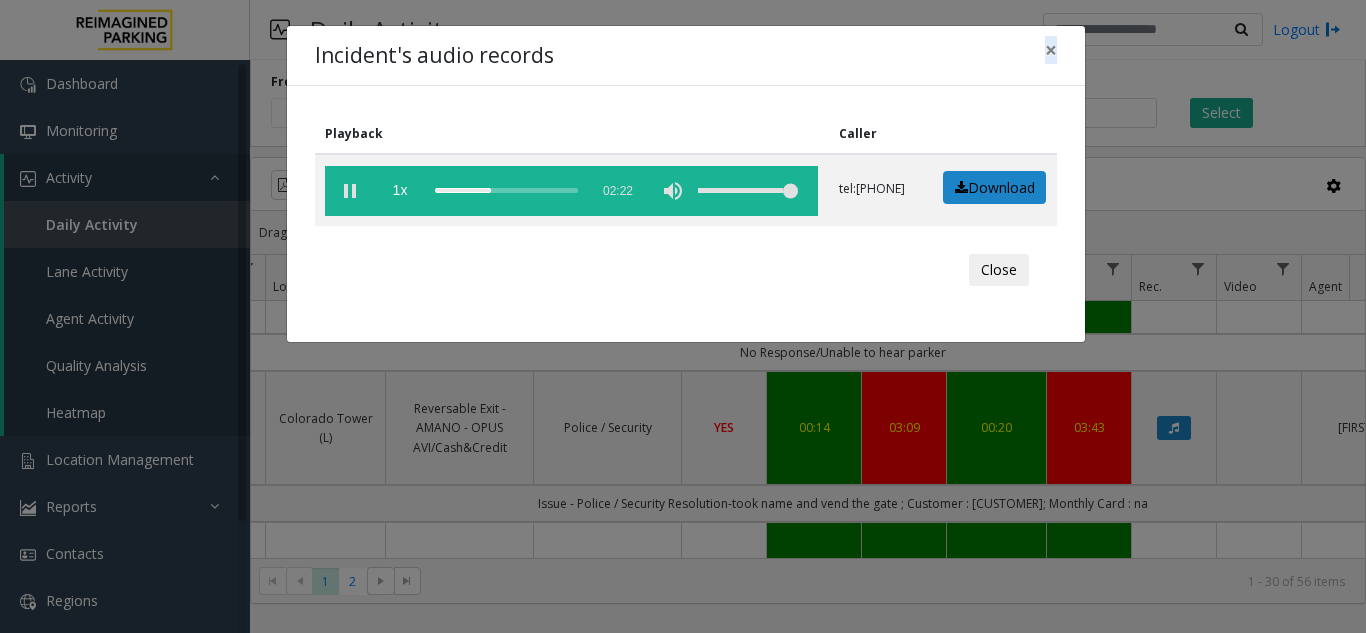 drag, startPoint x: 807, startPoint y: 54, endPoint x: 870, endPoint y: 107, distance: 82.32861 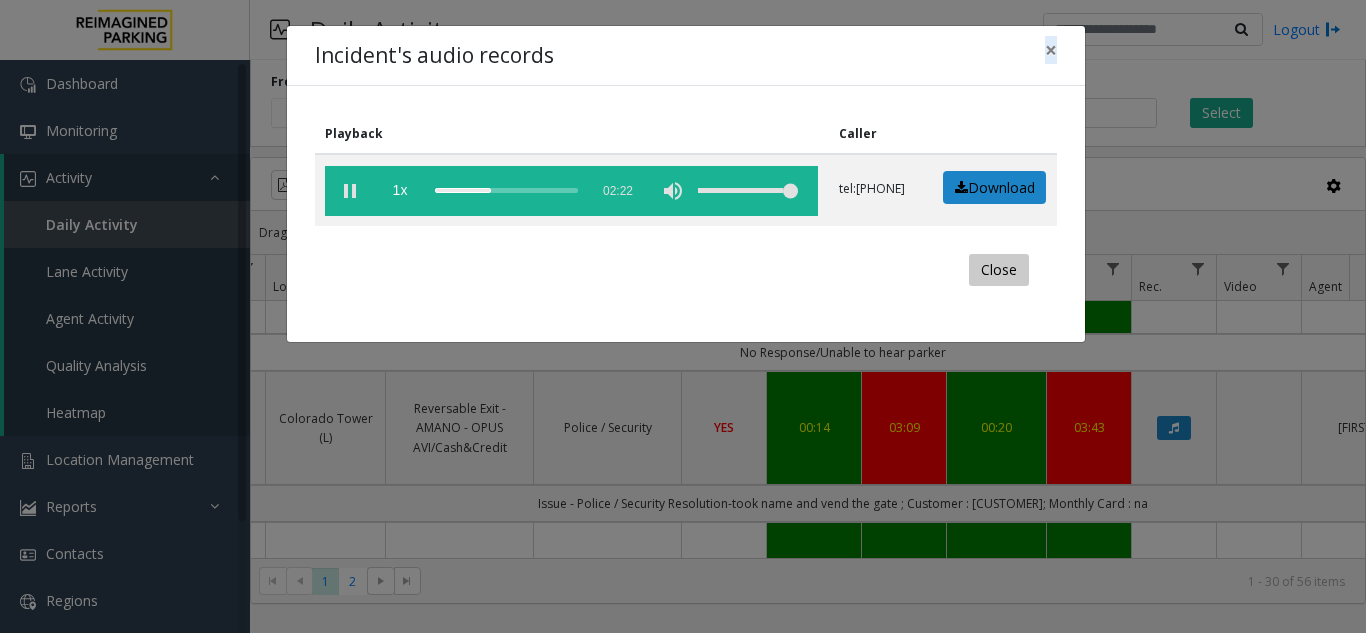 click on "Close" 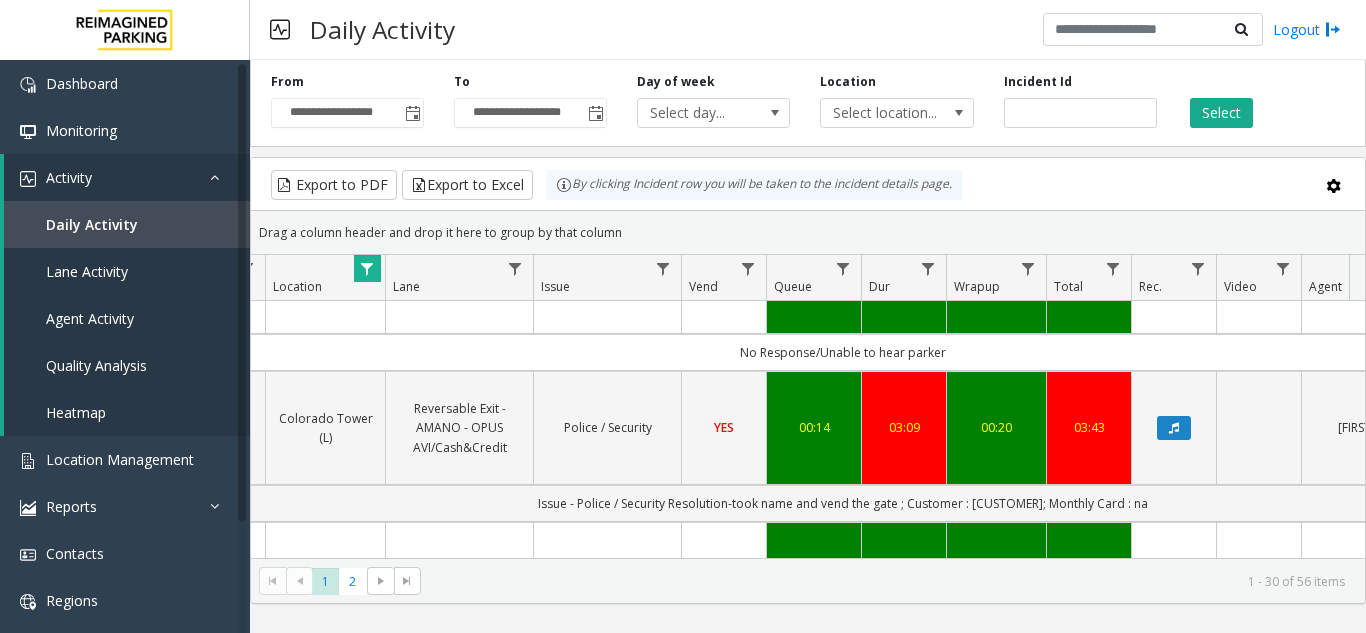 click 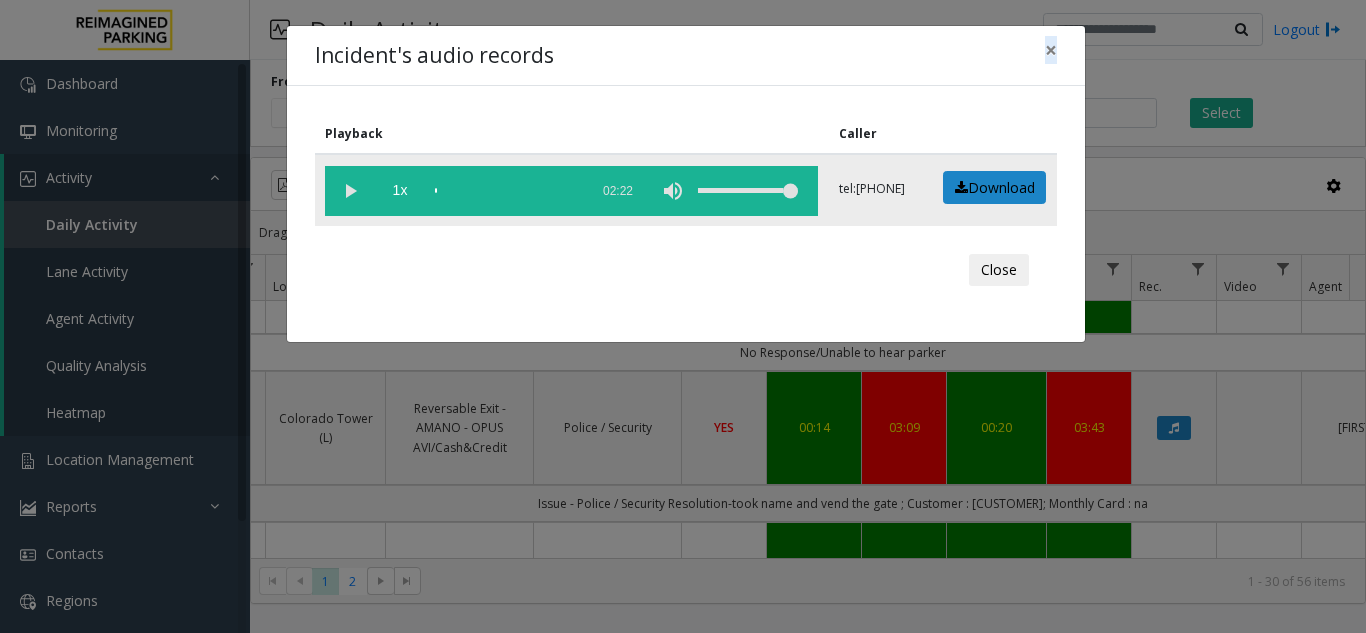 click 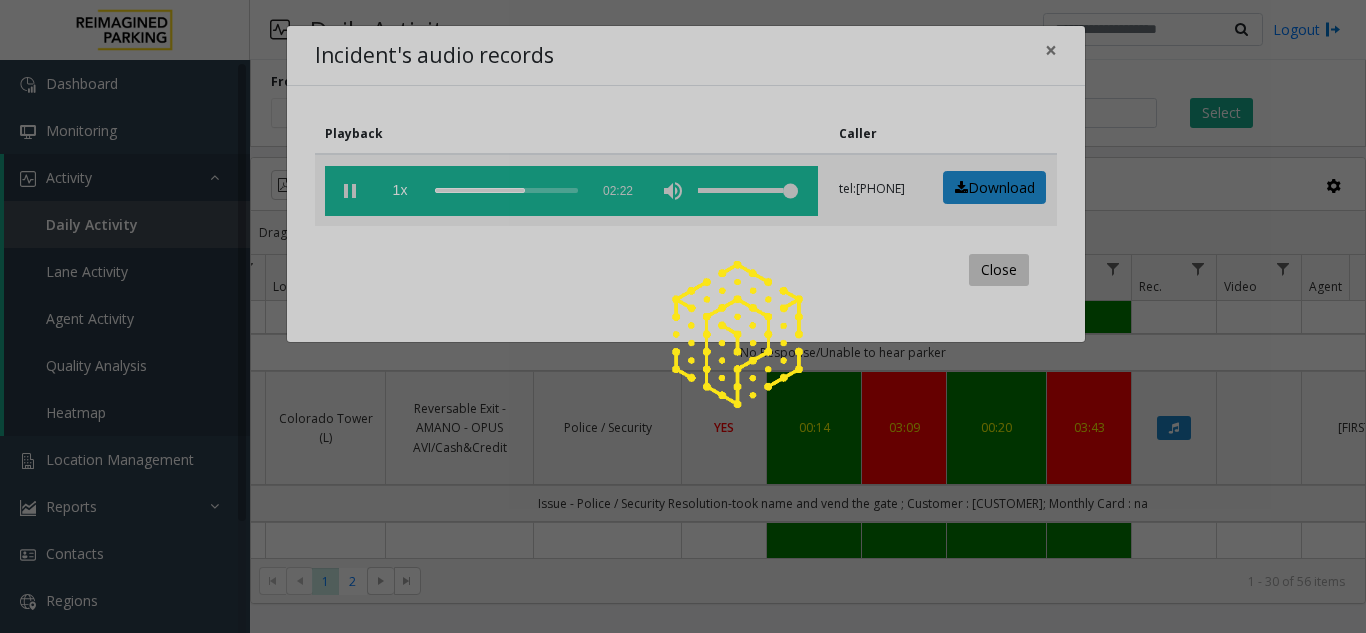 click 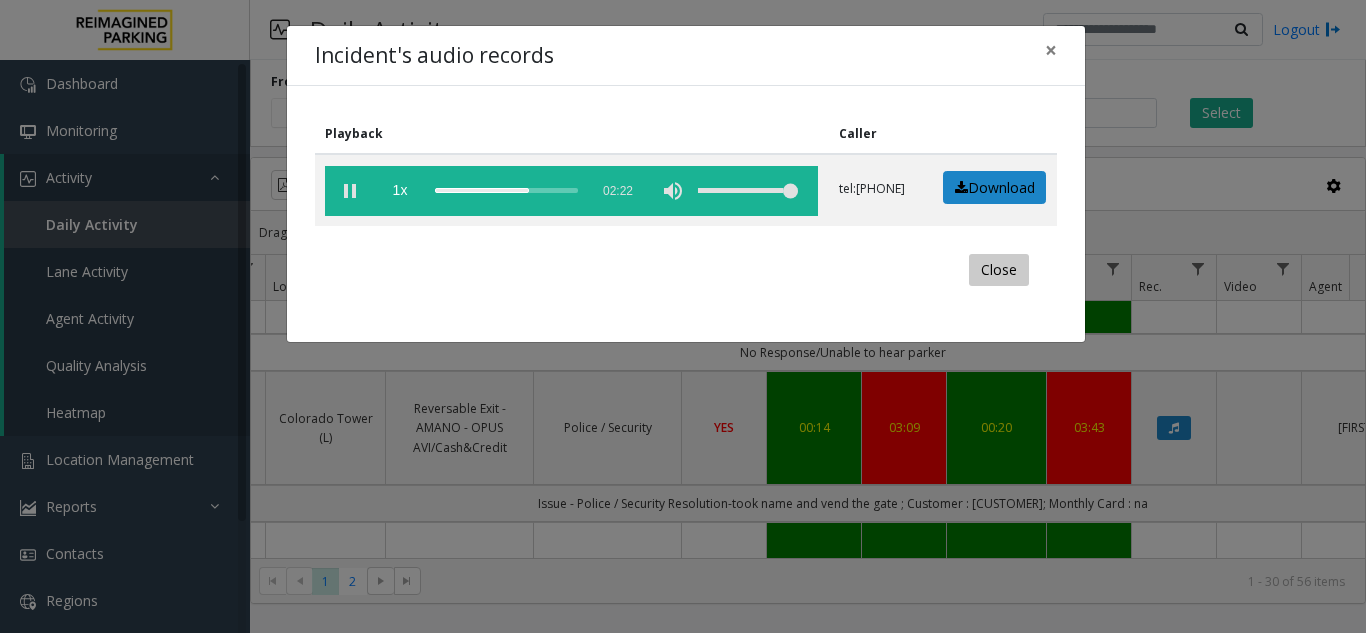 click on "Close" 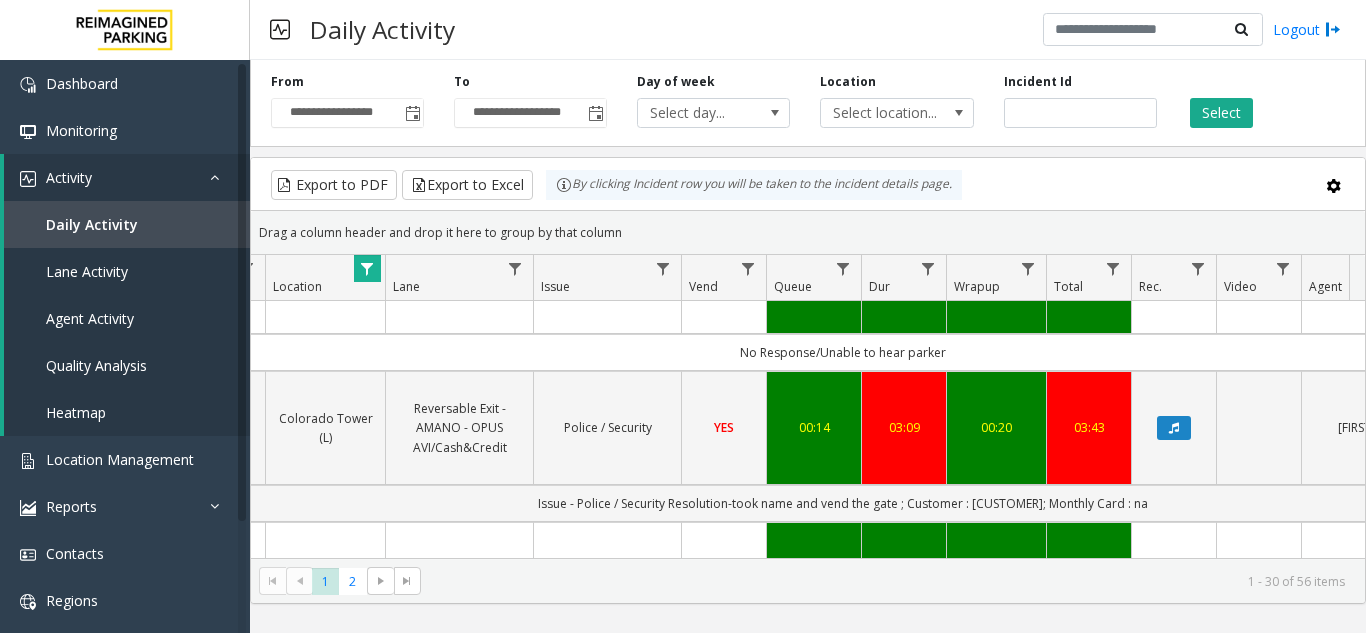 drag, startPoint x: 1006, startPoint y: 558, endPoint x: 1098, endPoint y: 562, distance: 92.086914 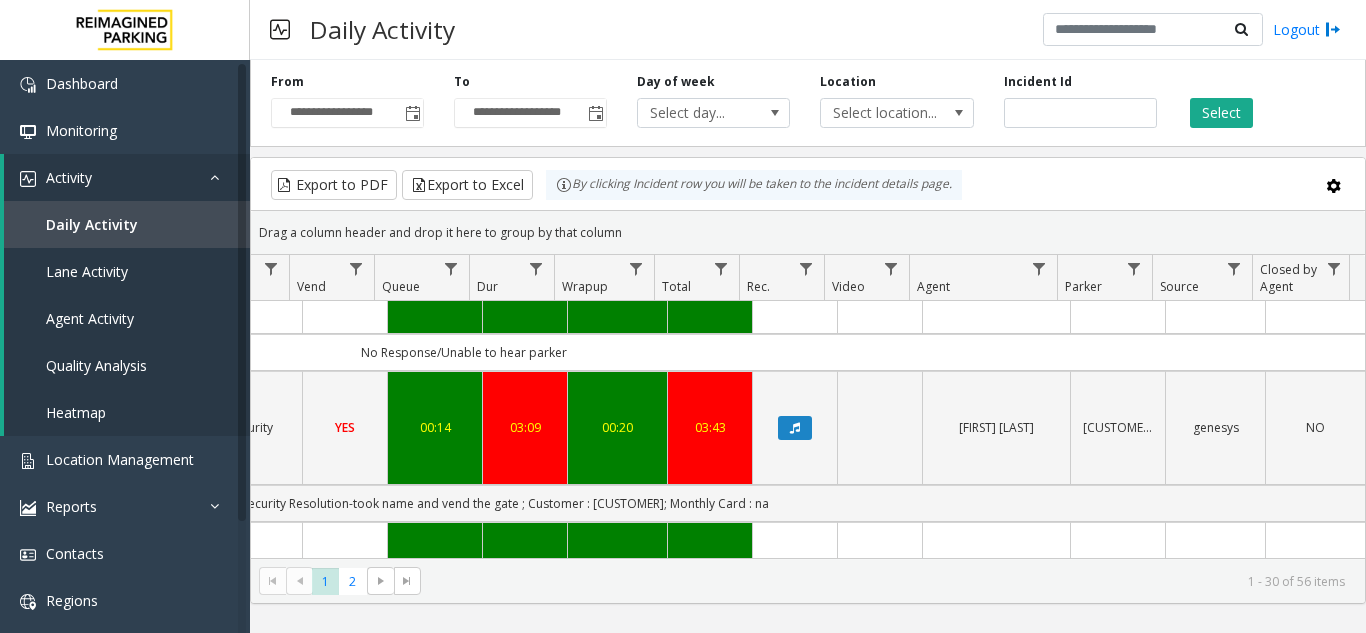scroll, scrollTop: 2500, scrollLeft: 736, axis: both 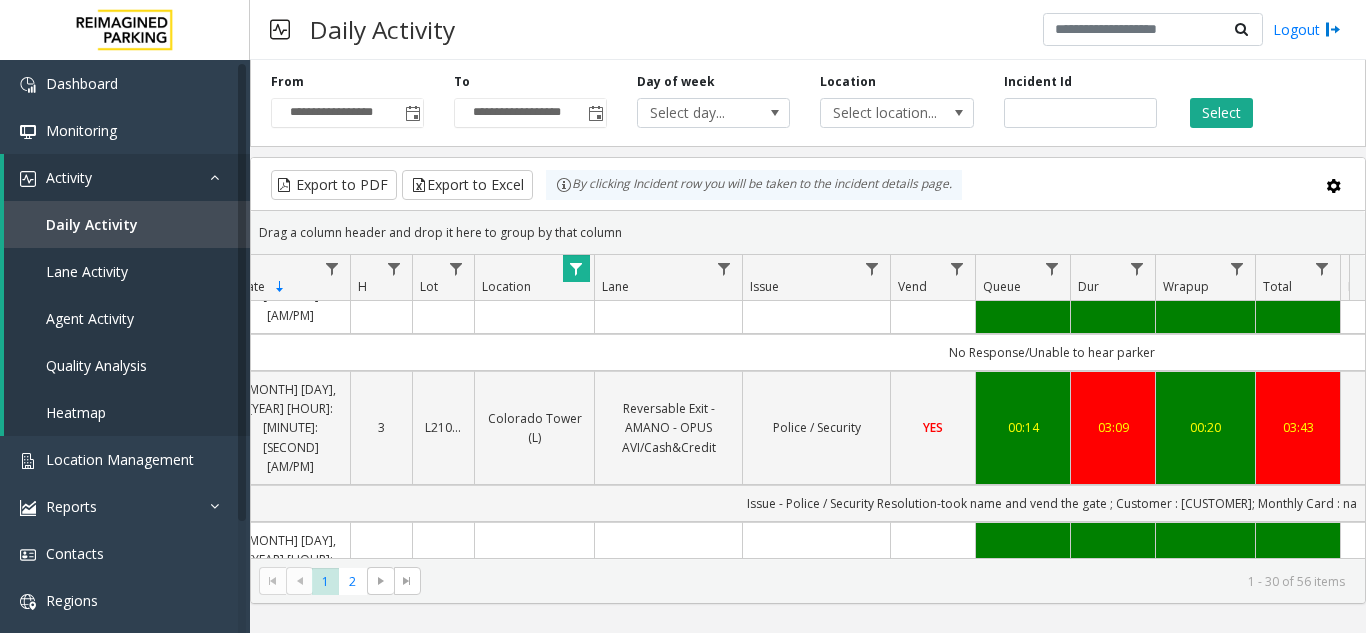 click on "Online Reservations" 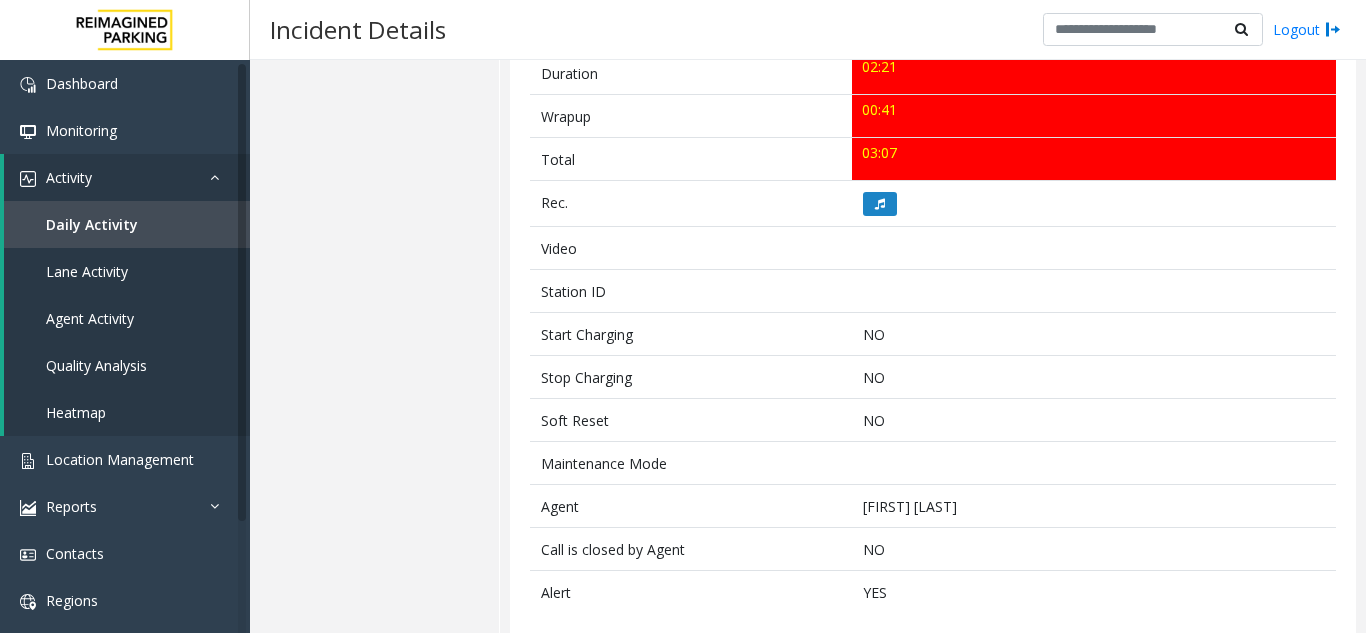 scroll, scrollTop: 836, scrollLeft: 0, axis: vertical 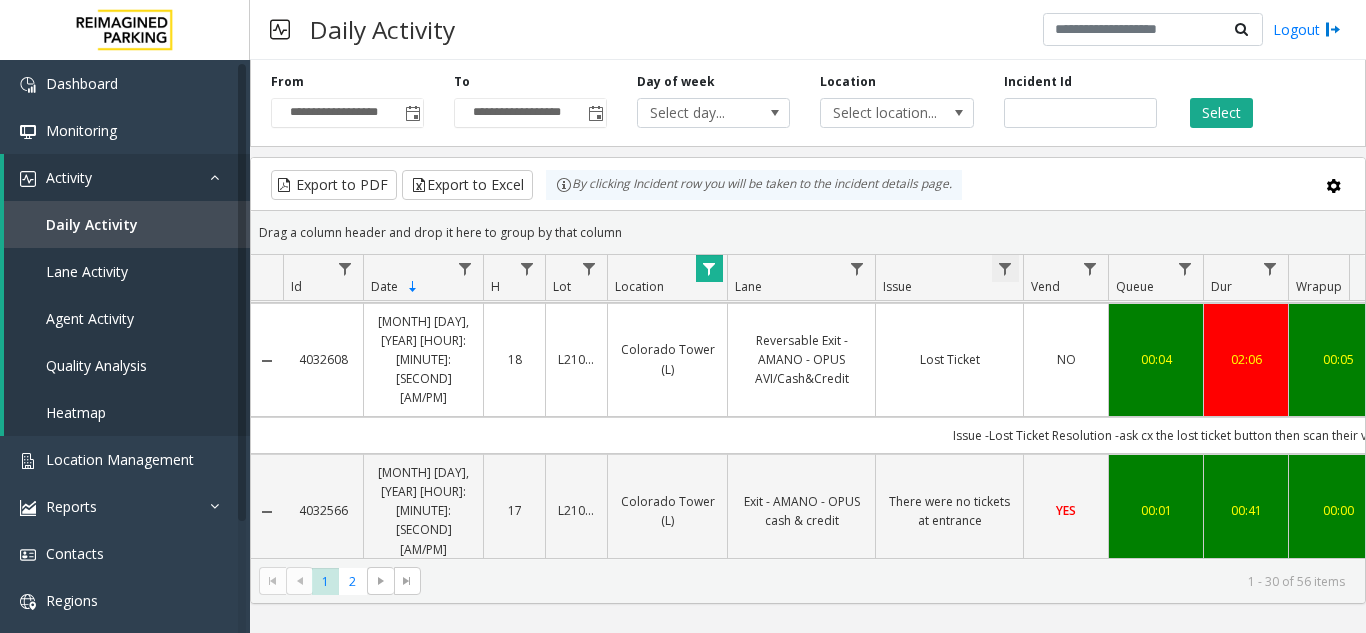 click 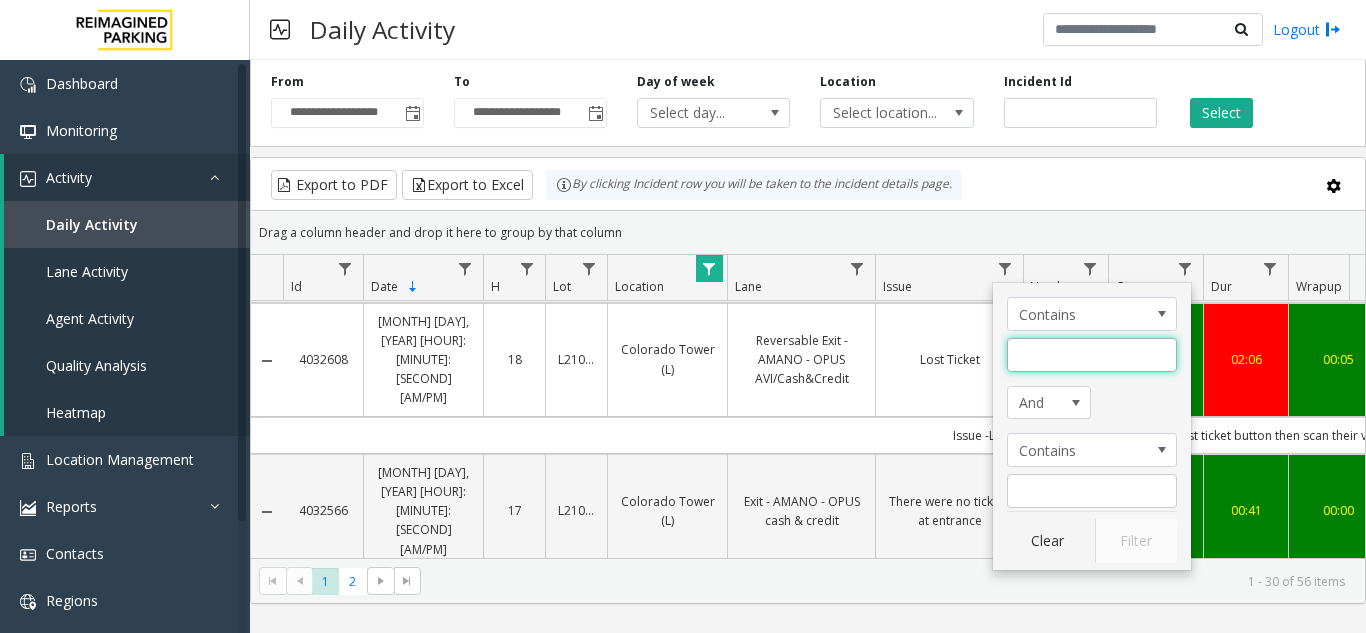 click 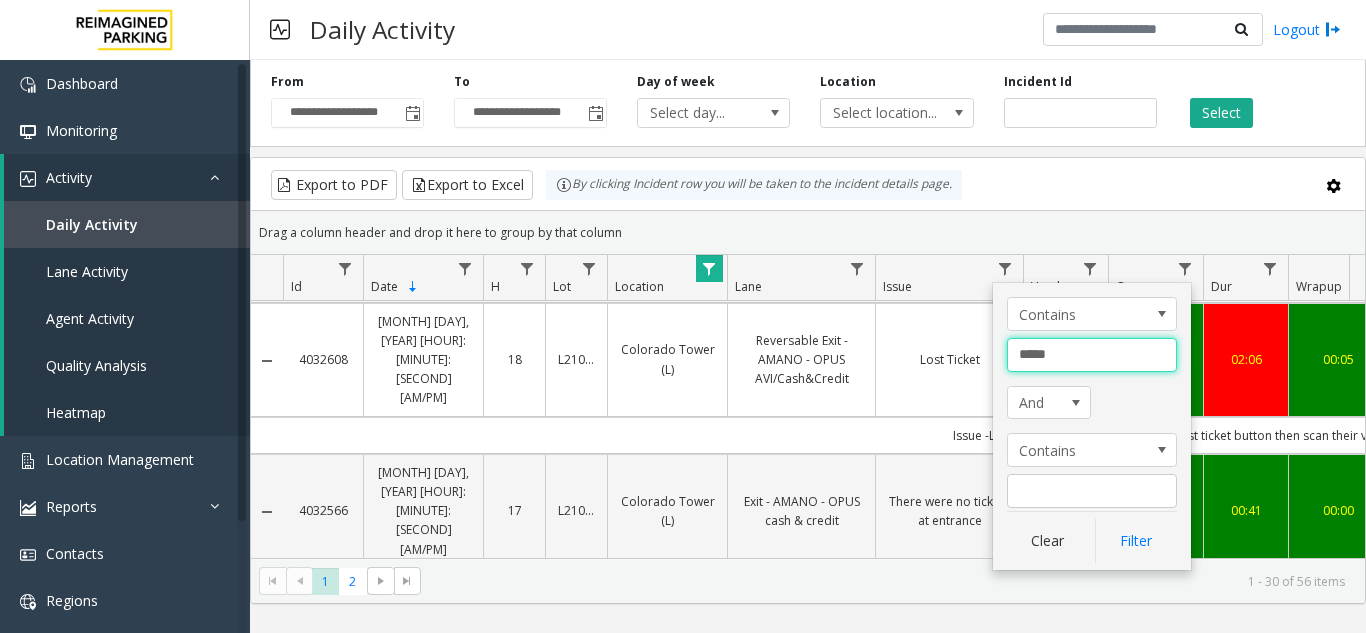 type on "******" 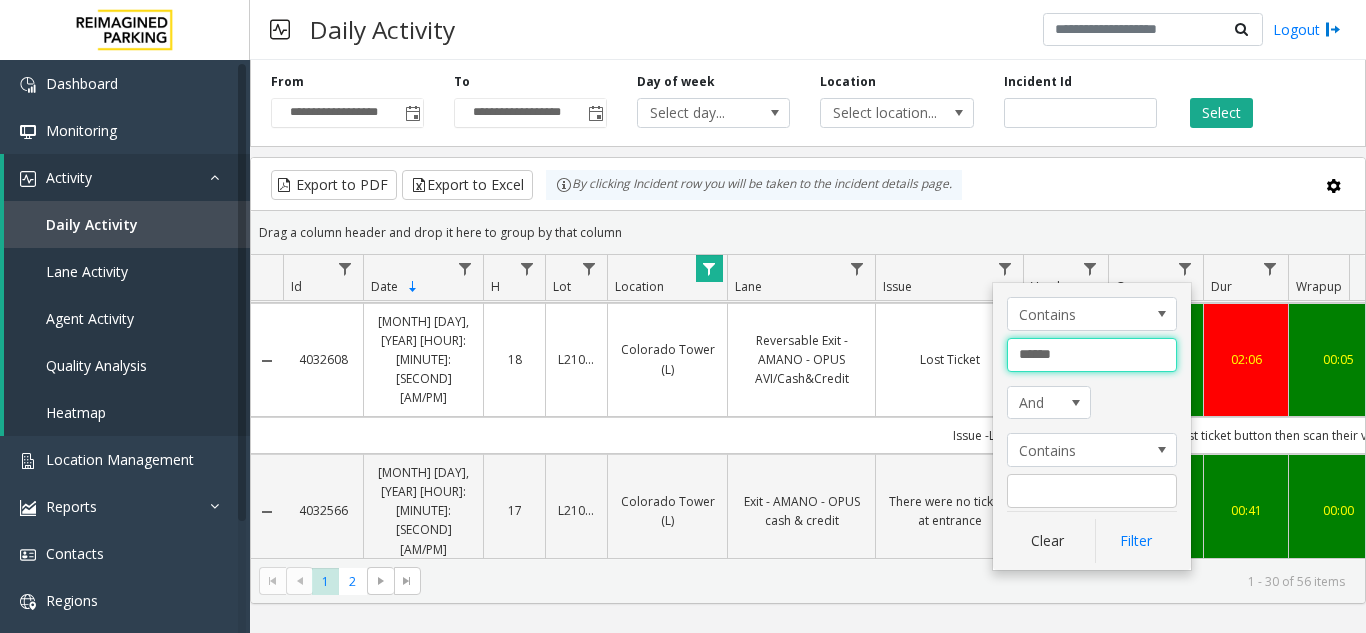 click on "Filter" 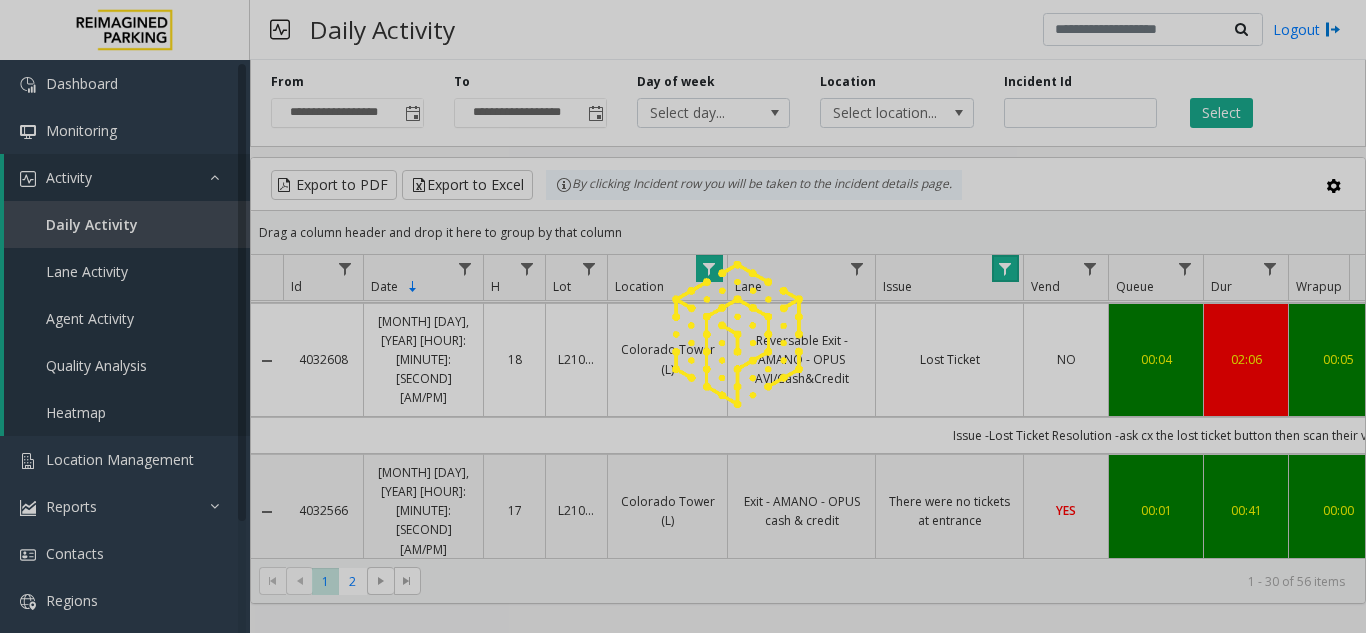 scroll, scrollTop: 0, scrollLeft: 0, axis: both 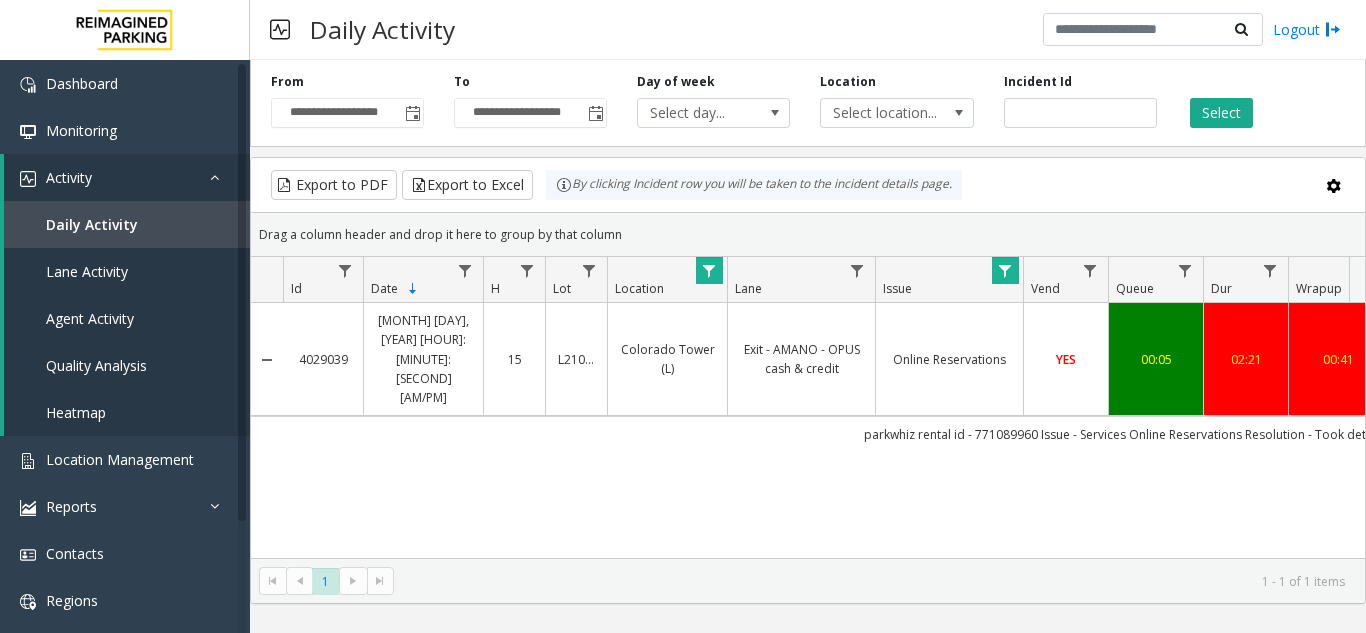 click 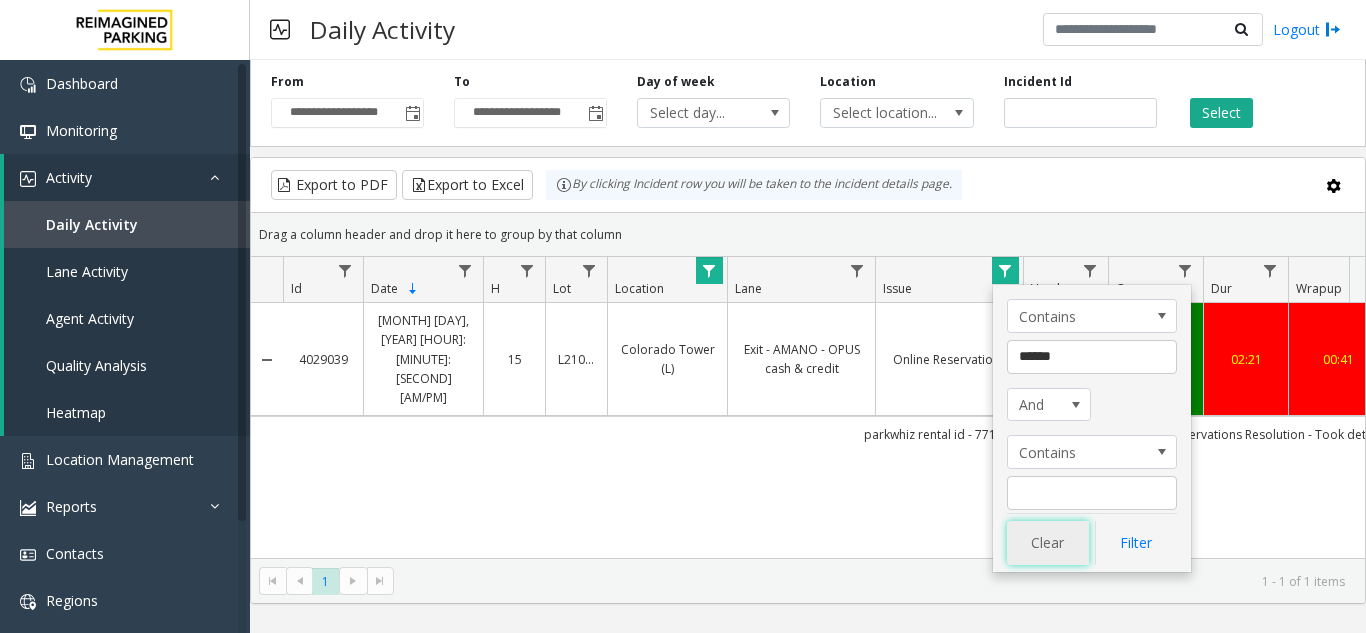click on "Clear" 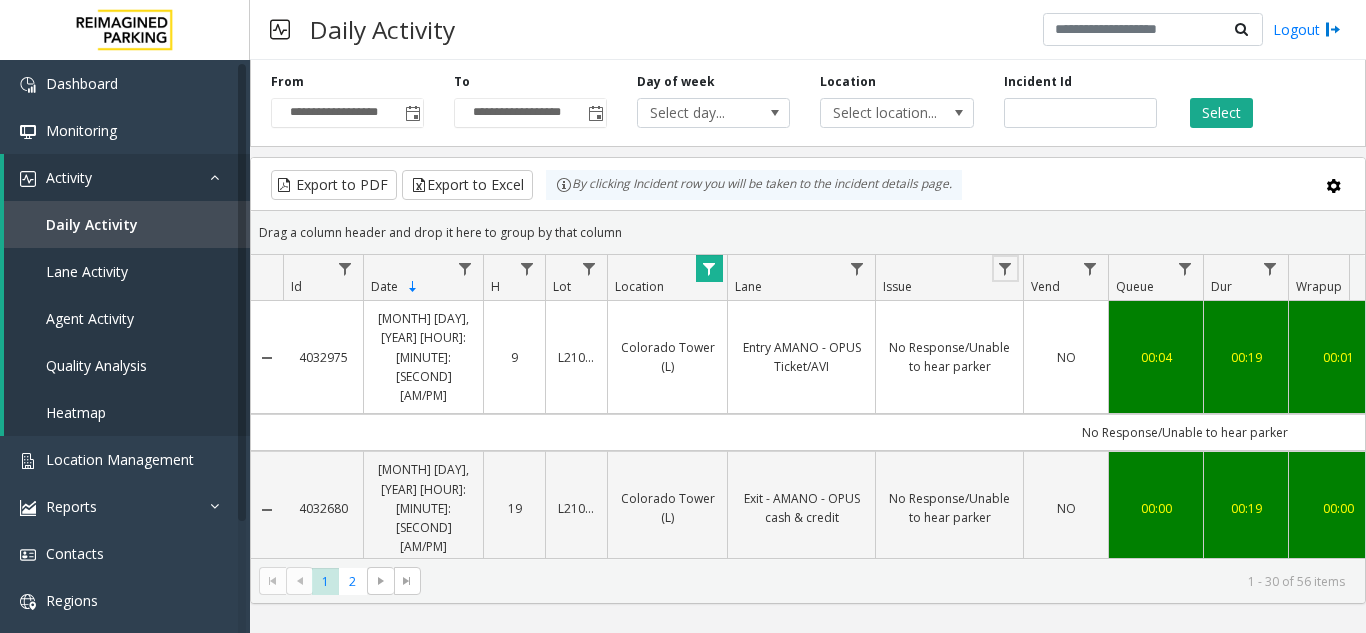 click 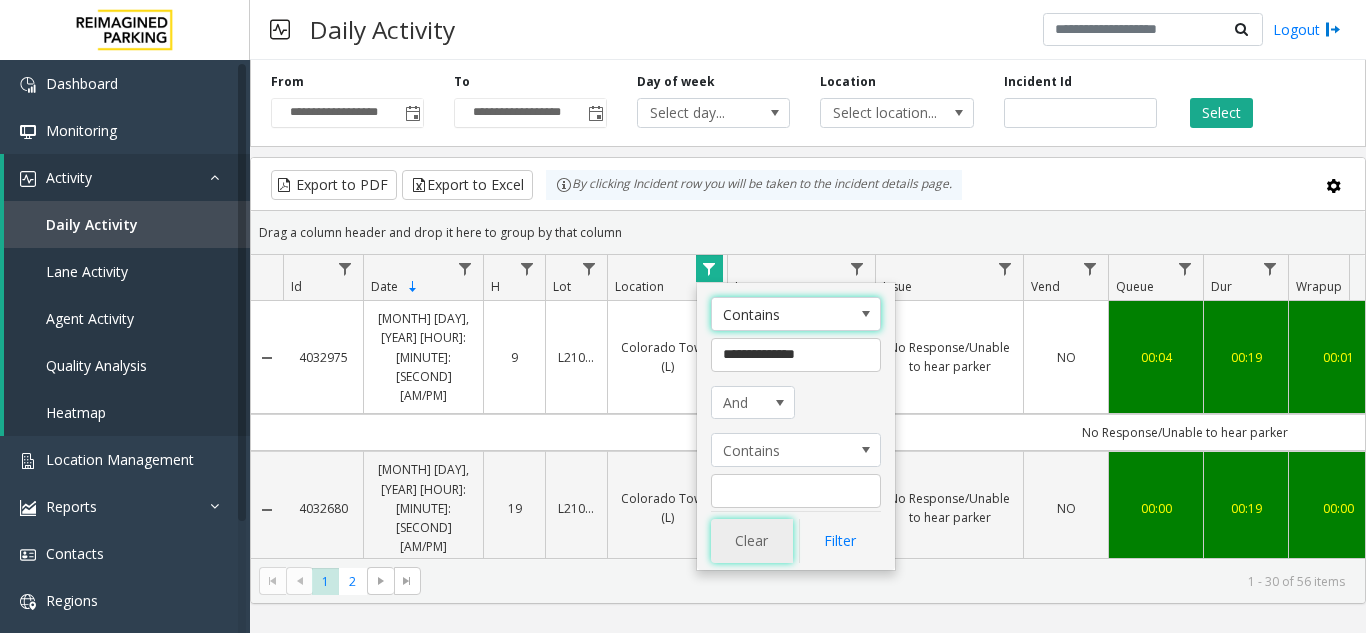 click on "Clear" 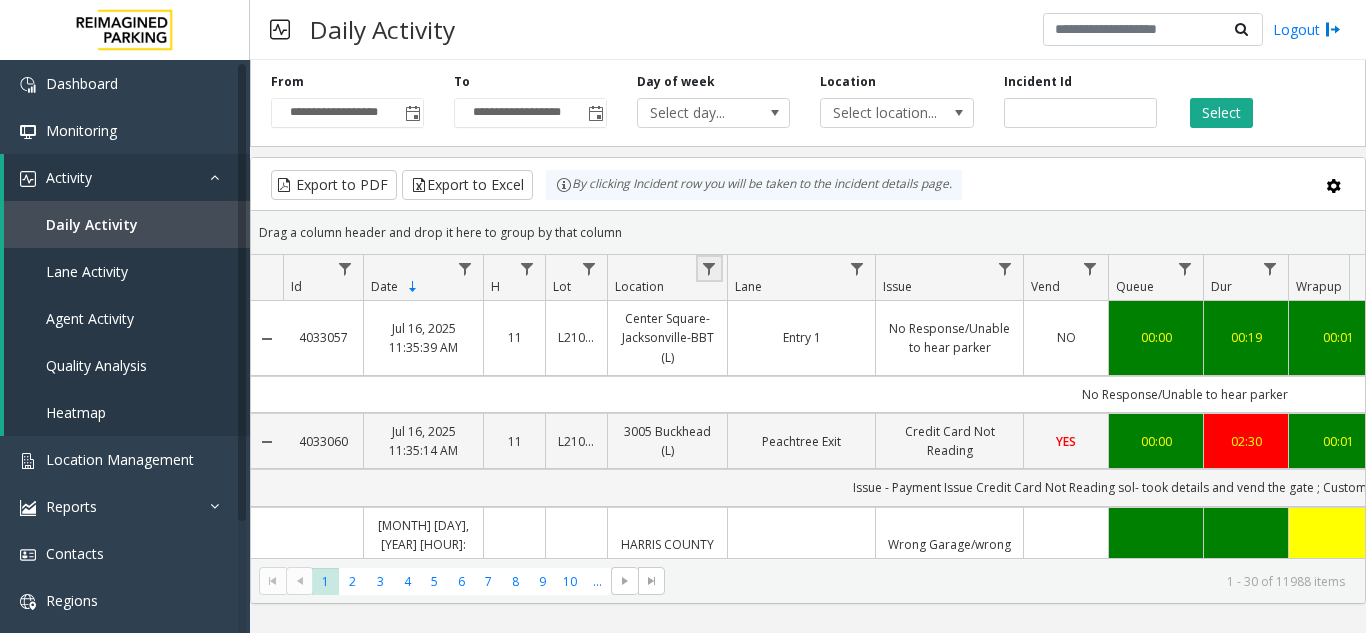 click 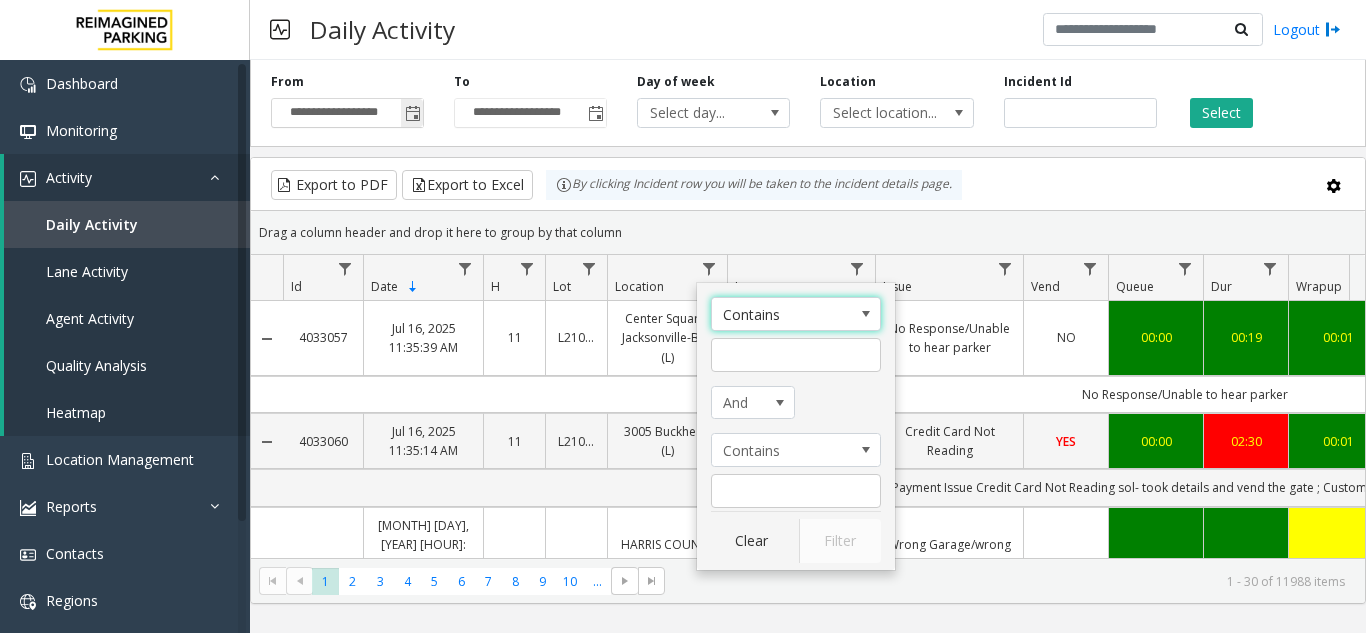 click 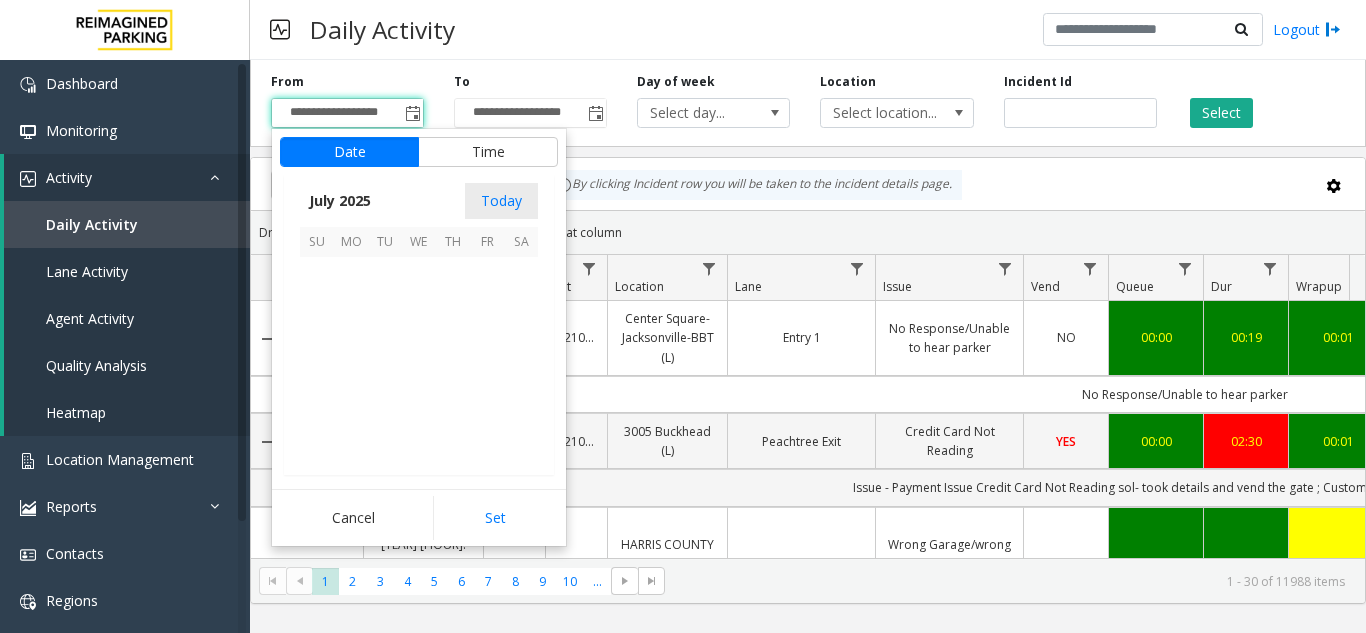 scroll, scrollTop: 358428, scrollLeft: 0, axis: vertical 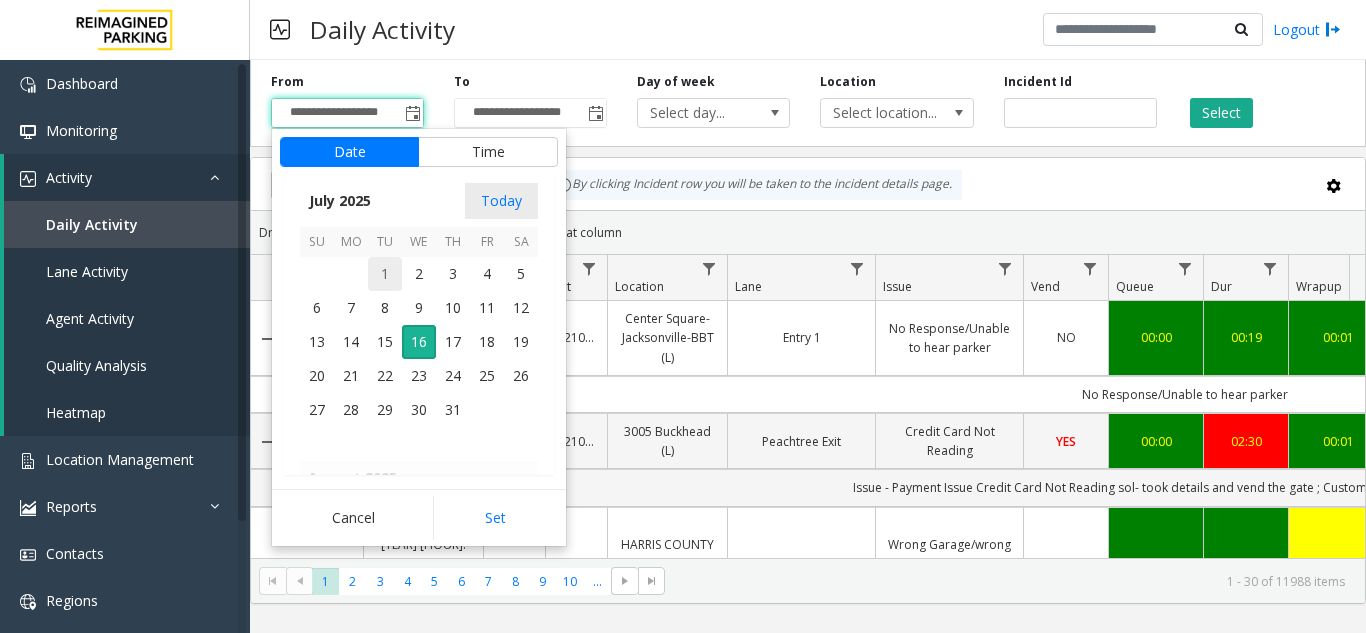 click on "1" at bounding box center [385, 274] 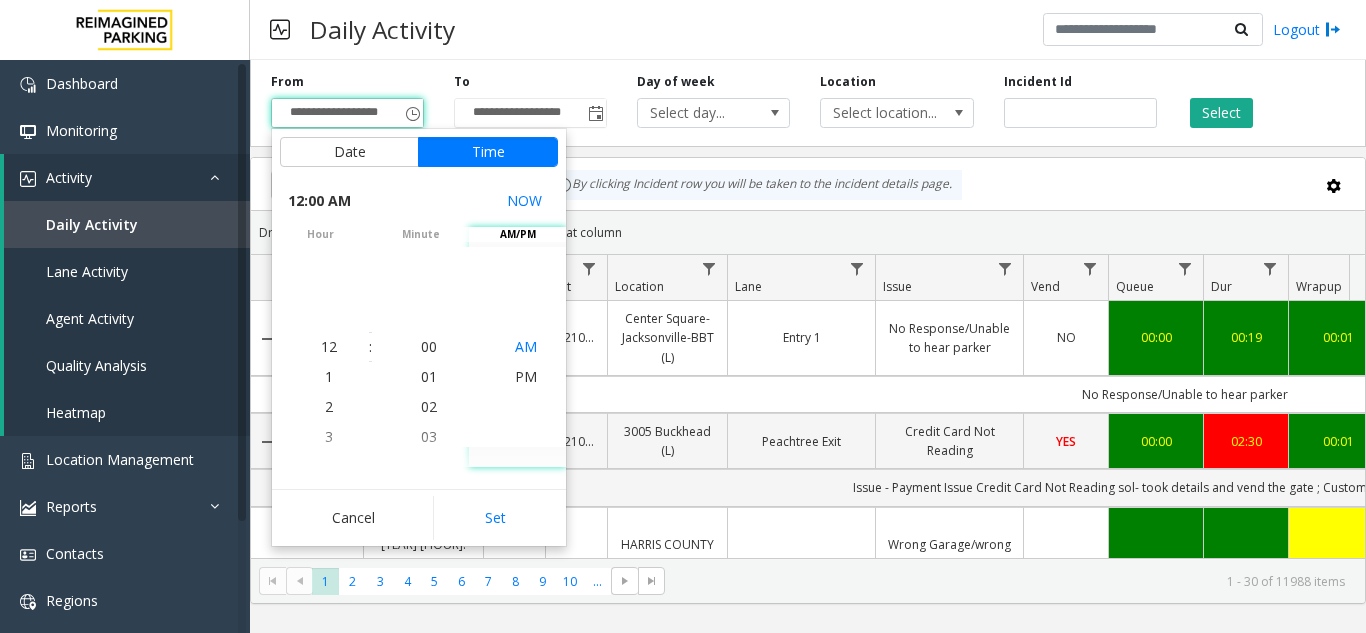 click on "AM" 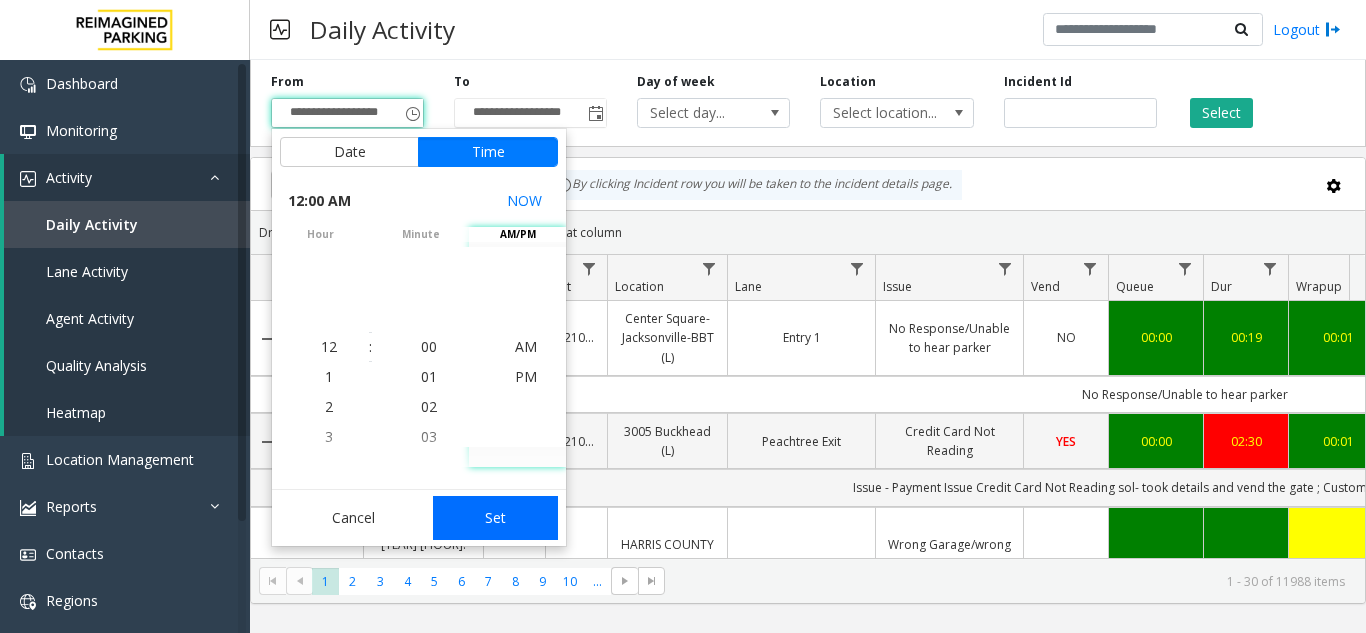 click on "Set" 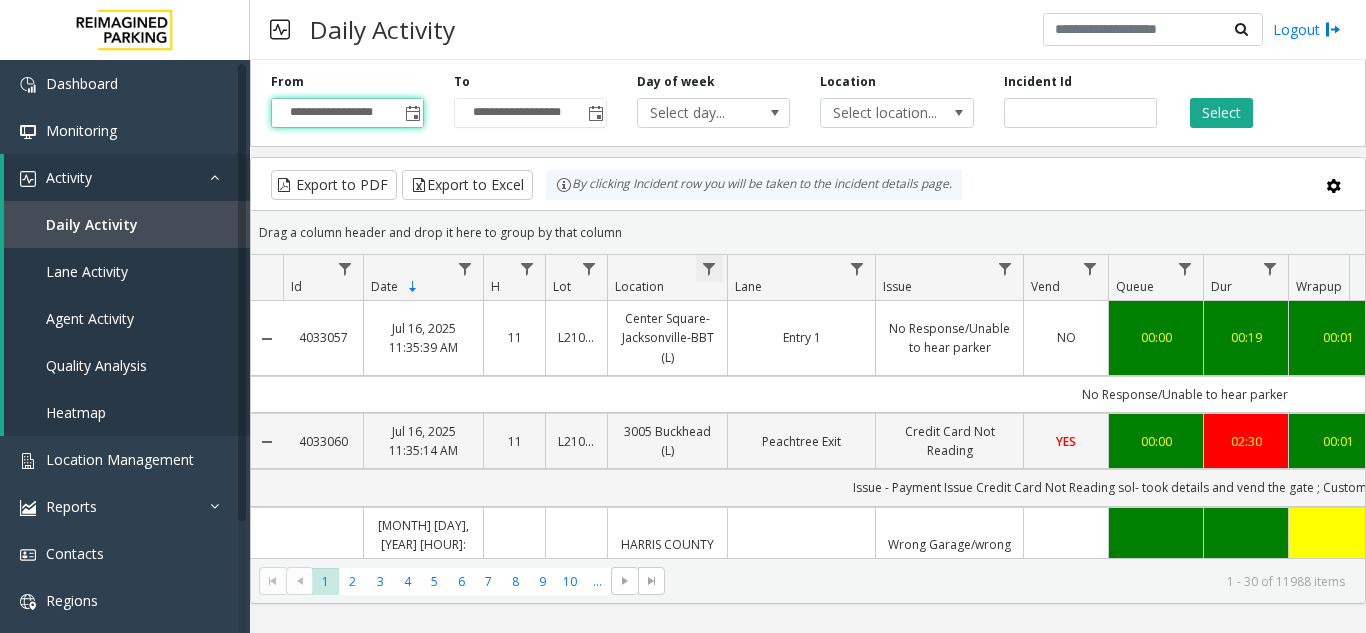 click 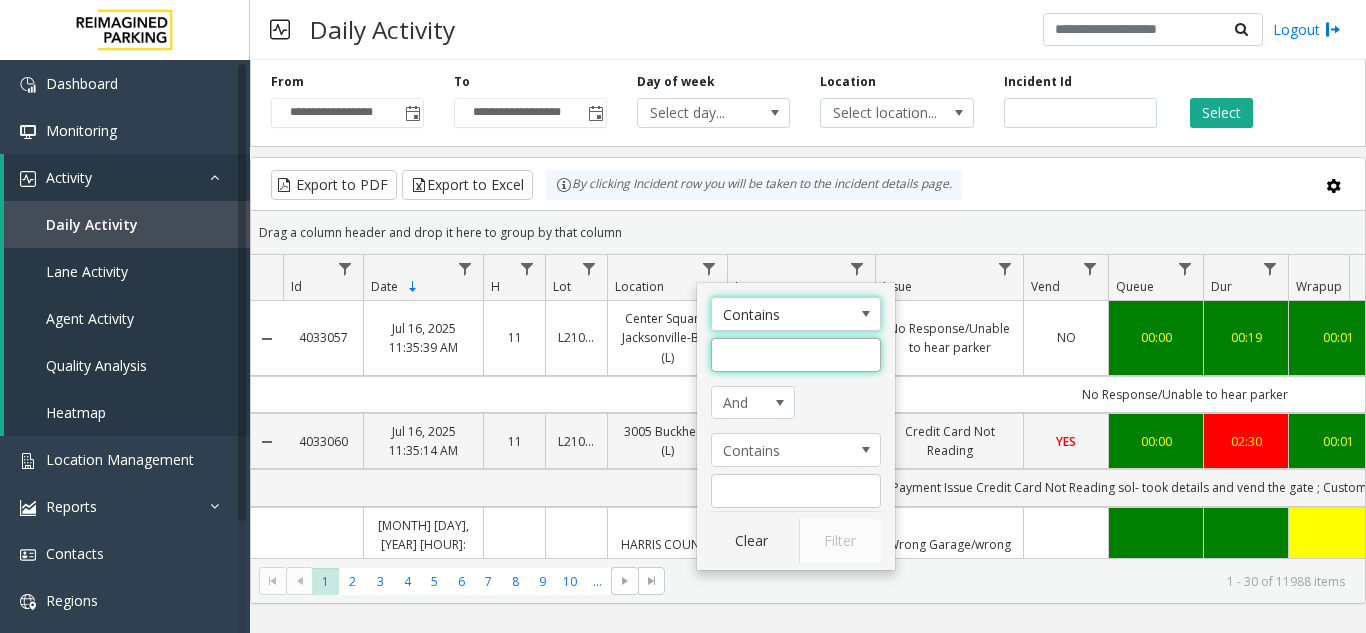 click 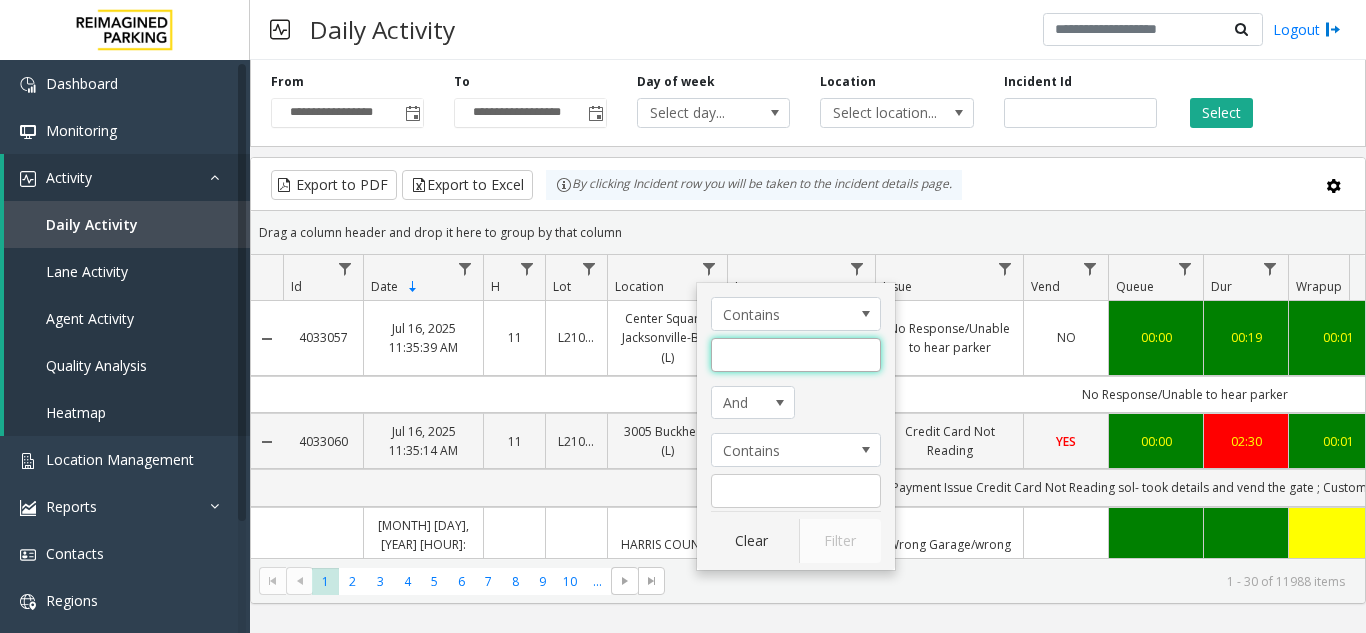 click 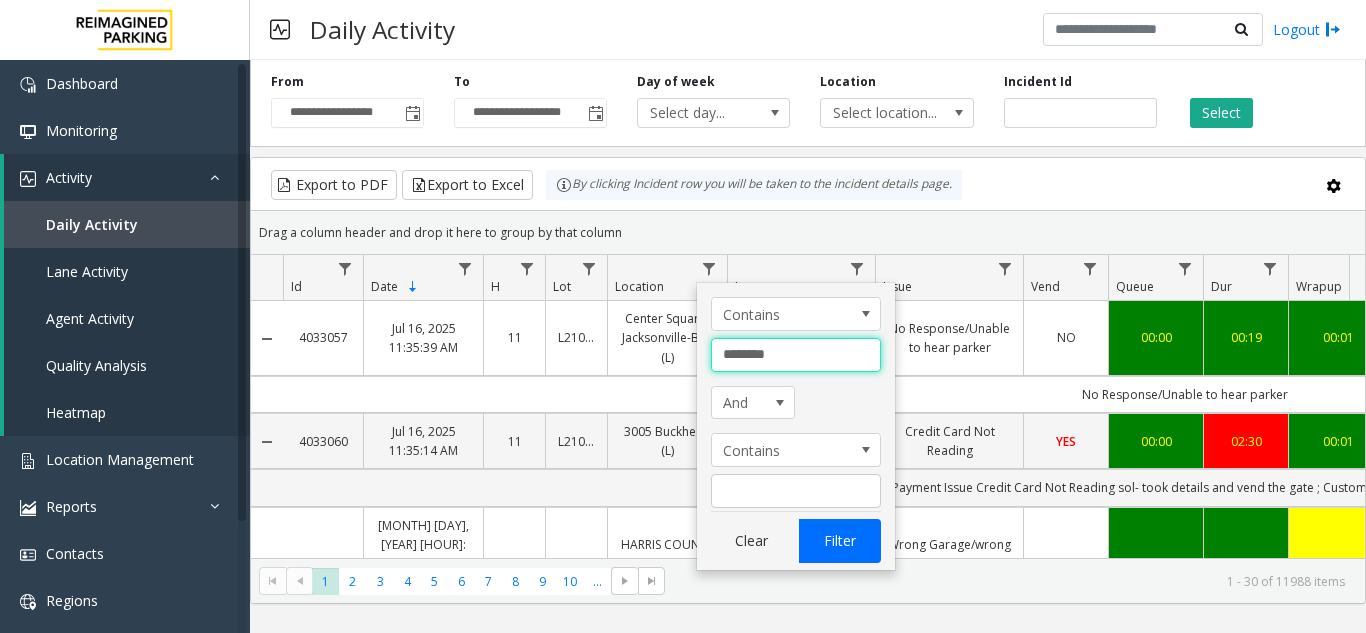 type on "********" 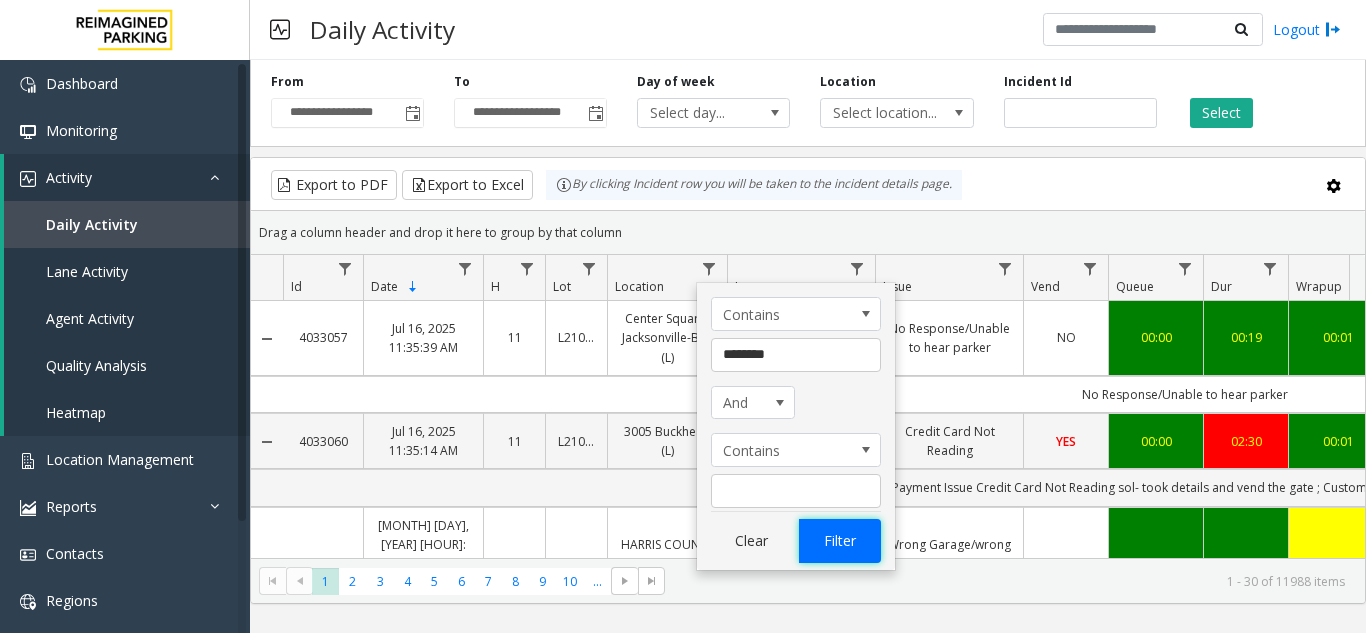 click on "Filter" 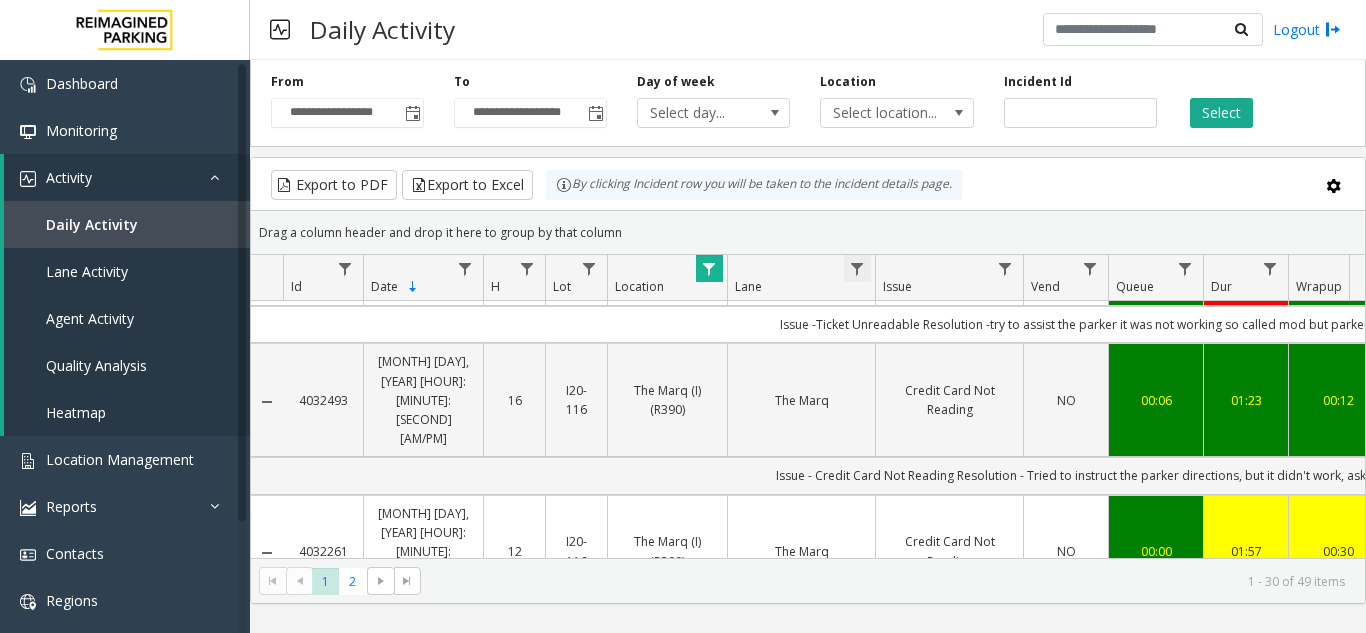 scroll, scrollTop: 100, scrollLeft: 0, axis: vertical 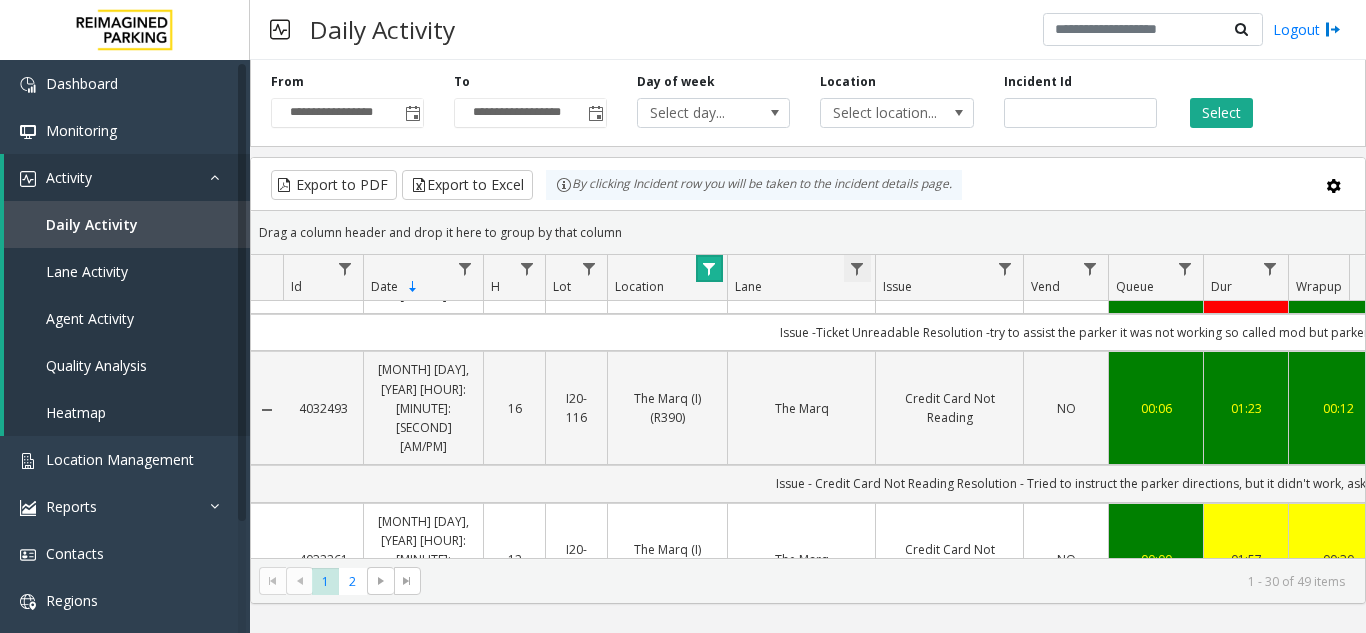 click 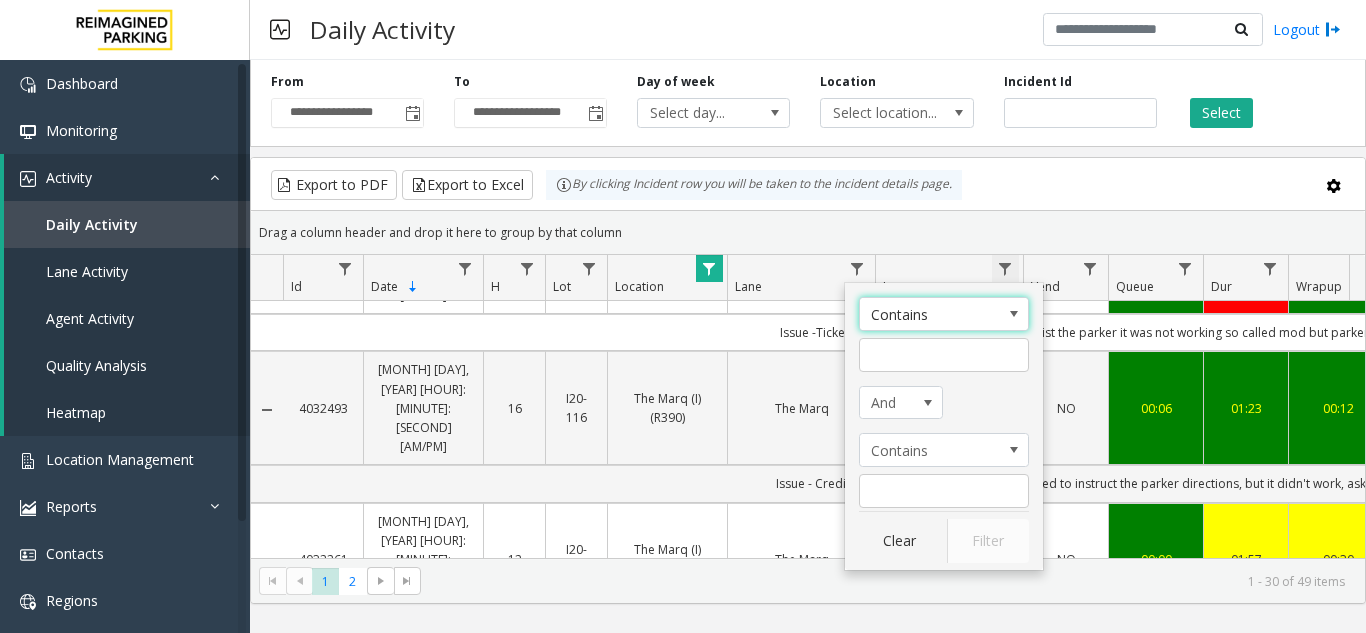 click 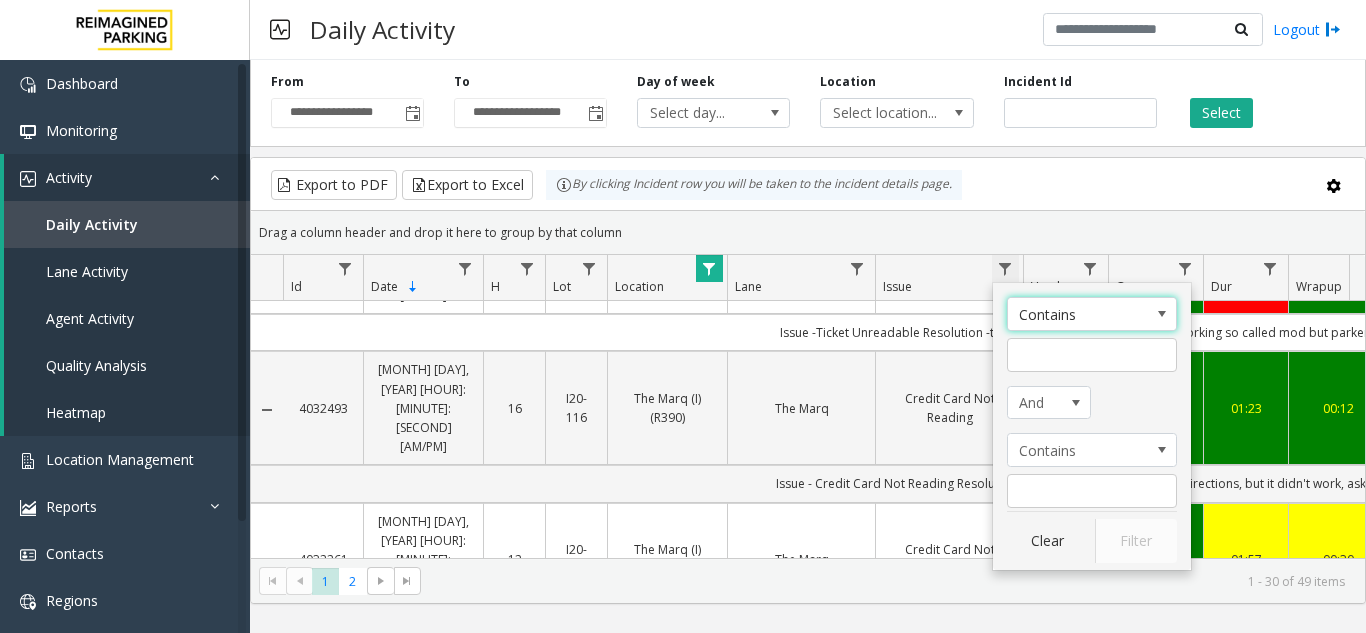 click 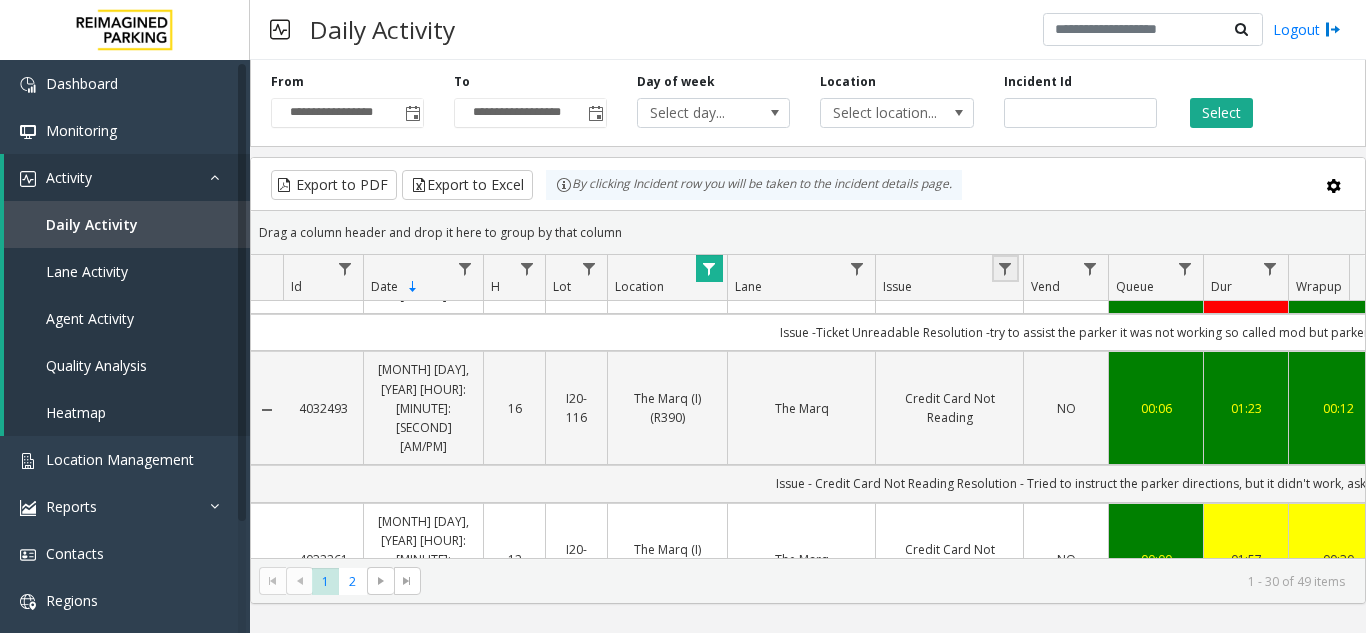 click 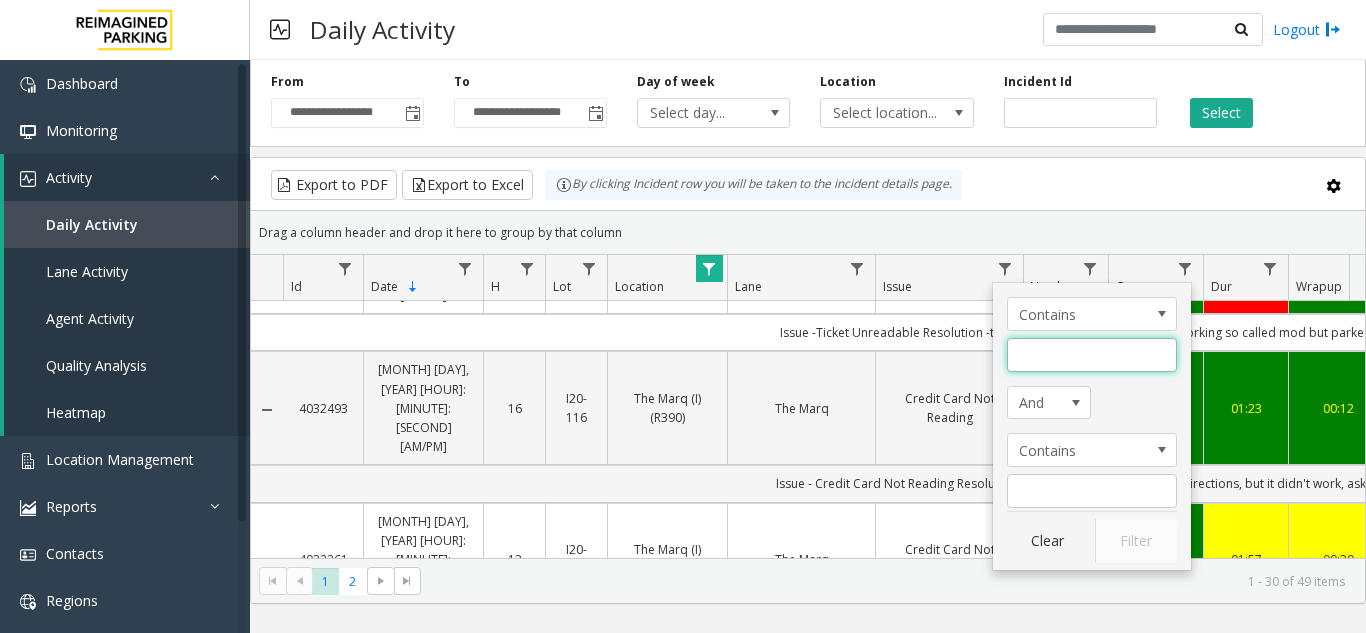 click 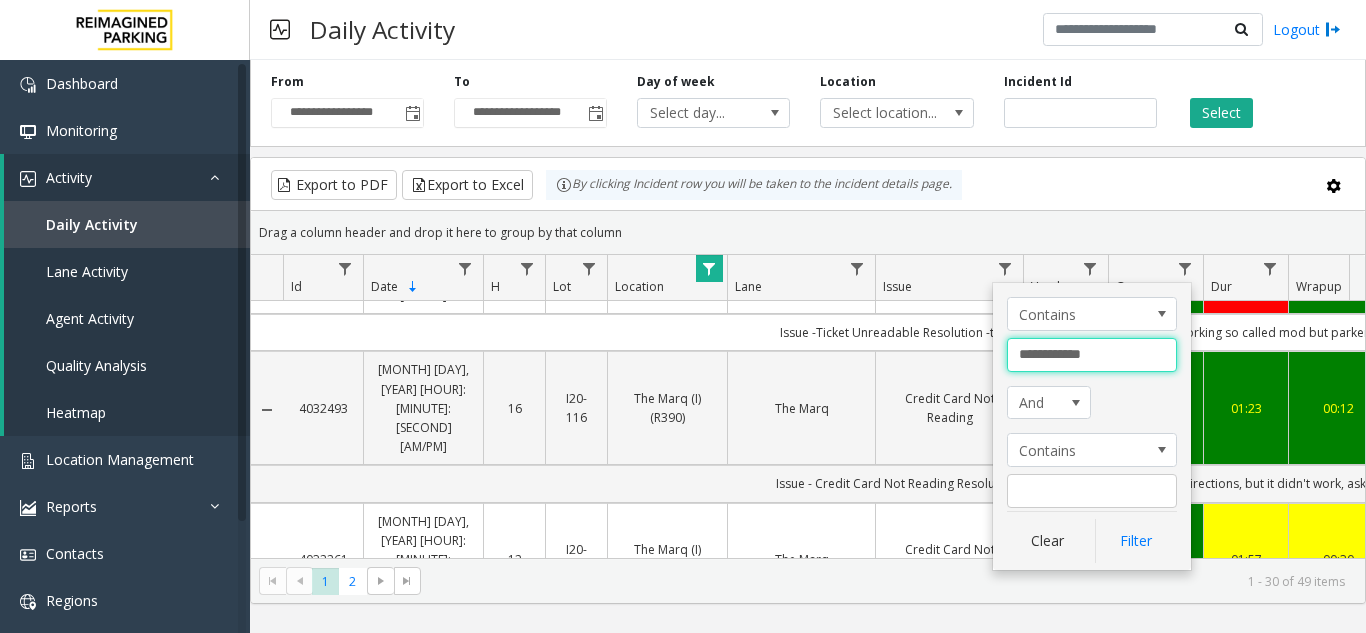 type on "**********" 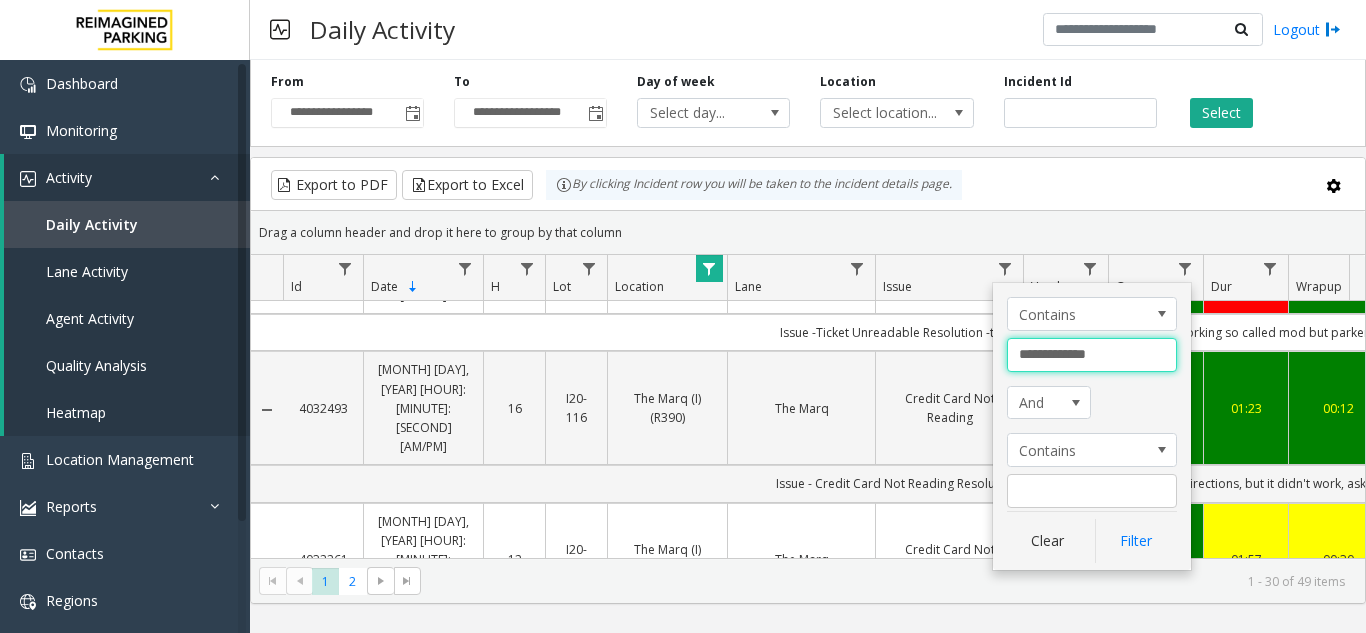 click on "Filter" 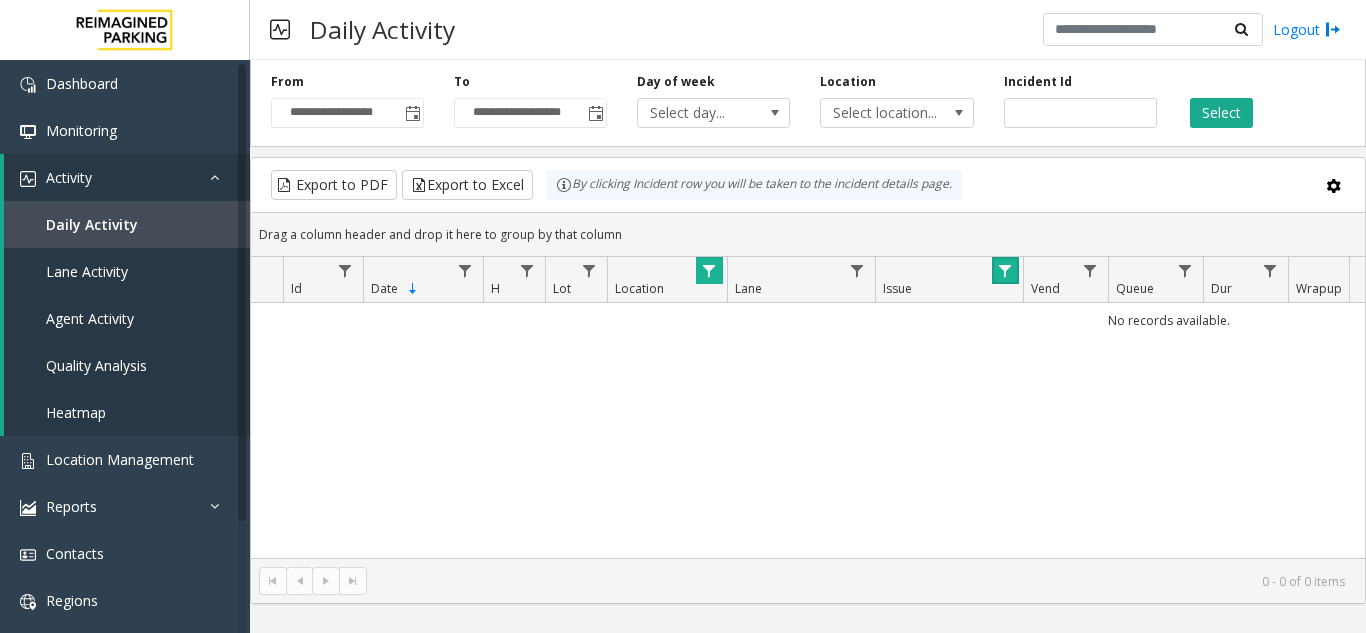 scroll, scrollTop: 0, scrollLeft: 0, axis: both 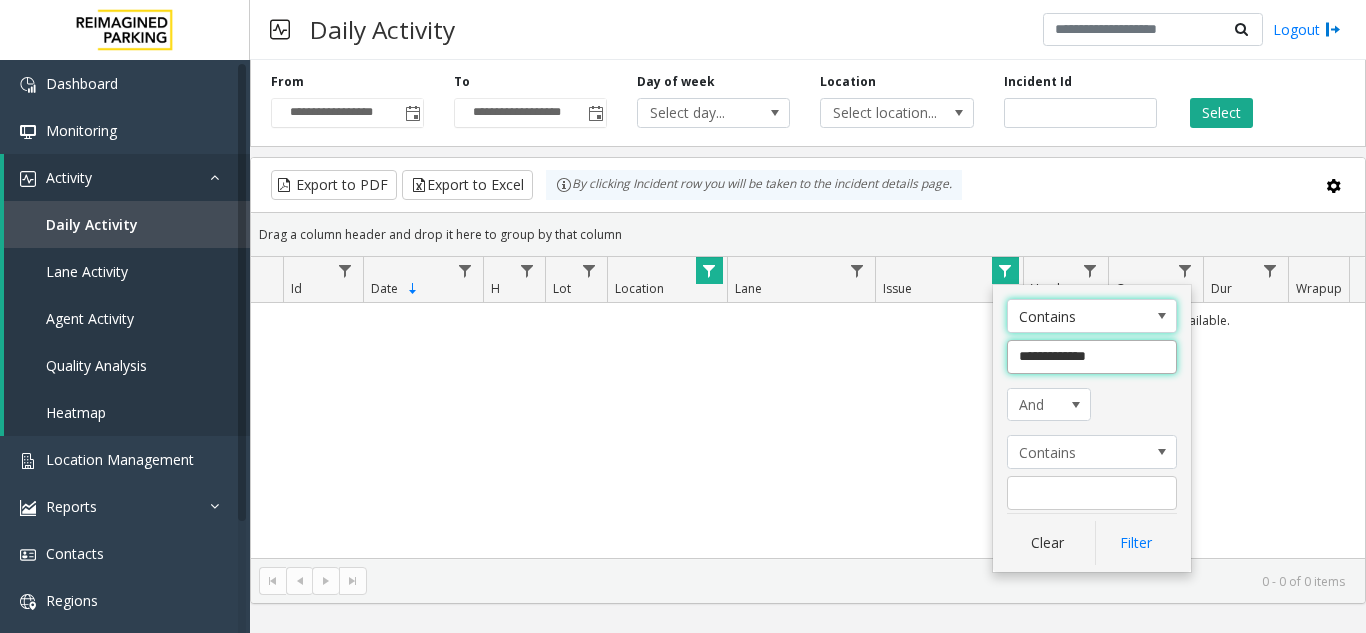 click on "**********" 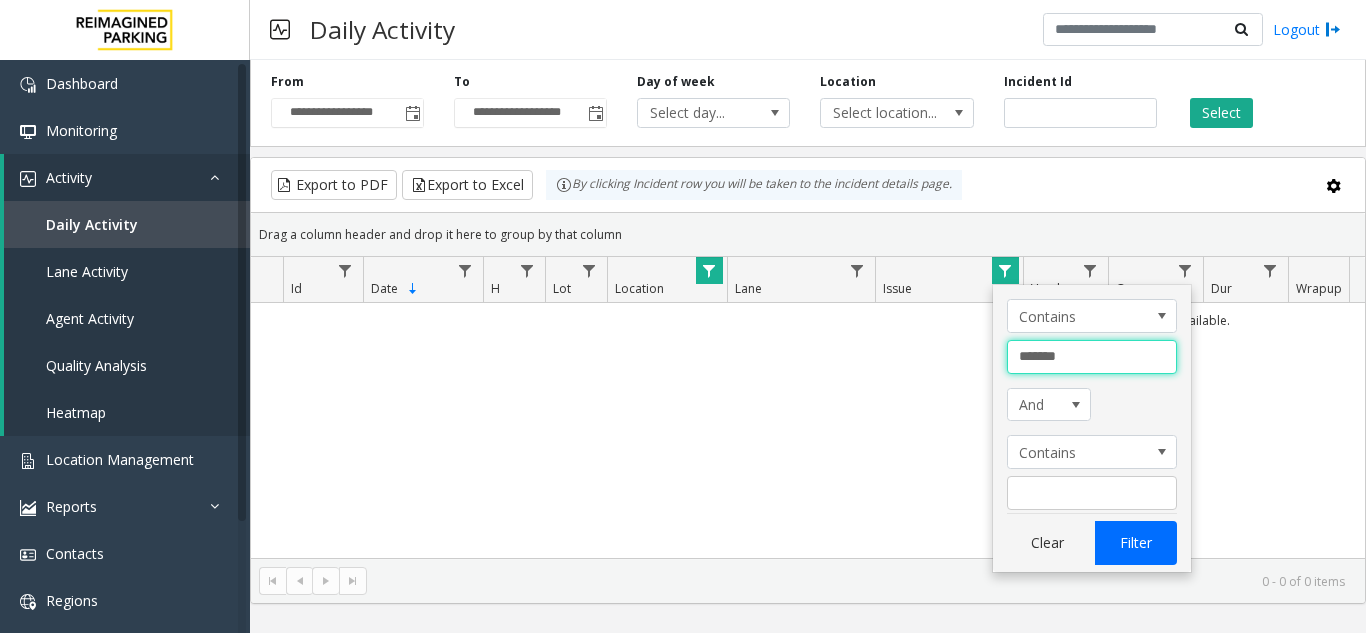type on "******" 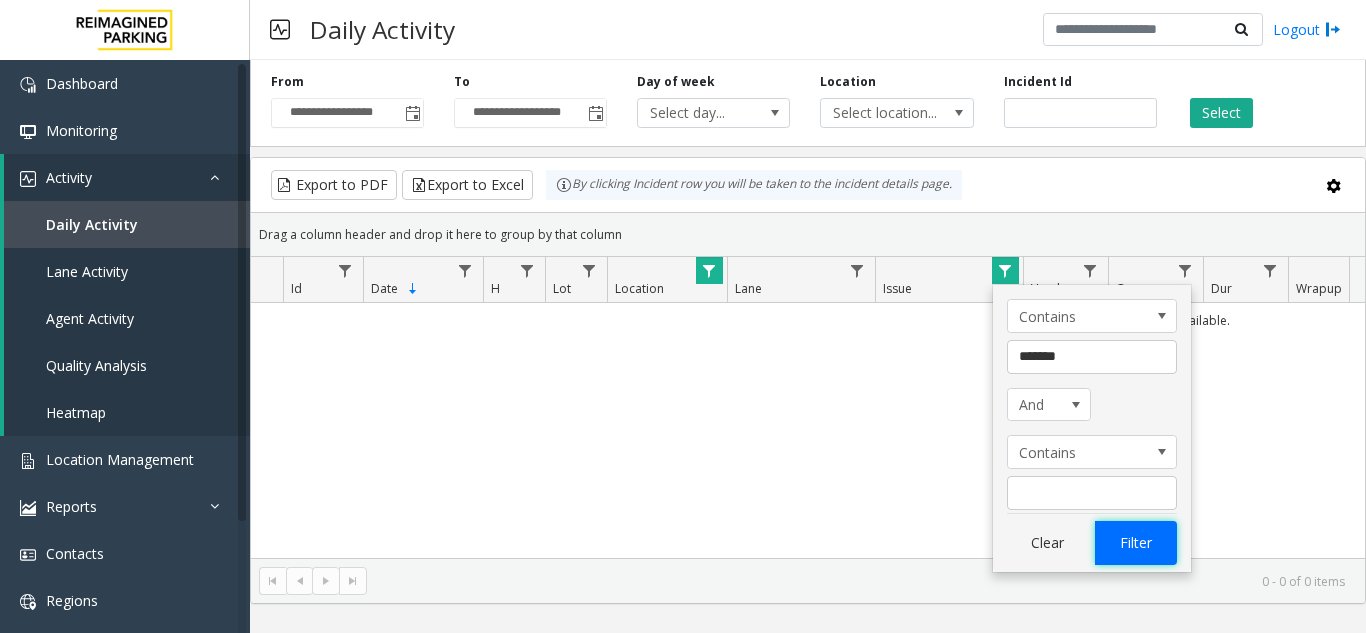 click on "Filter" 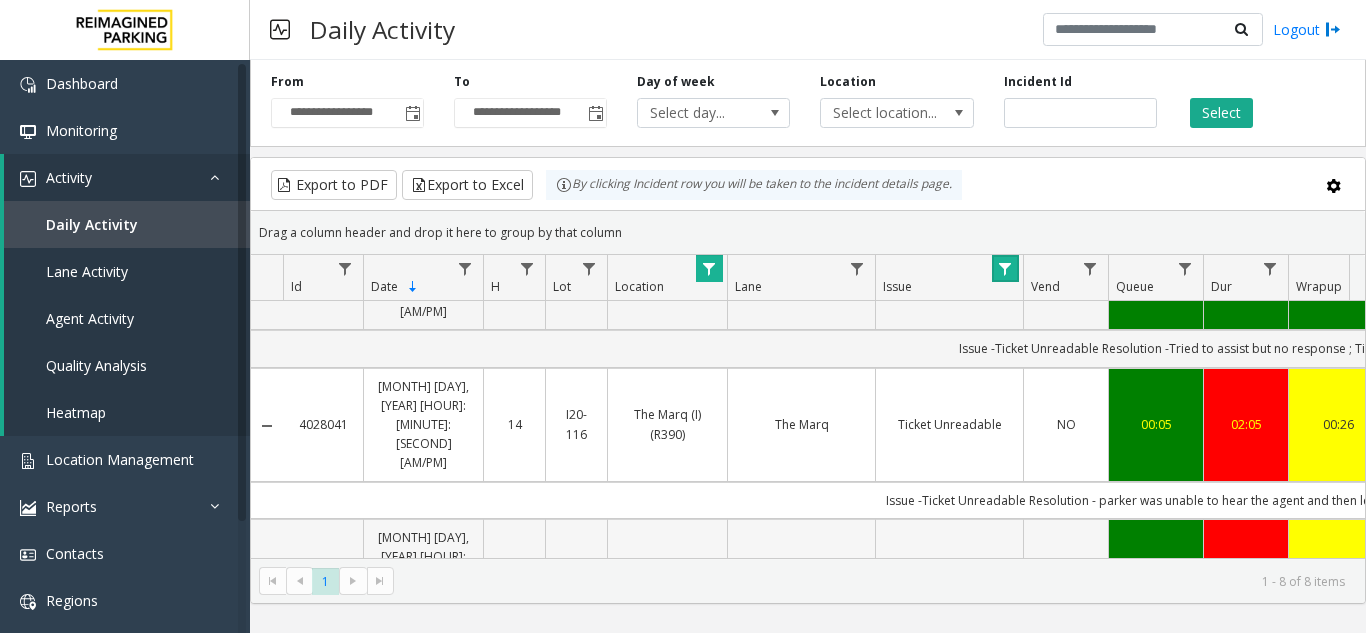 scroll, scrollTop: 200, scrollLeft: 0, axis: vertical 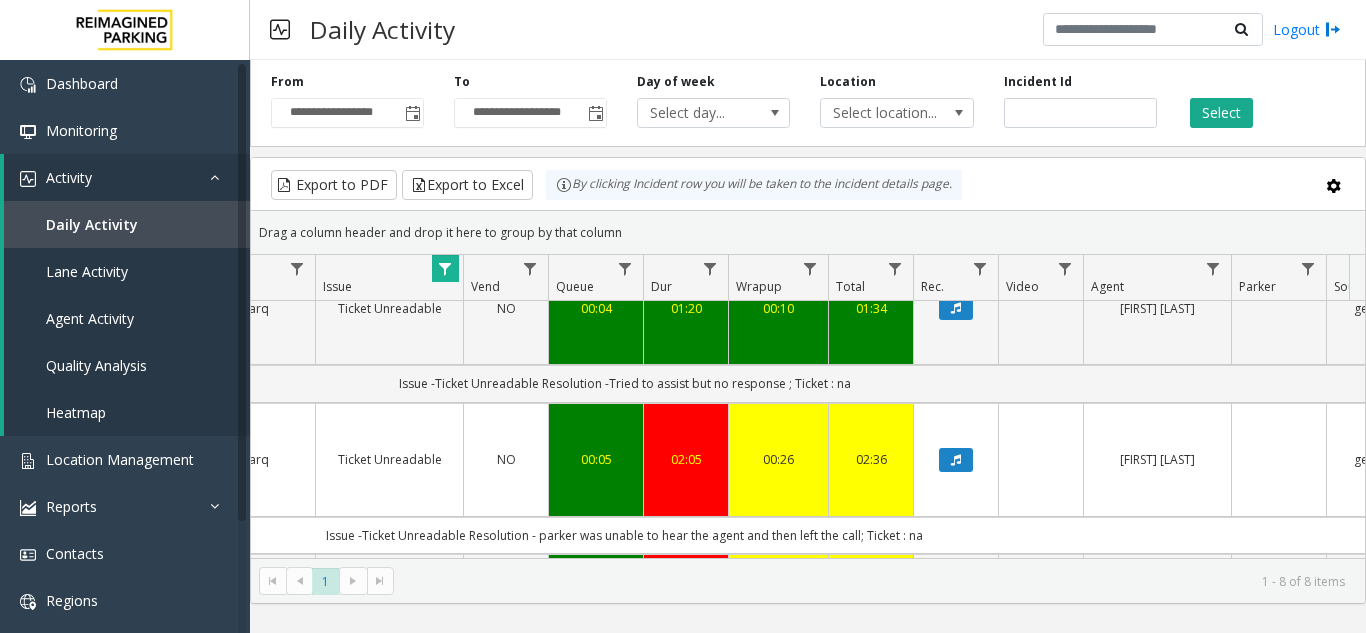 click 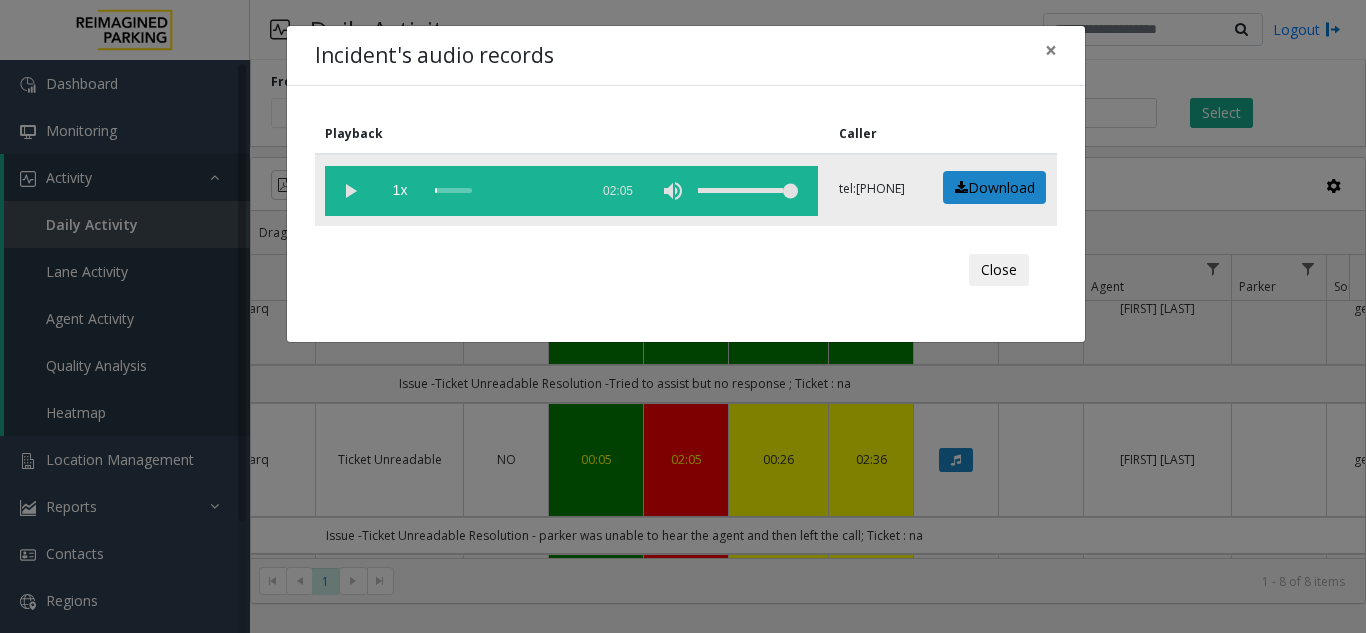 drag, startPoint x: 349, startPoint y: 188, endPoint x: 365, endPoint y: 198, distance: 18.867962 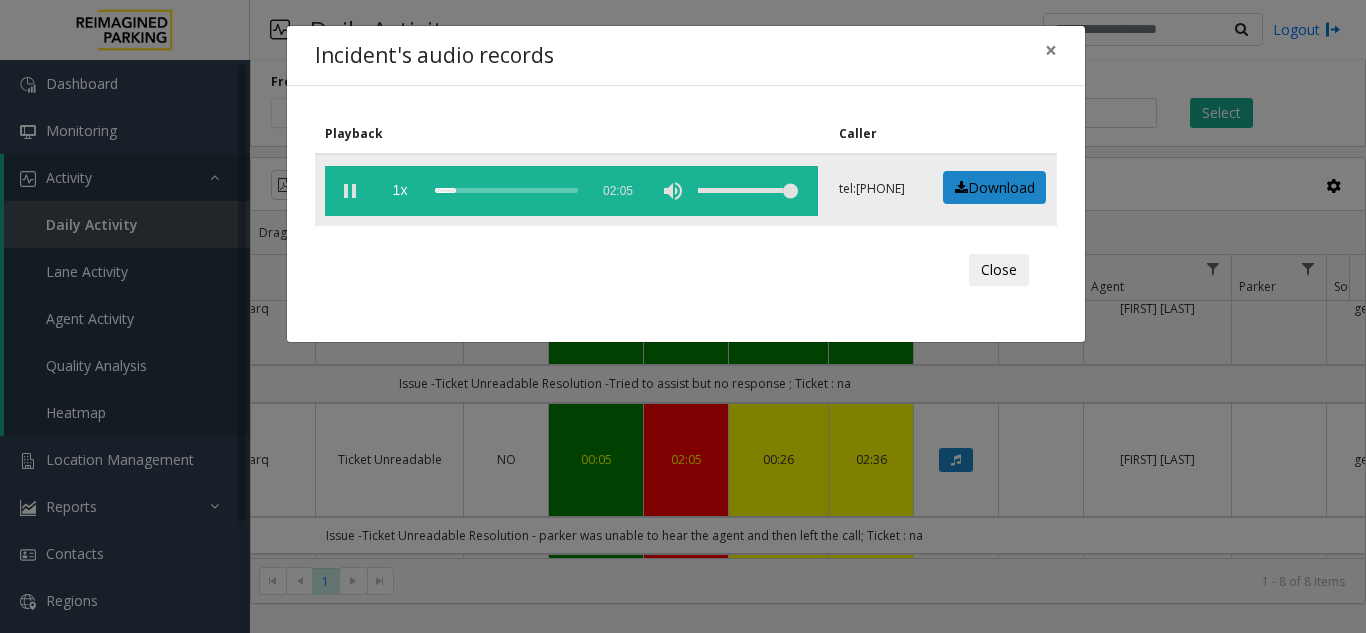 click 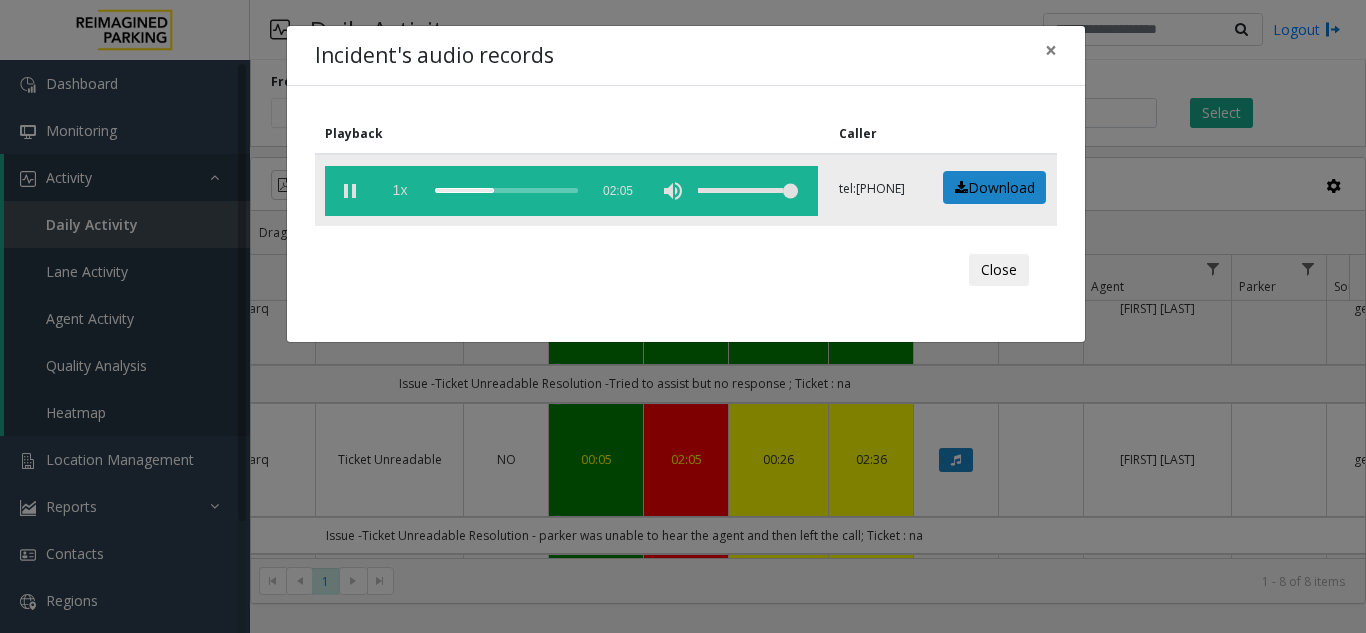 drag, startPoint x: 349, startPoint y: 188, endPoint x: 385, endPoint y: 210, distance: 42.190044 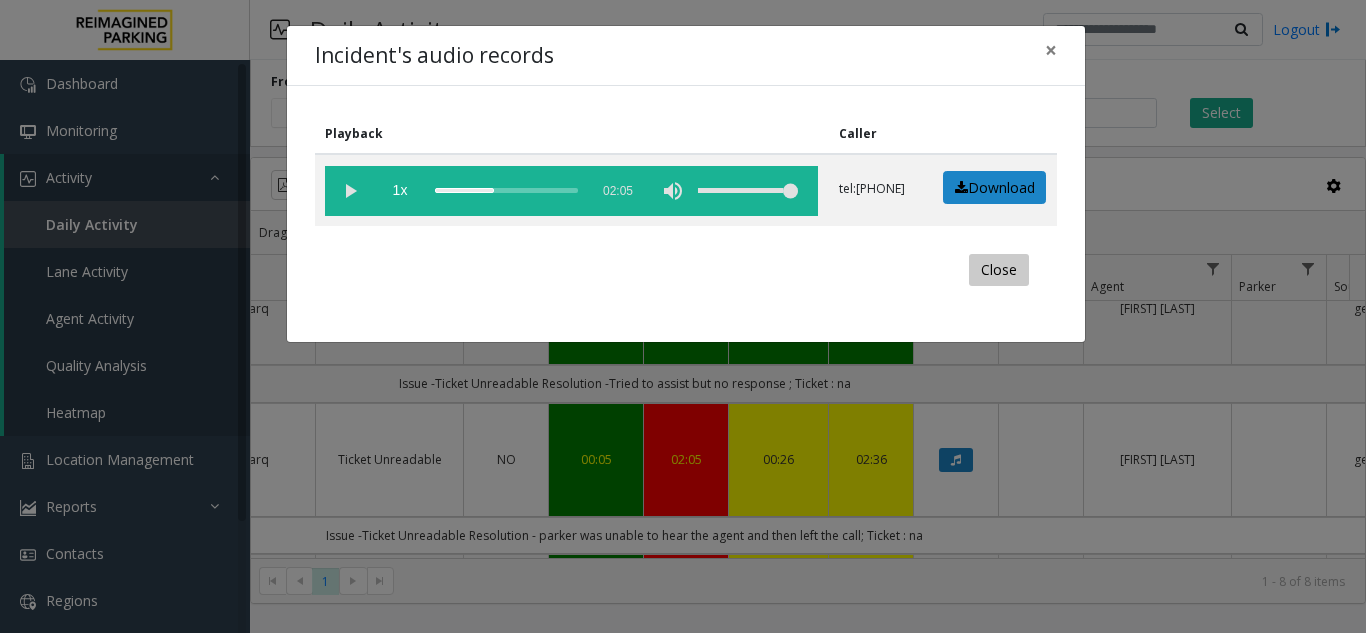 click on "Close" 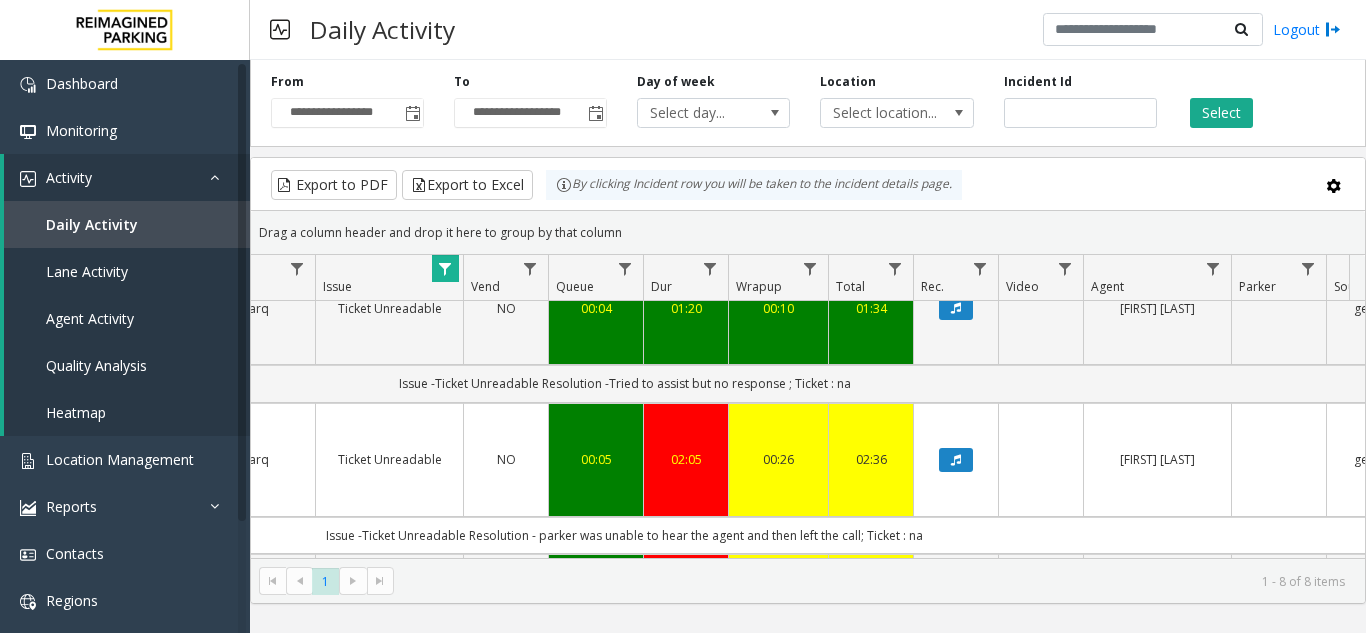 scroll, scrollTop: 200, scrollLeft: 720, axis: both 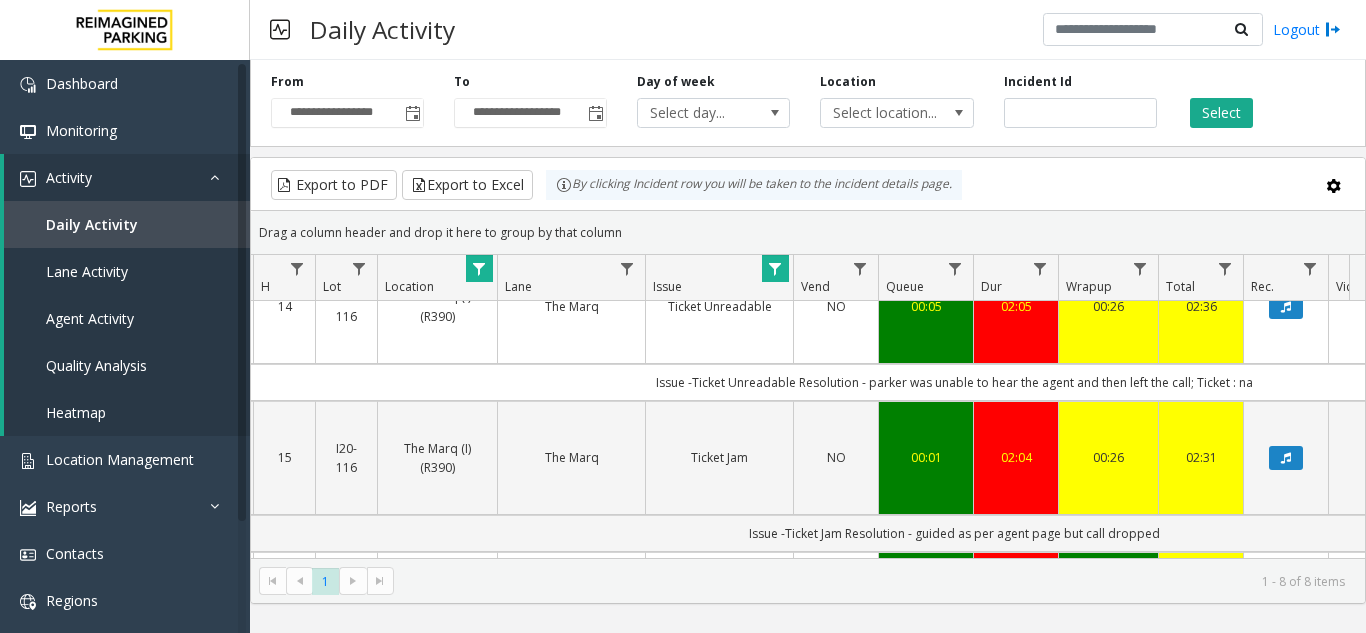 click 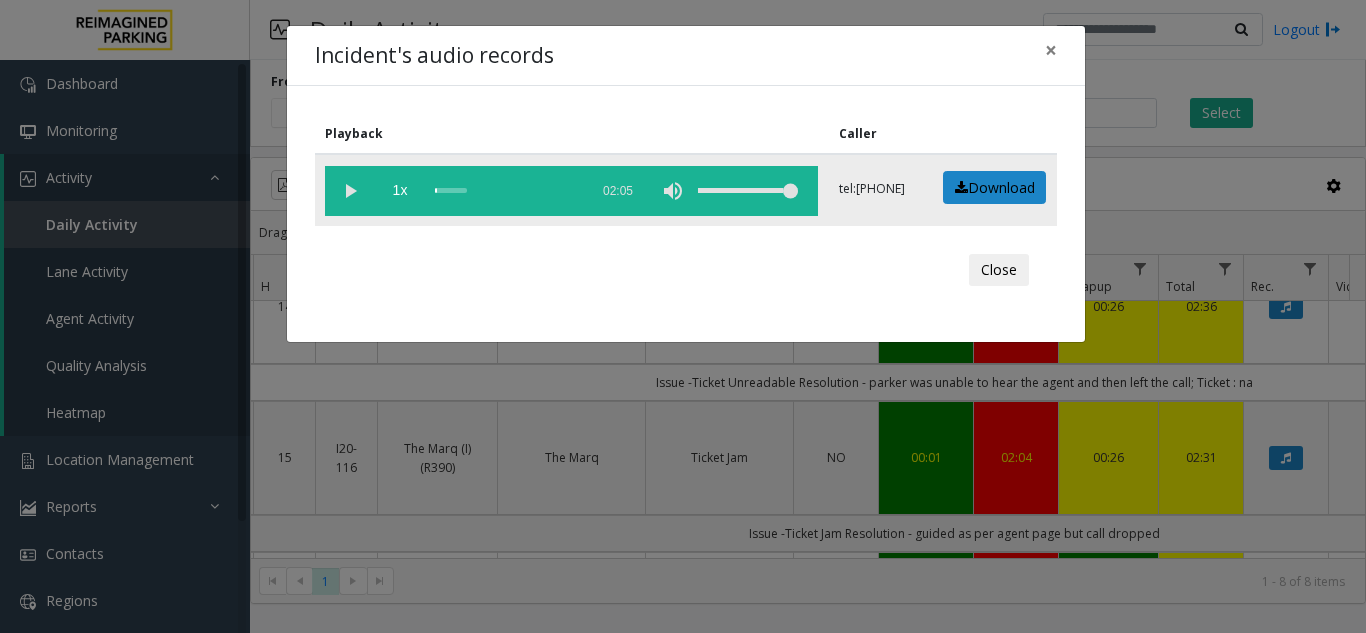 click 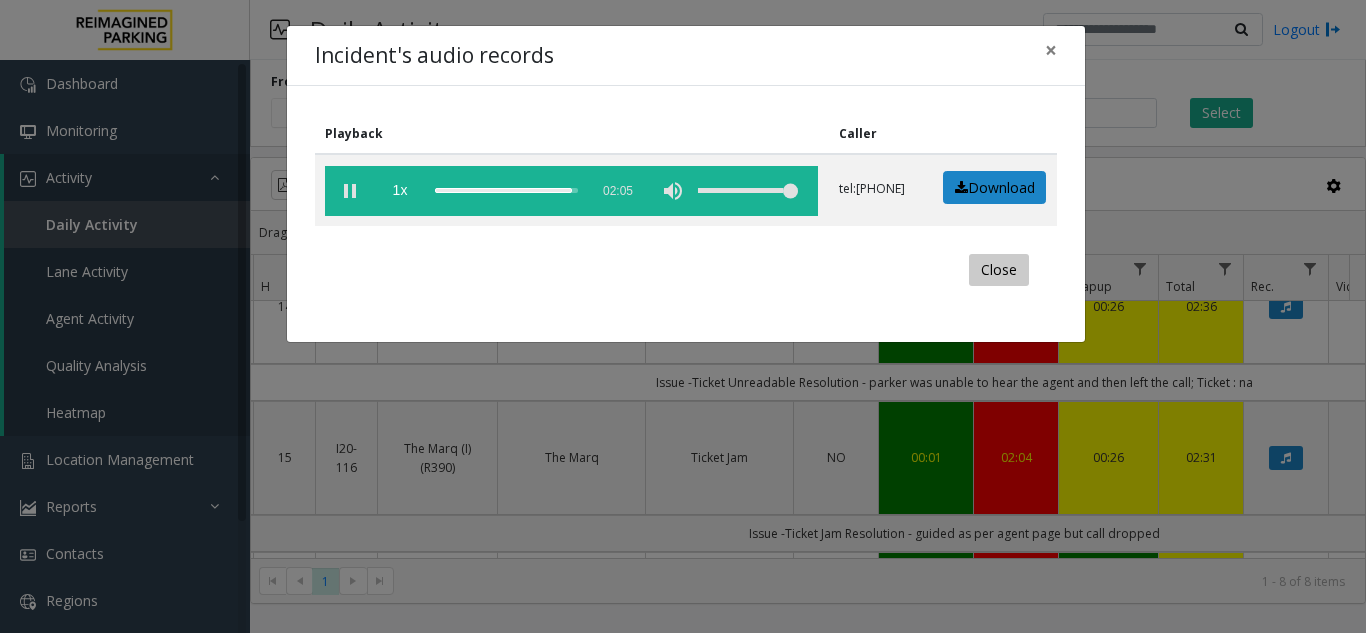 click on "Close" 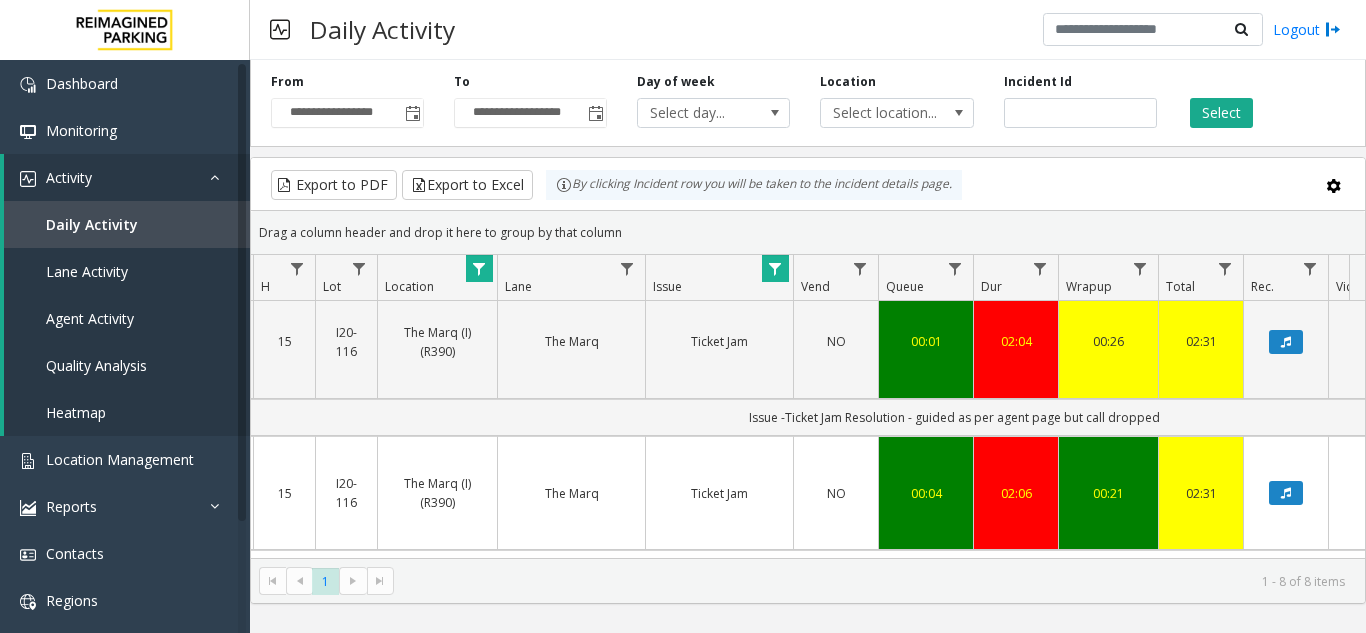 scroll, scrollTop: 505, scrollLeft: 230, axis: both 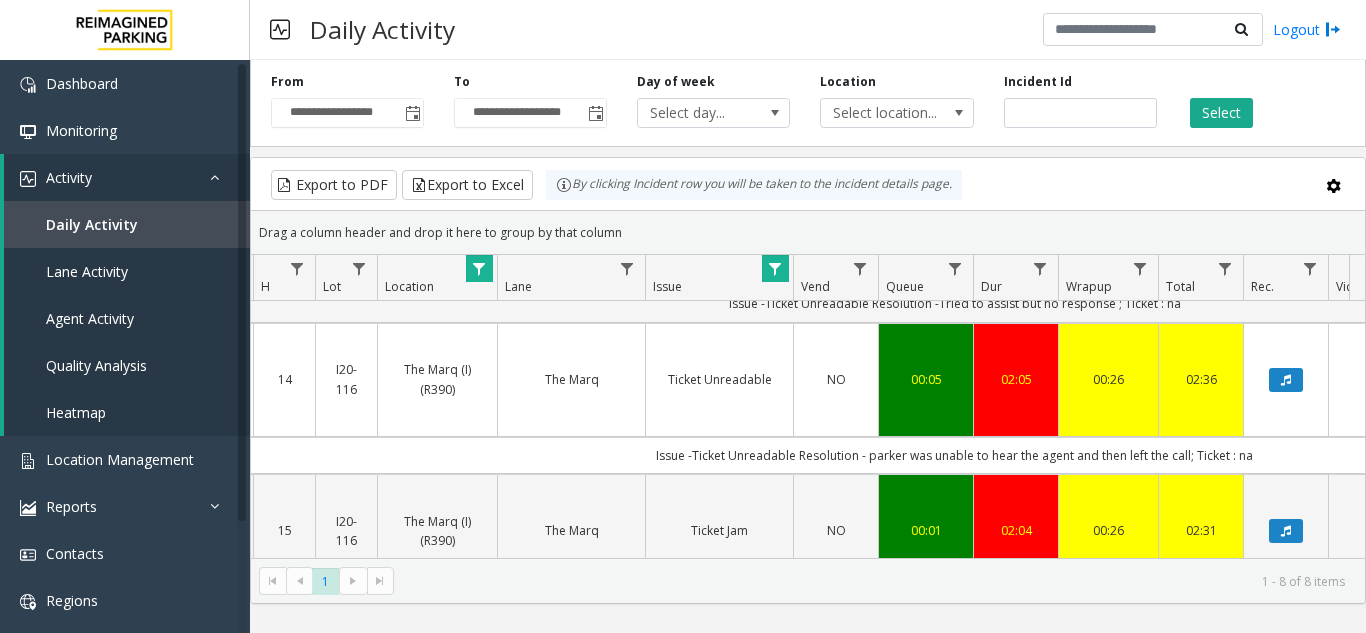 click 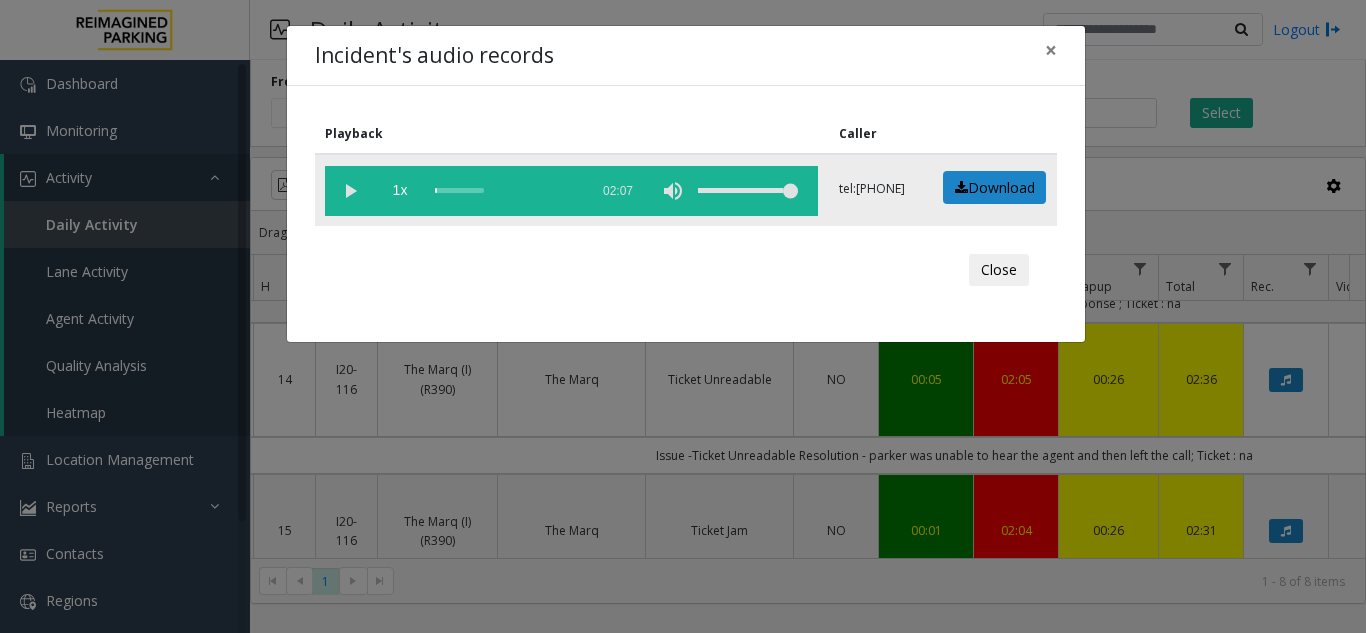 click 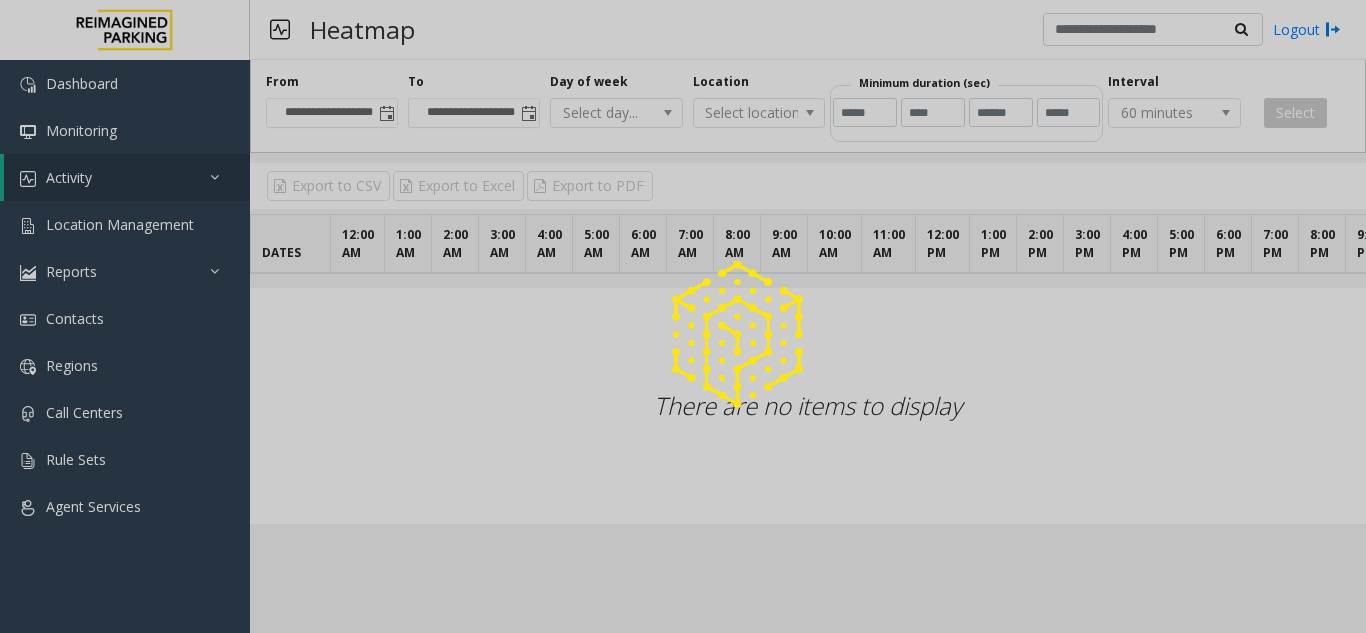 scroll, scrollTop: 0, scrollLeft: 0, axis: both 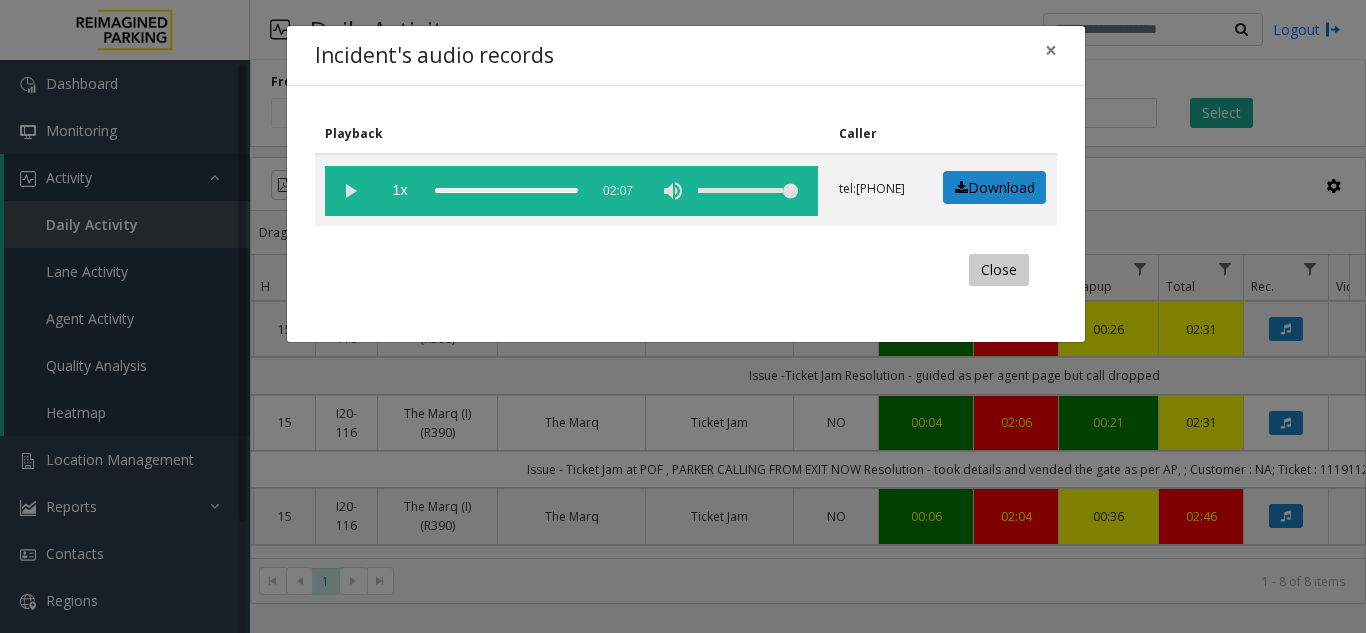 click on "Close" 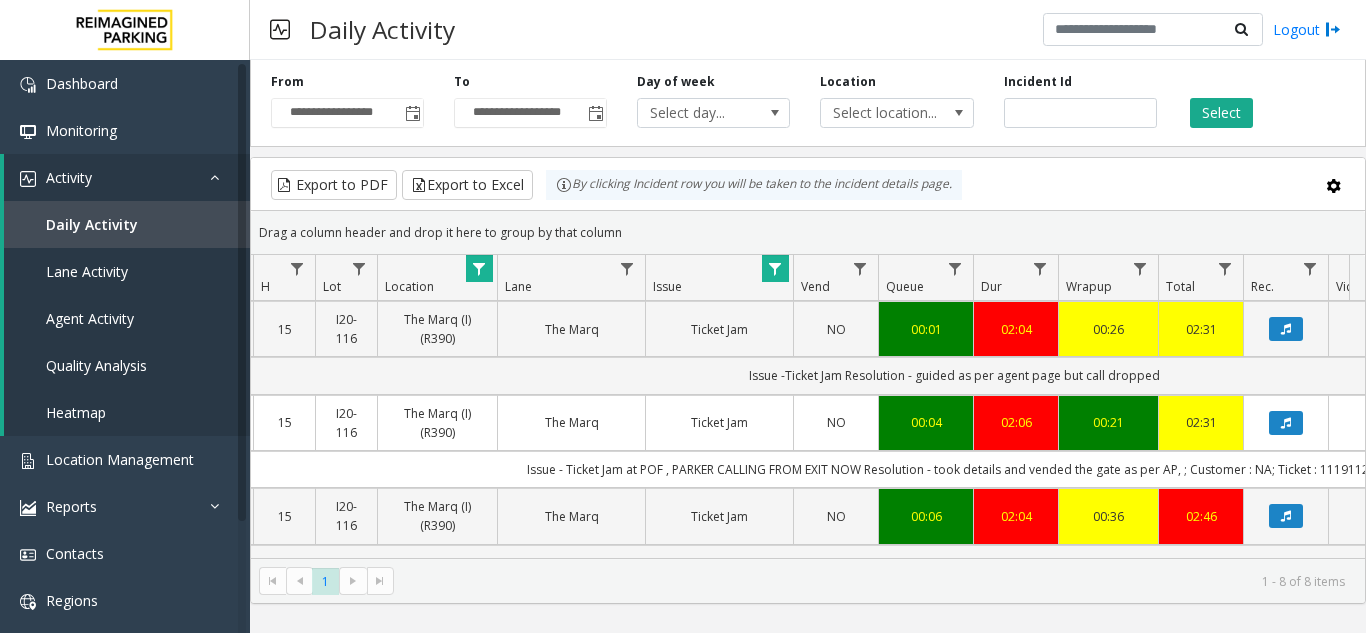scroll, scrollTop: 280, scrollLeft: 318, axis: both 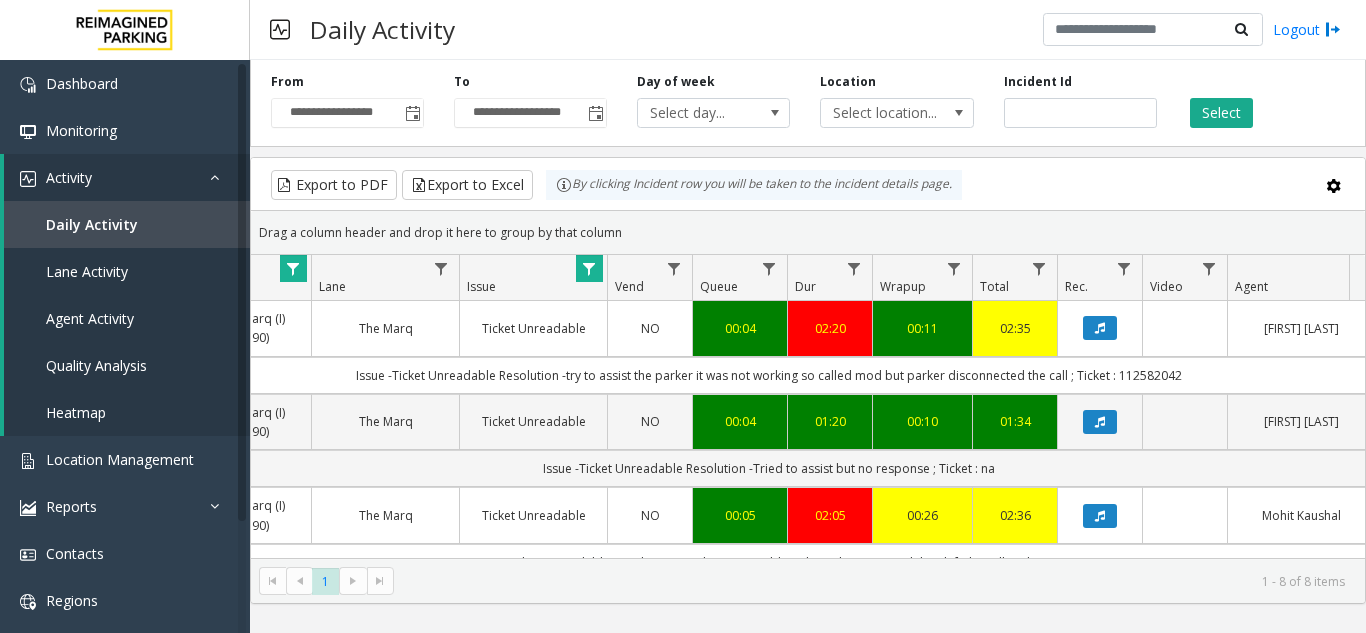 click 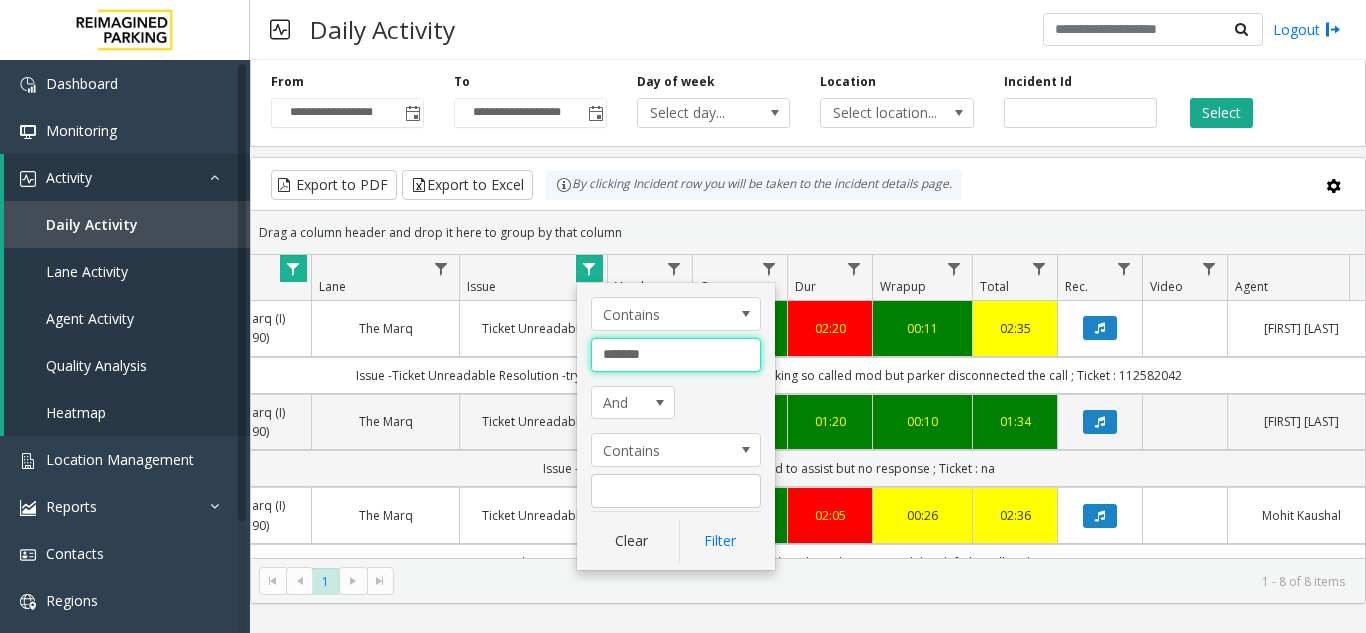 drag, startPoint x: 664, startPoint y: 348, endPoint x: 508, endPoint y: 353, distance: 156.08011 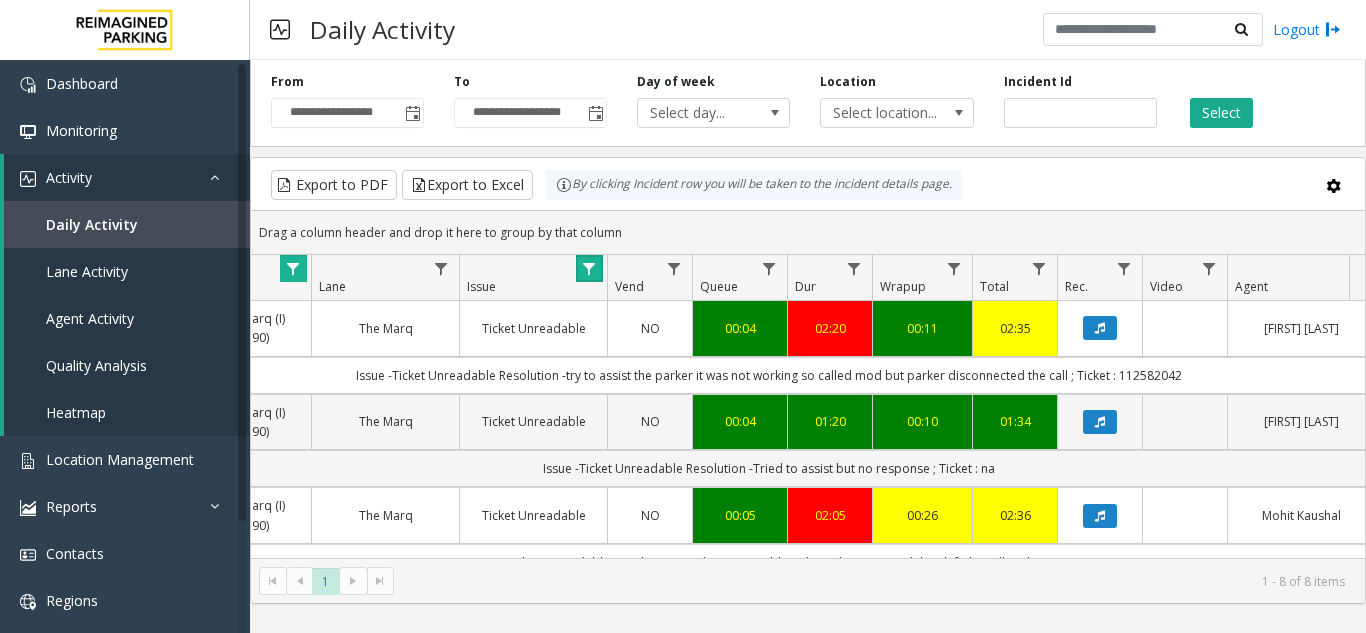 click 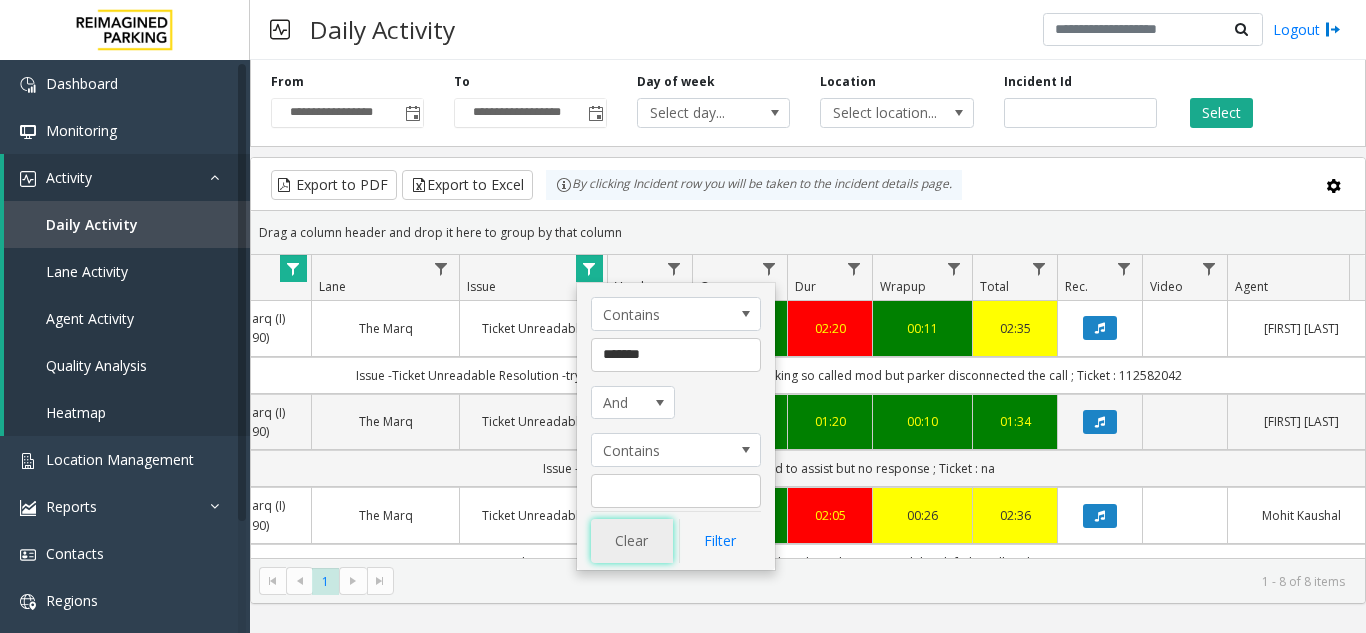 click on "Clear" 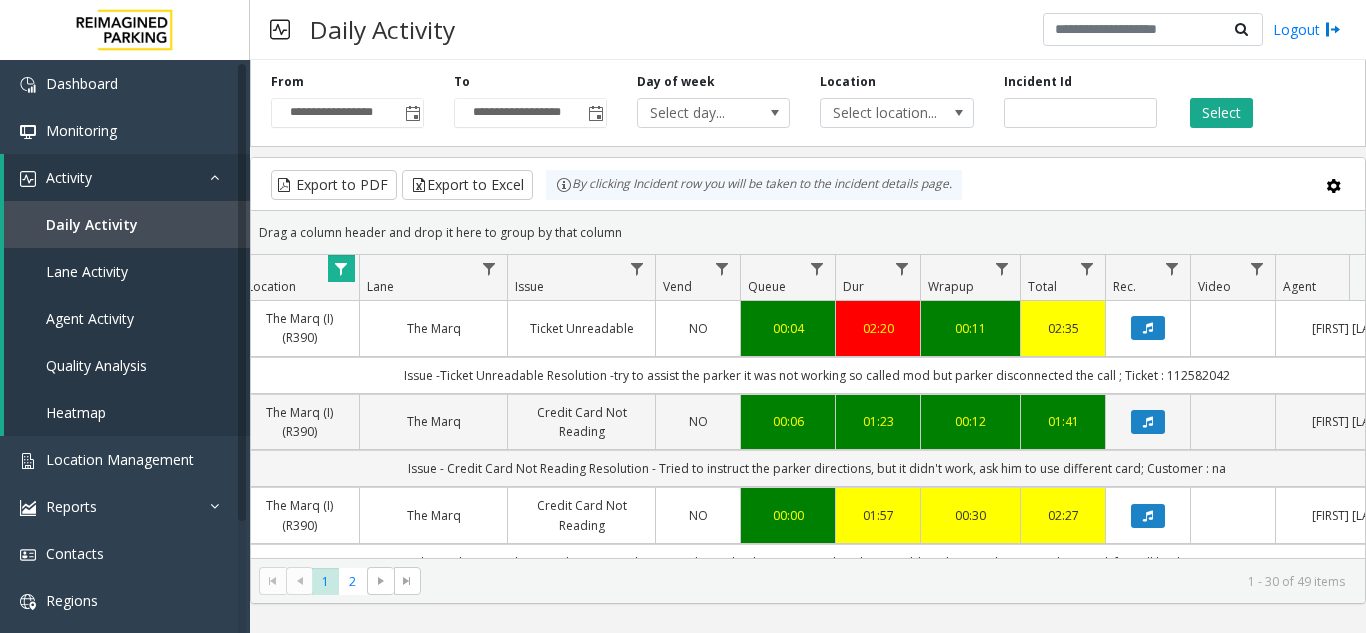 drag, startPoint x: 1365, startPoint y: 321, endPoint x: 1369, endPoint y: 331, distance: 10.770329 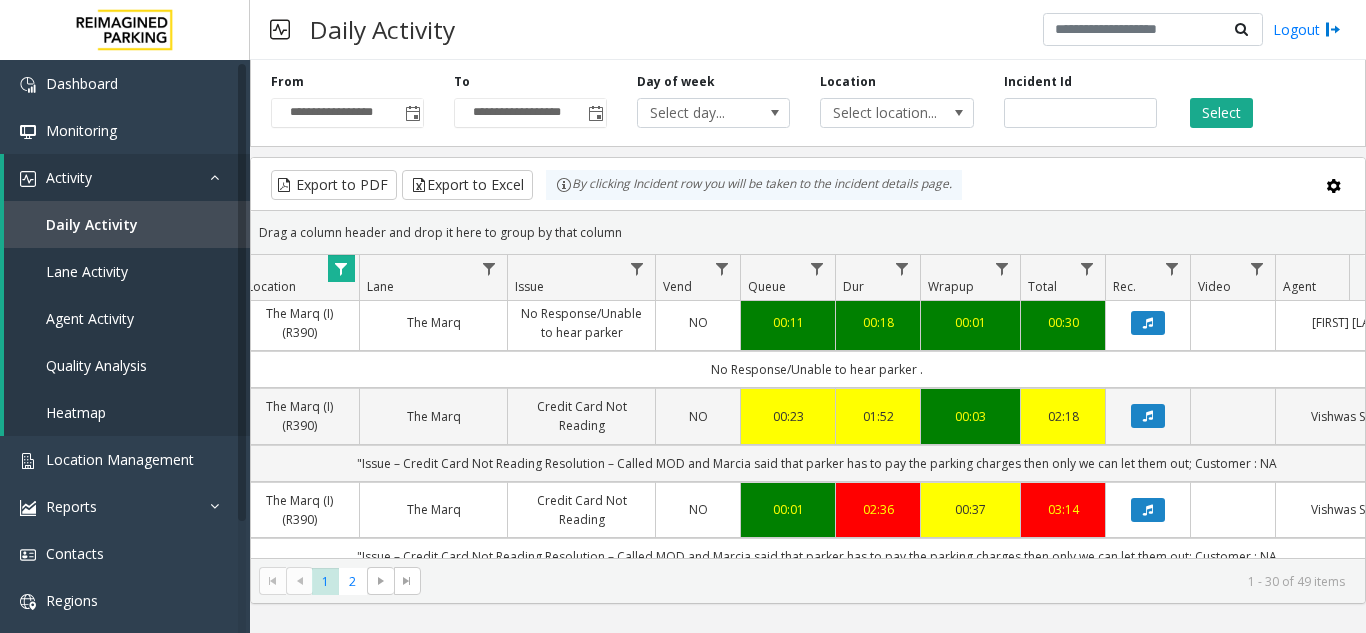 scroll, scrollTop: 1883, scrollLeft: 368, axis: both 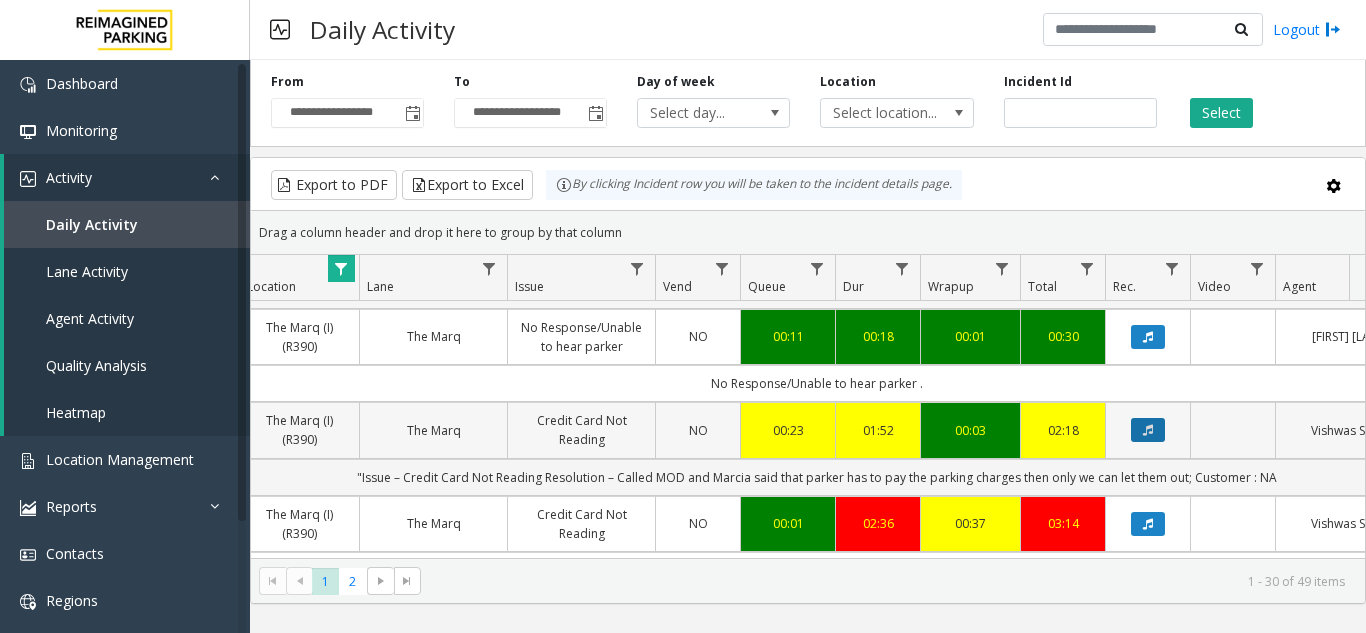 click 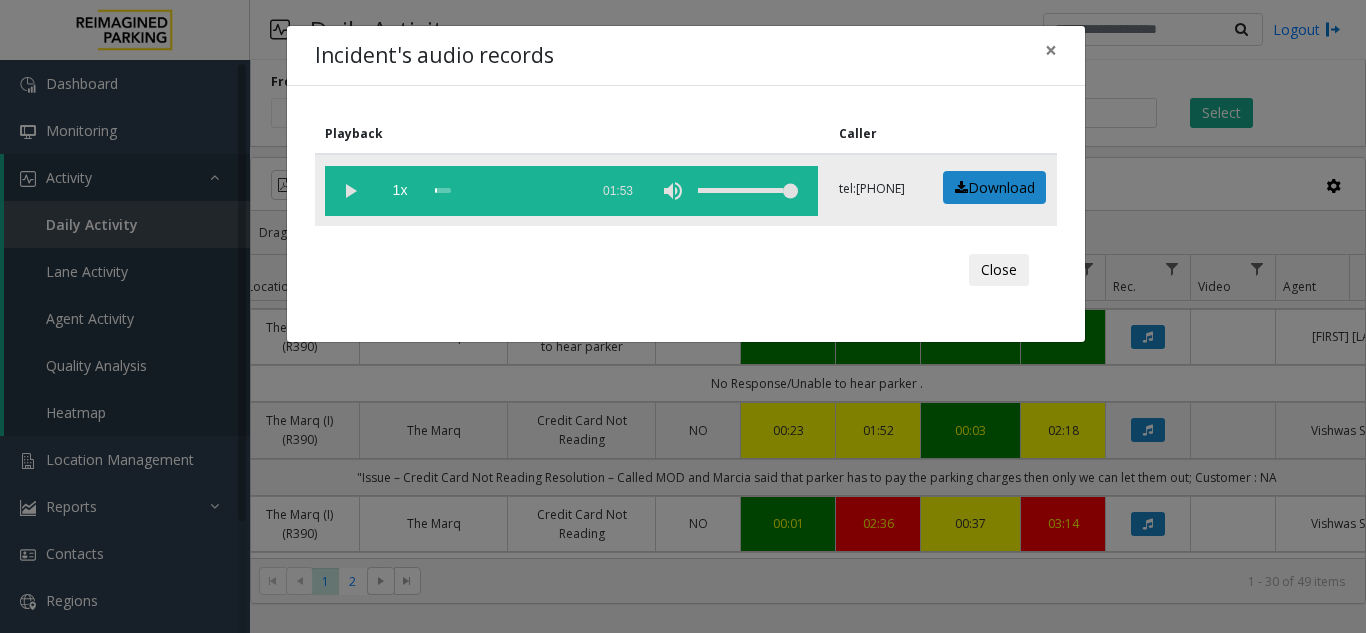 click 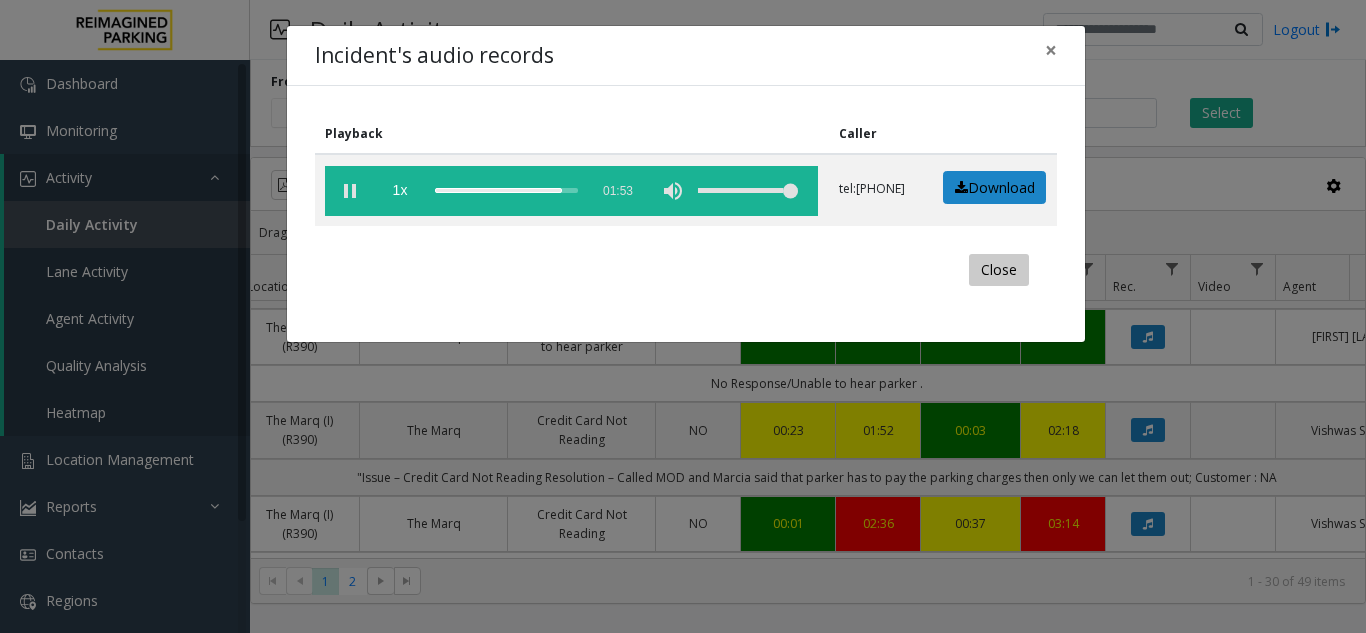click on "Close" 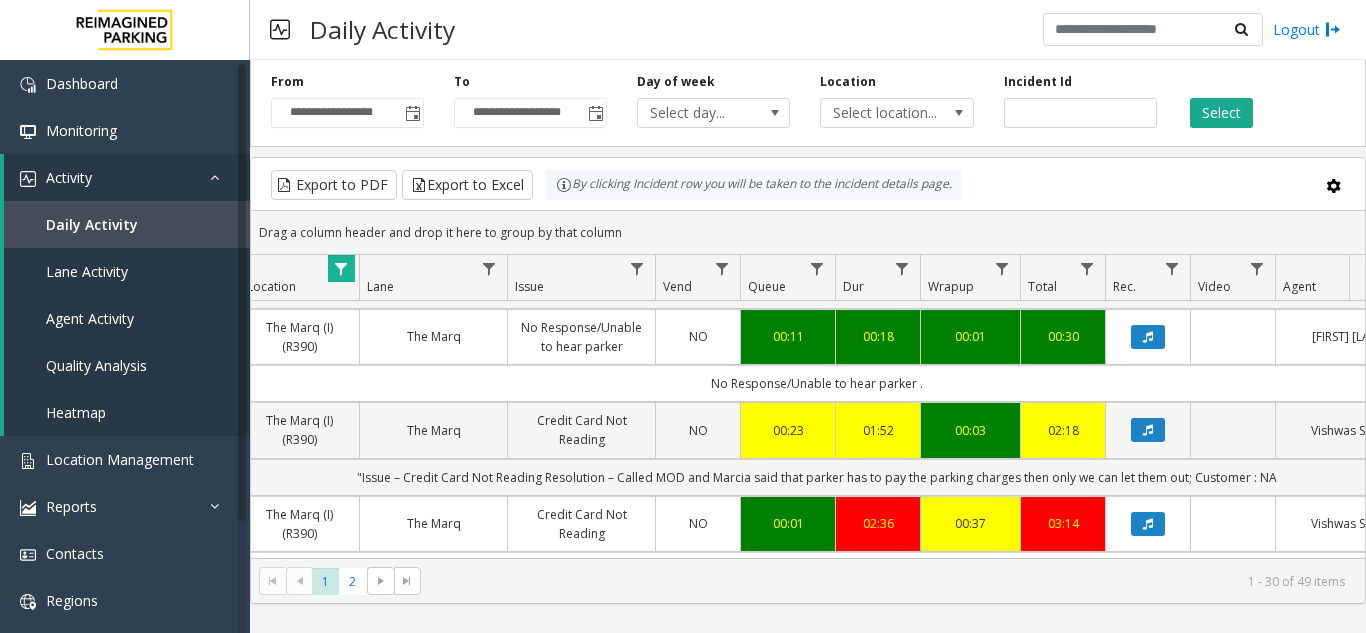scroll, scrollTop: 1883, scrollLeft: 483, axis: both 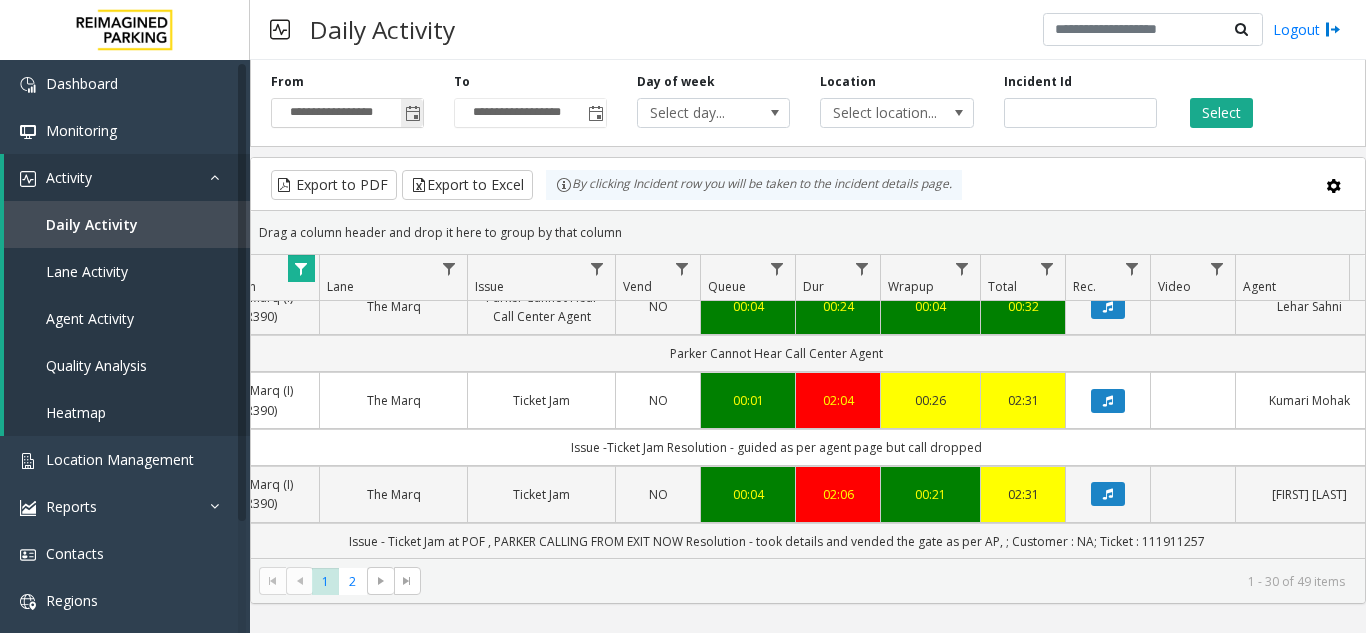 click 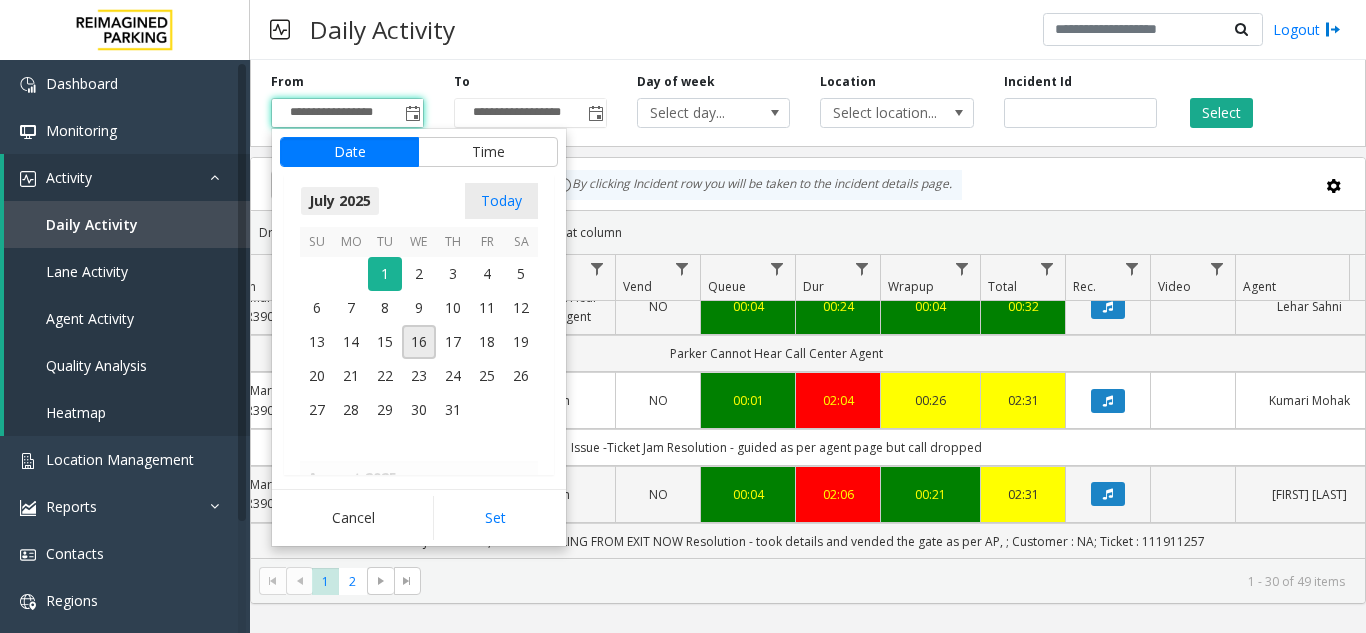 click on "July 2025" at bounding box center (340, 201) 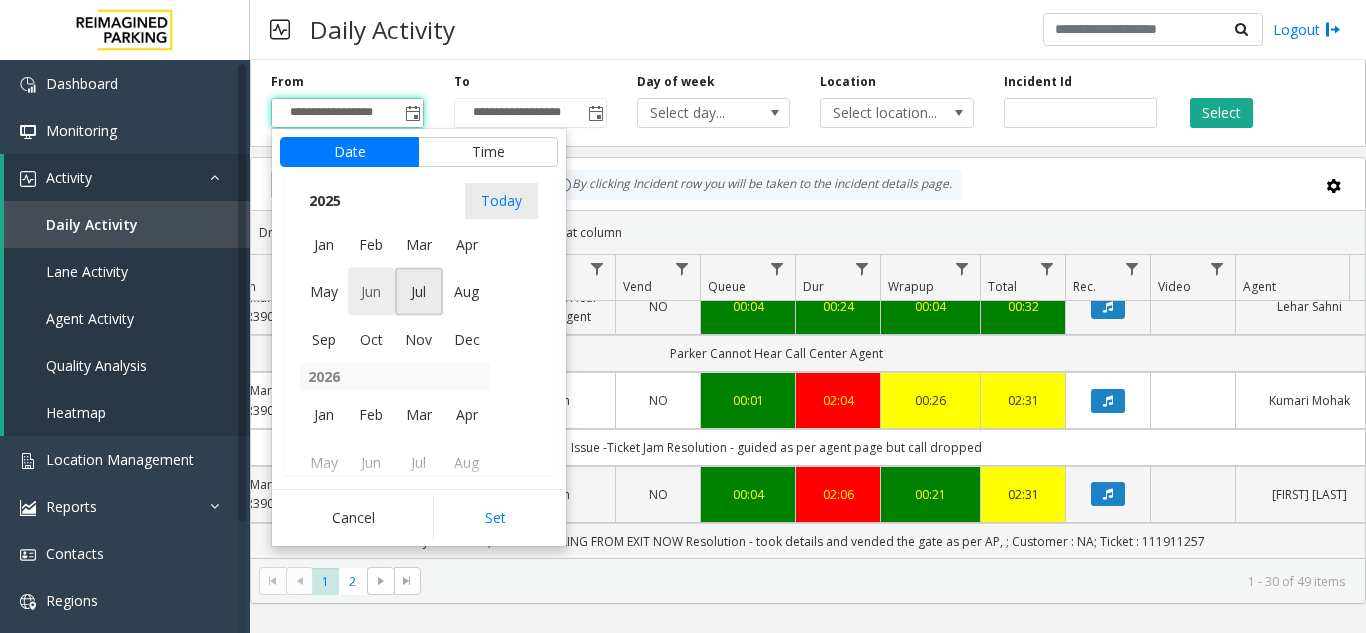click on "Jun" at bounding box center (372, 292) 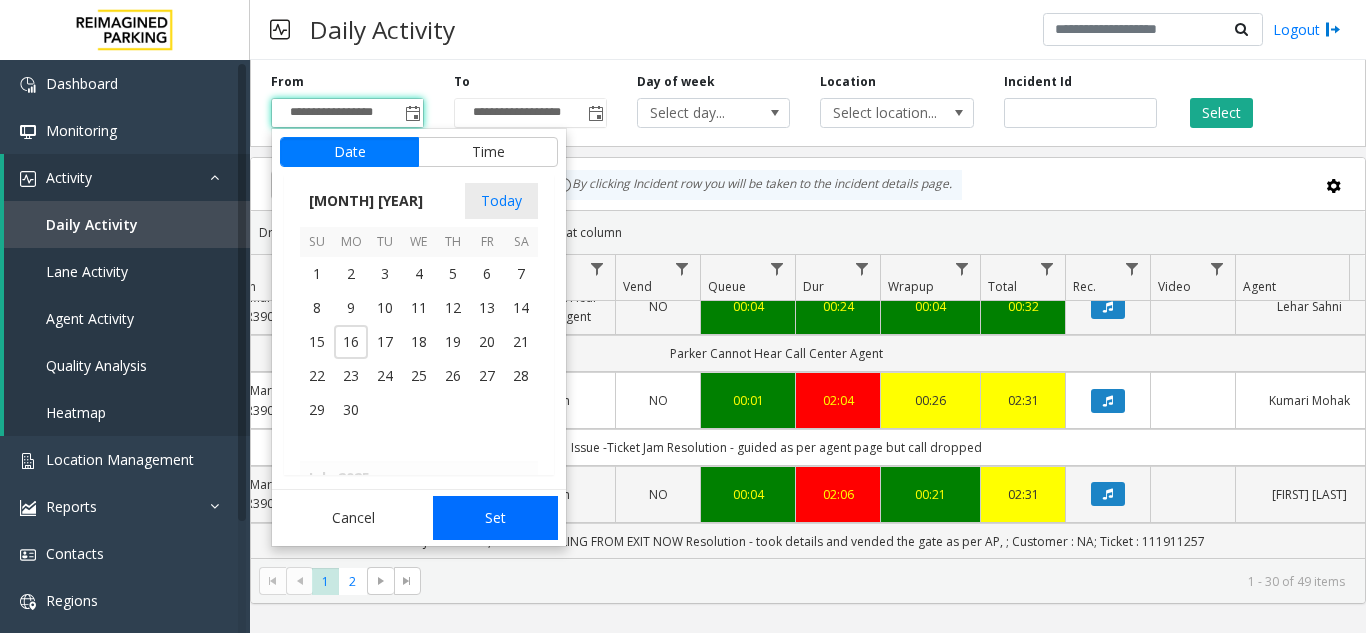 click on "Set" 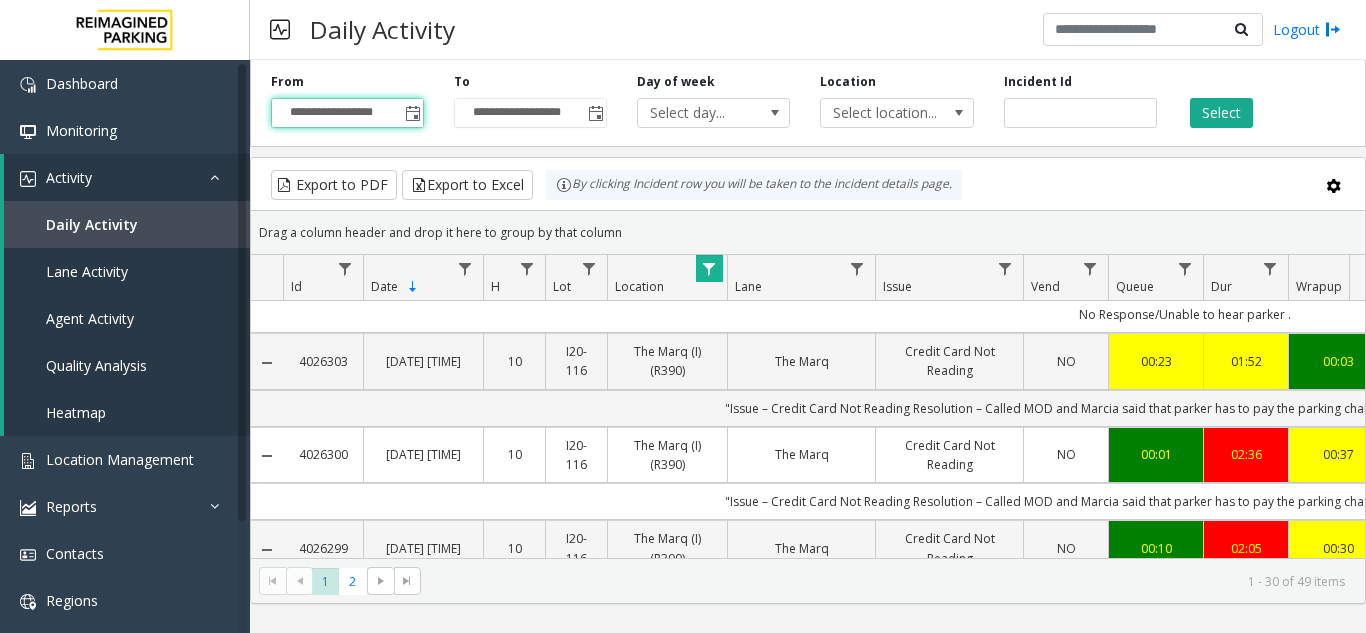click 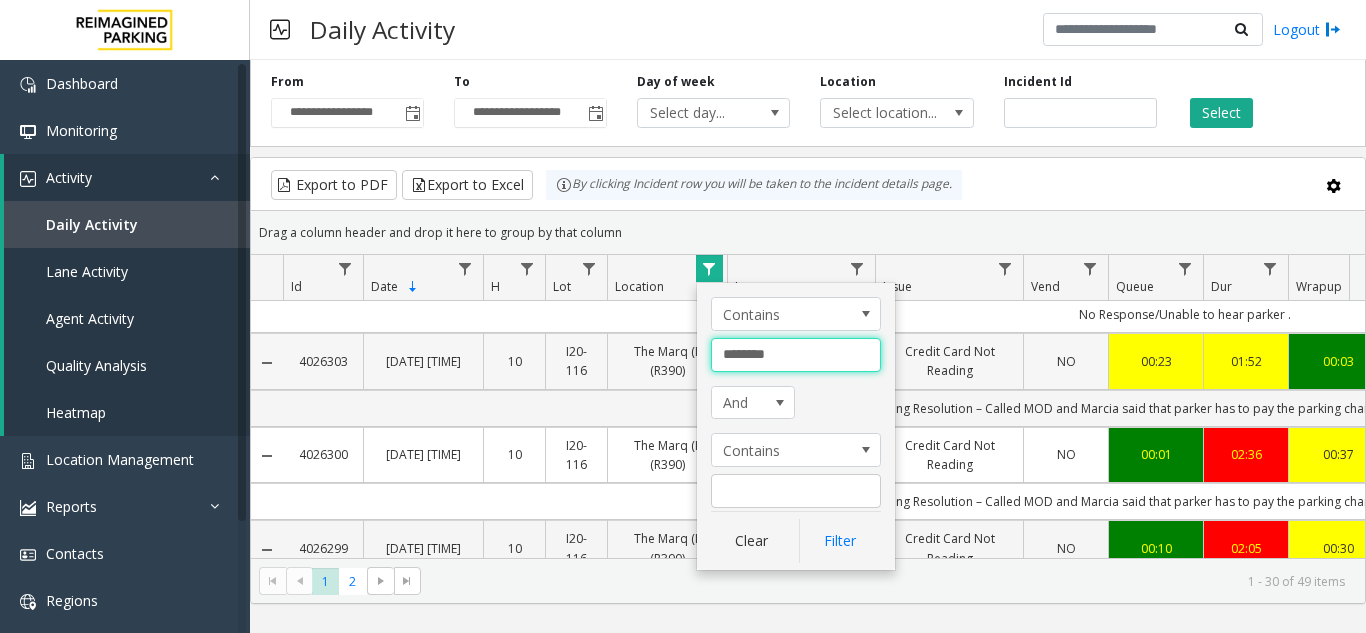 drag, startPoint x: 816, startPoint y: 360, endPoint x: 453, endPoint y: 381, distance: 363.60693 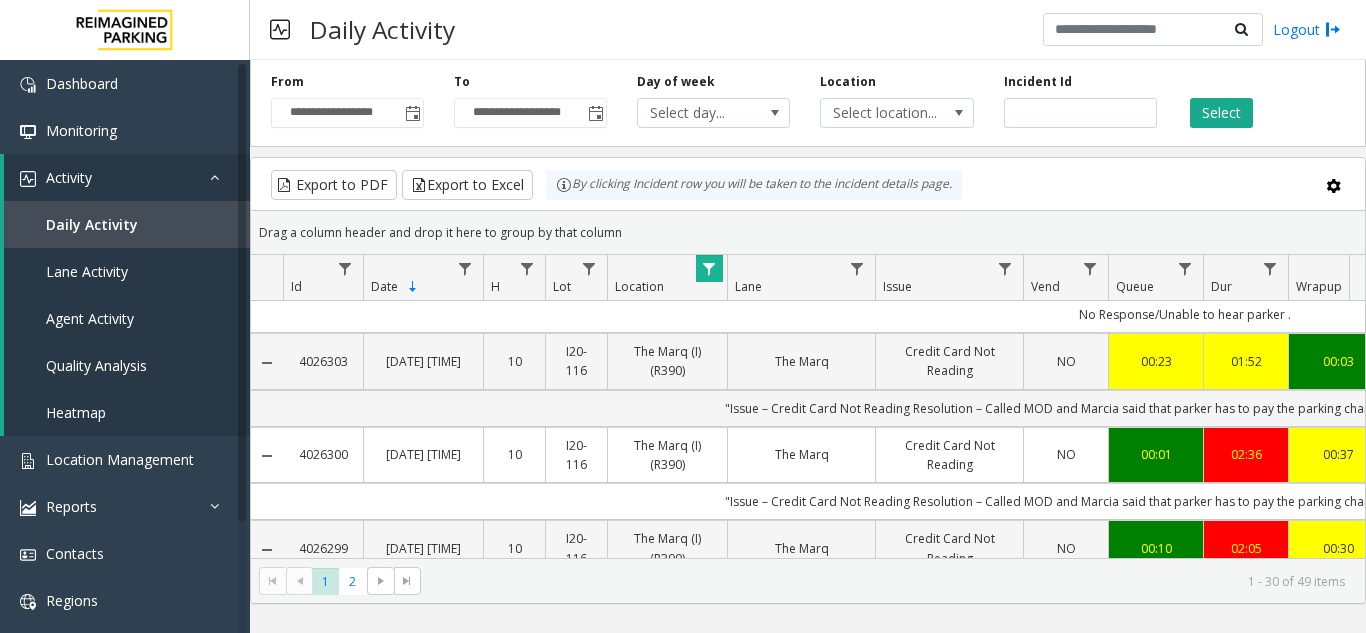click 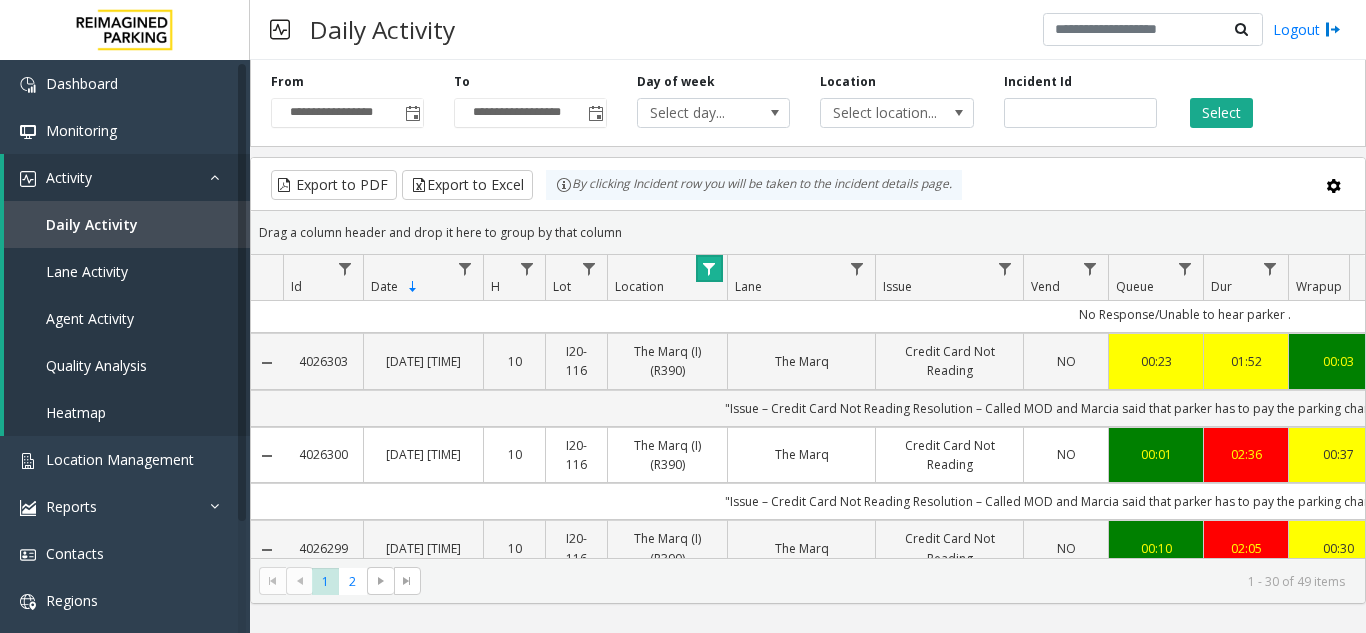 click 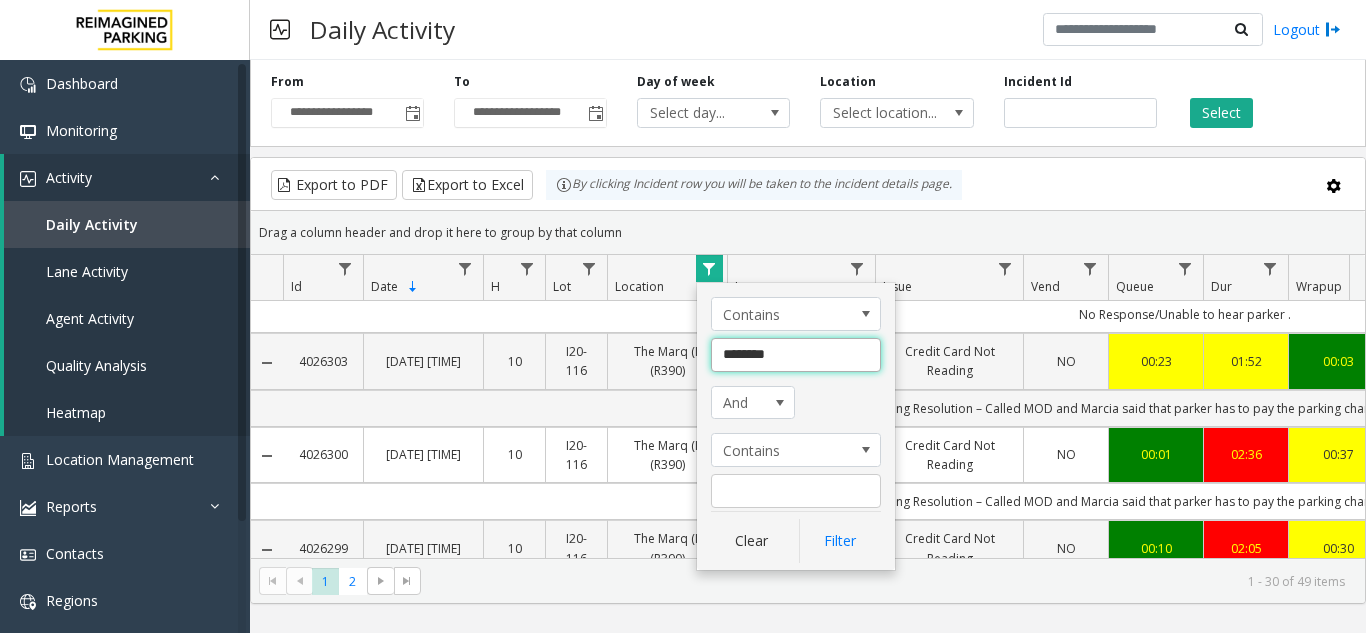click on "********" 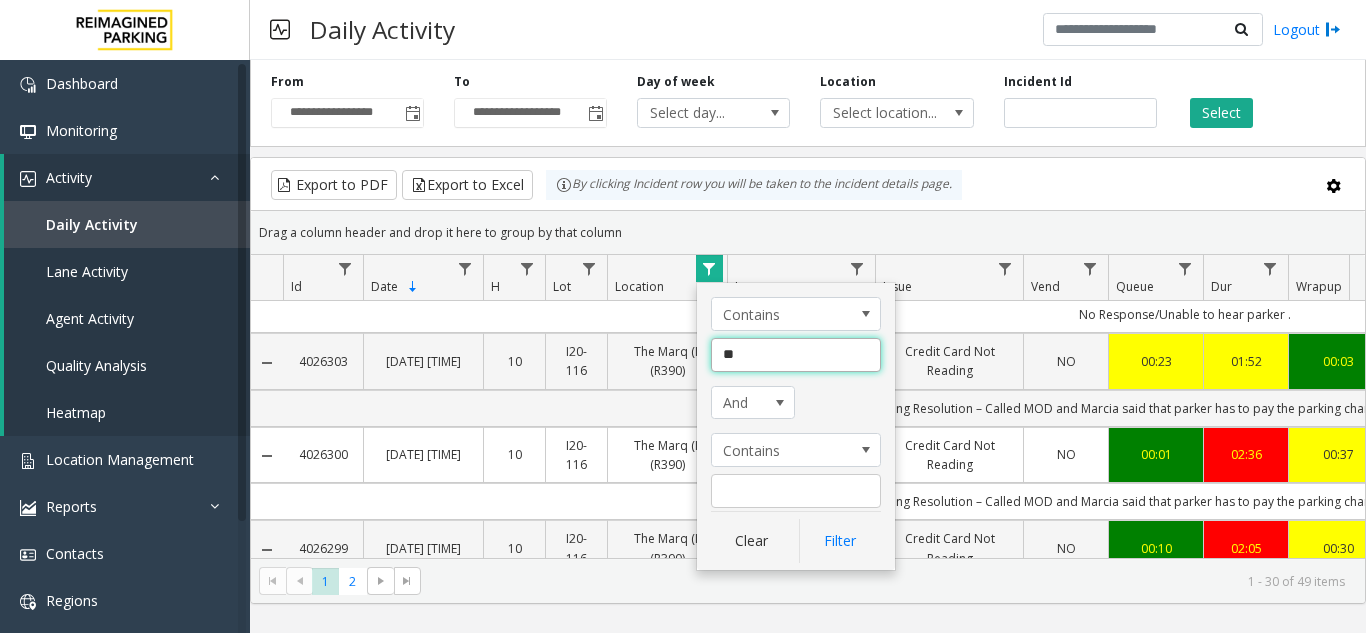 type on "*" 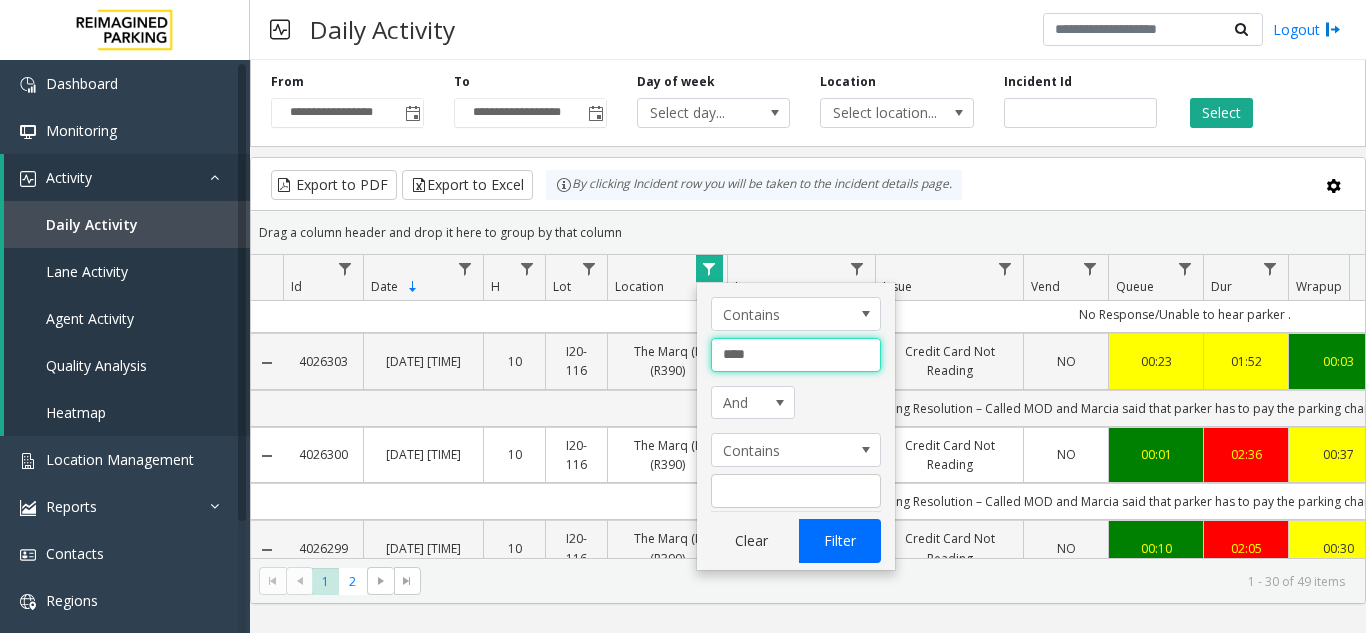 type on "****" 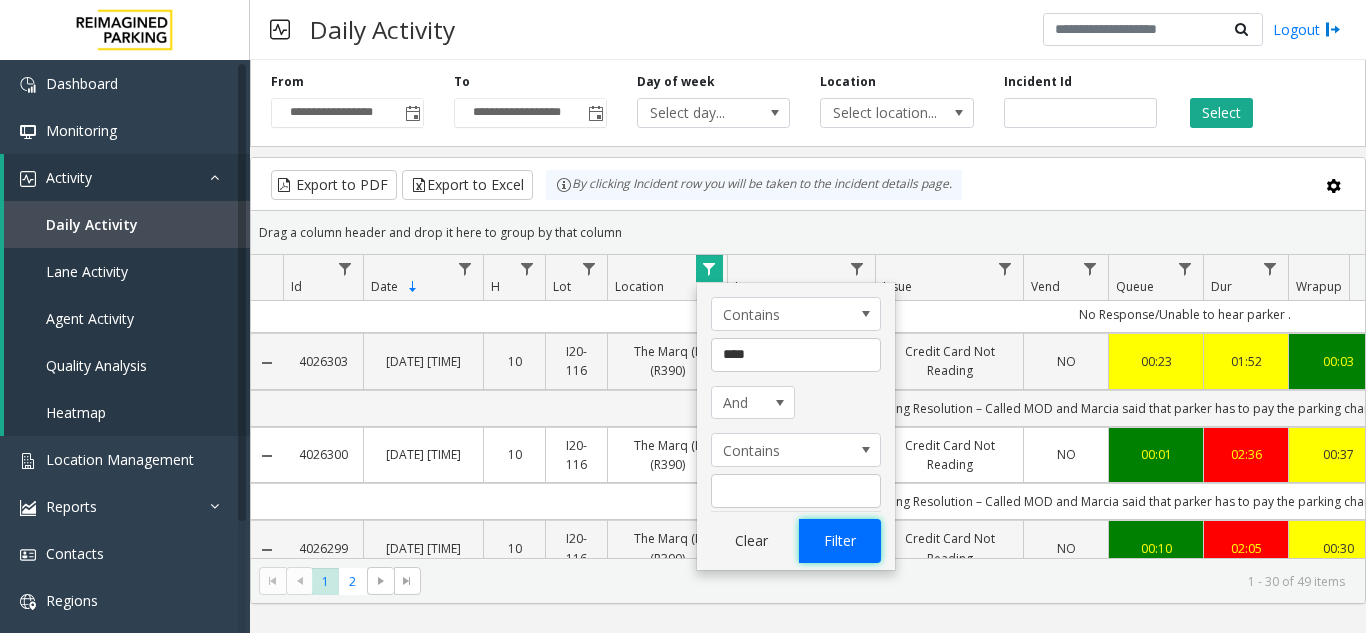 click on "Filter" 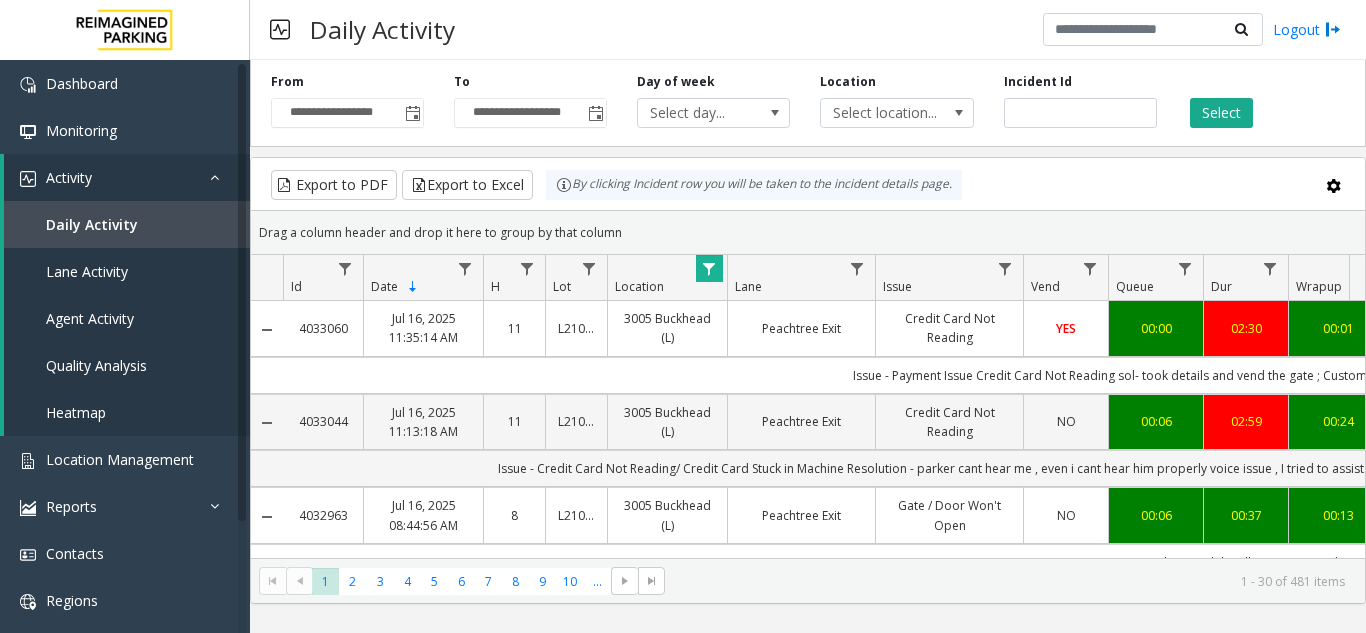 scroll, scrollTop: 0, scrollLeft: 0, axis: both 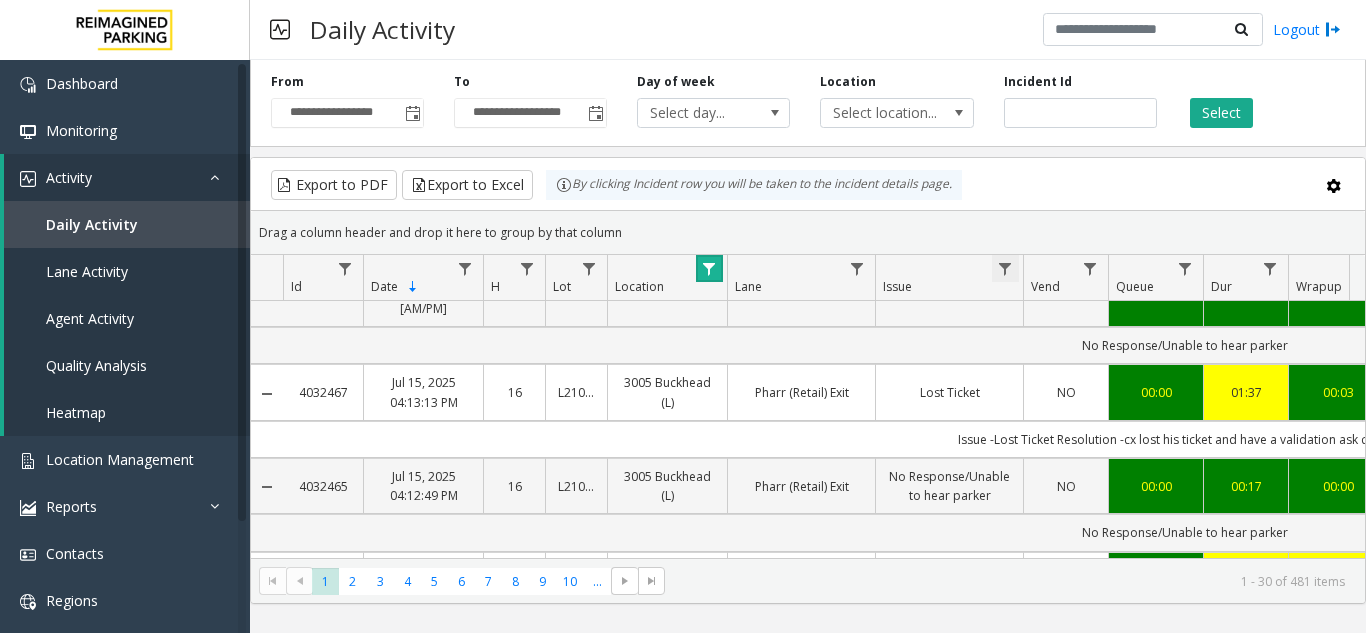 click 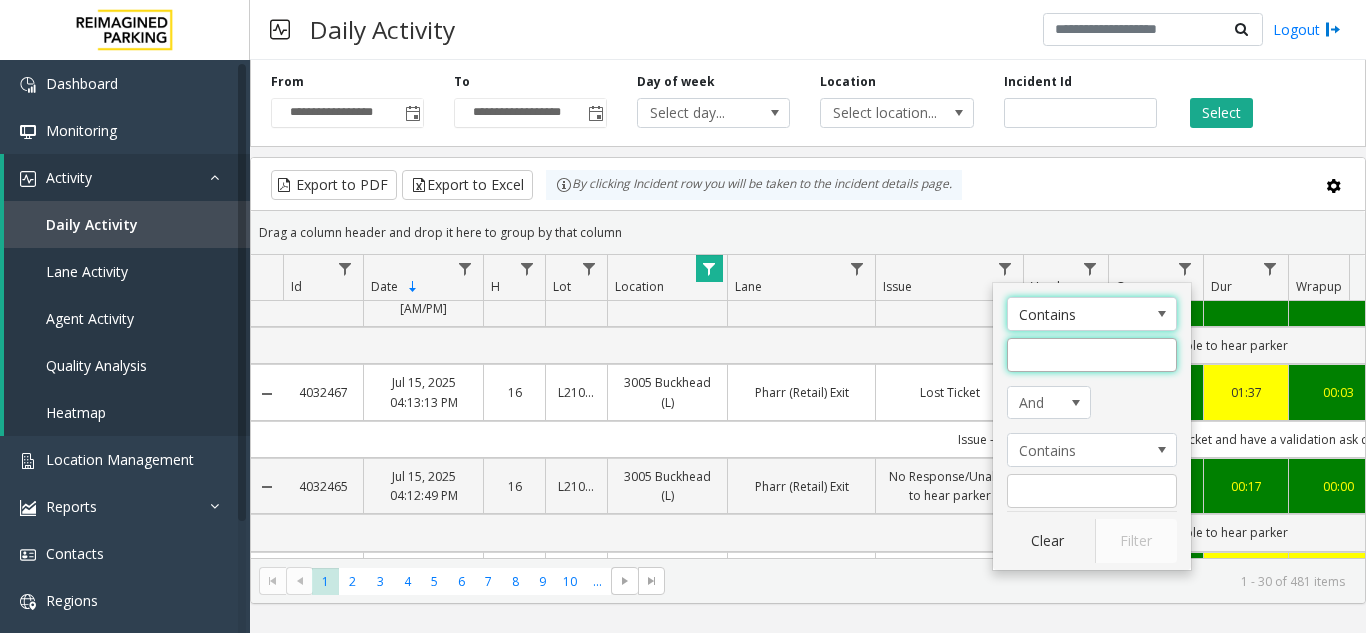 click 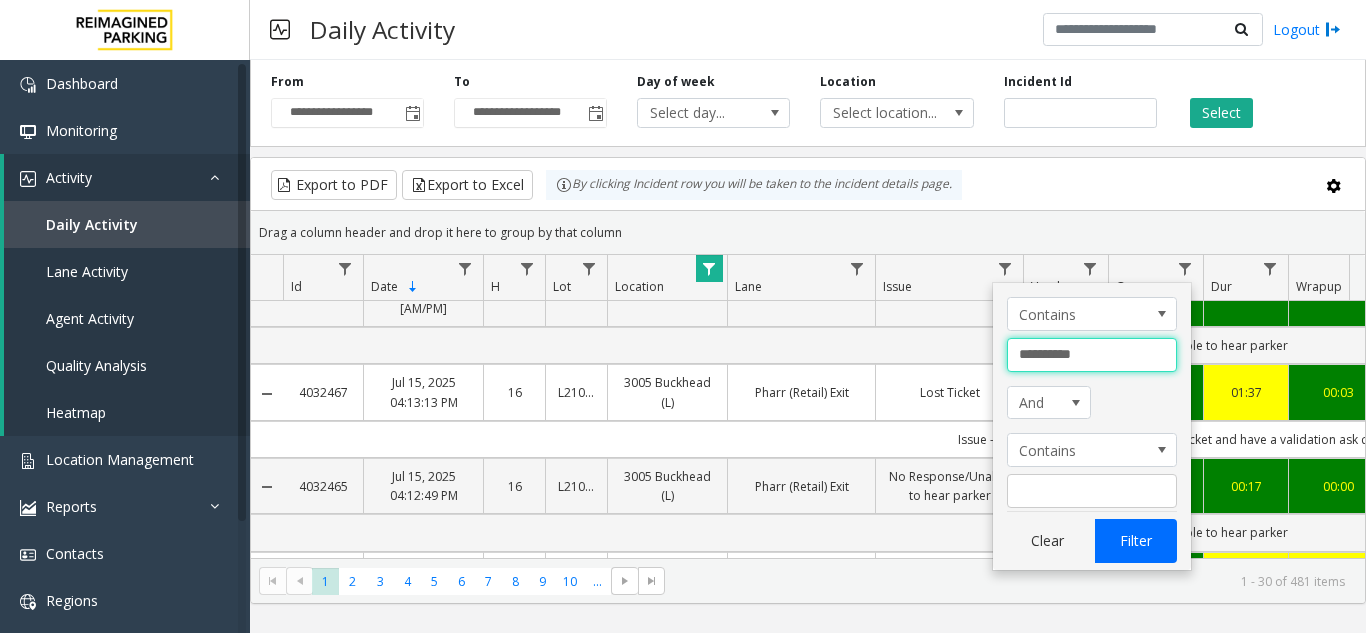 type on "**********" 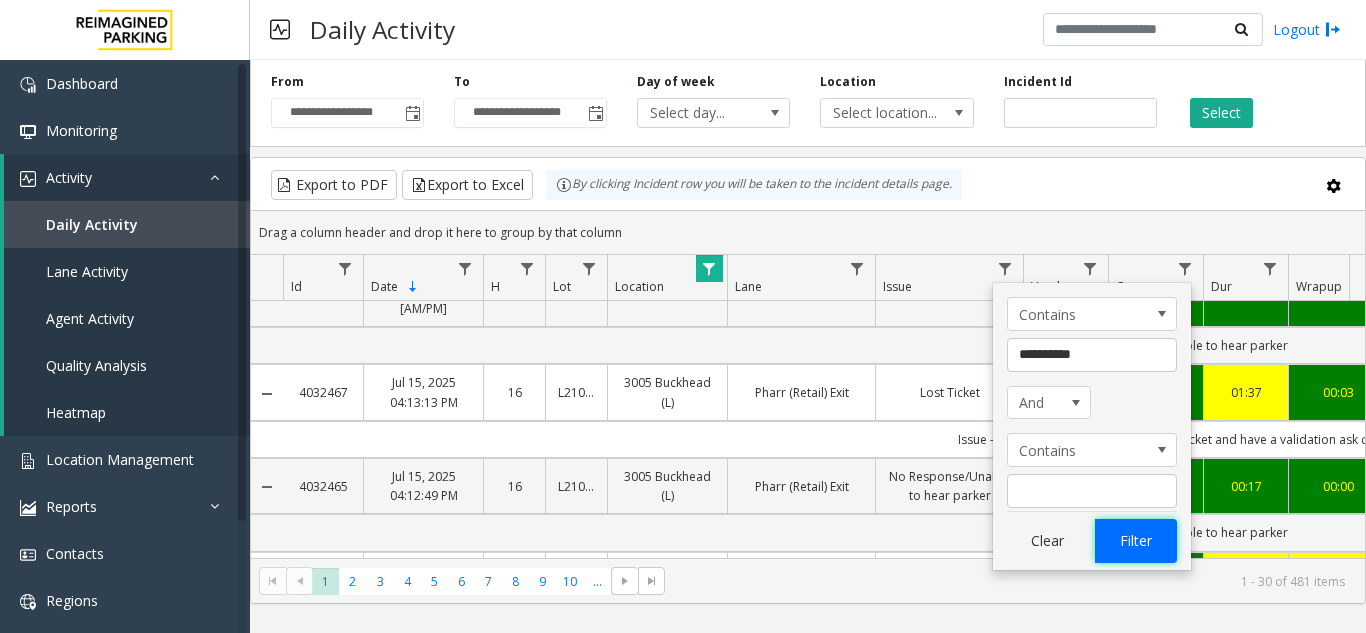 click on "Filter" 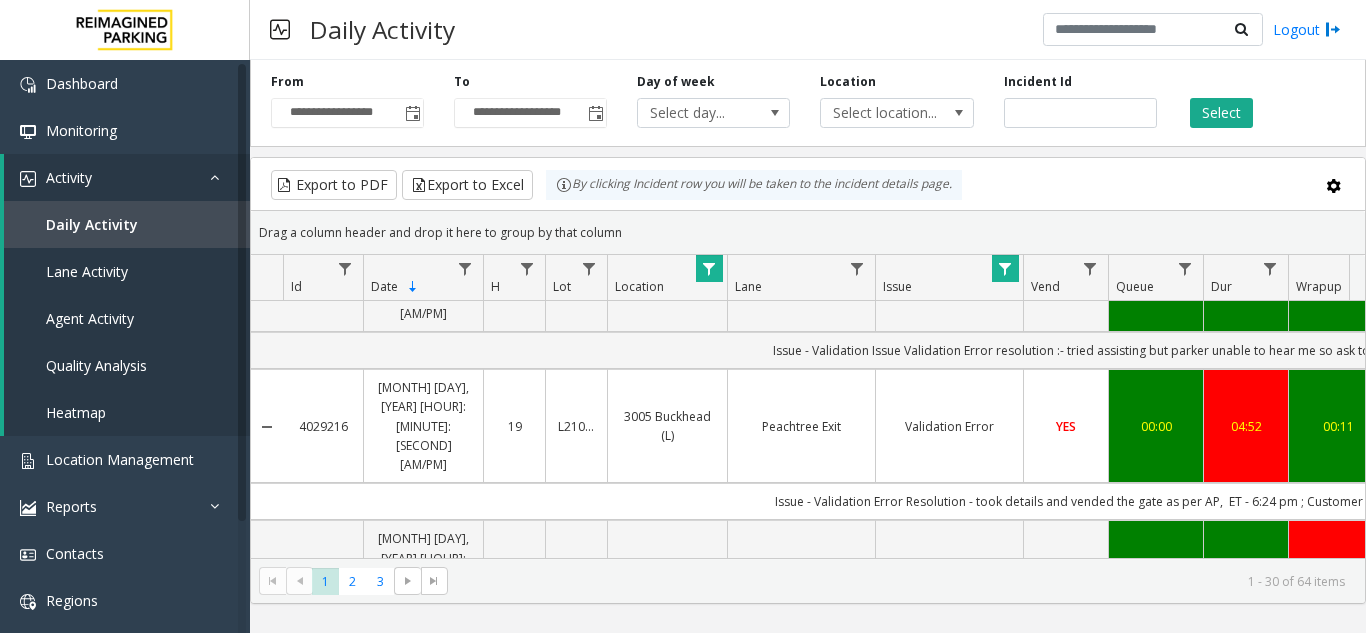 scroll, scrollTop: 1952, scrollLeft: 183, axis: both 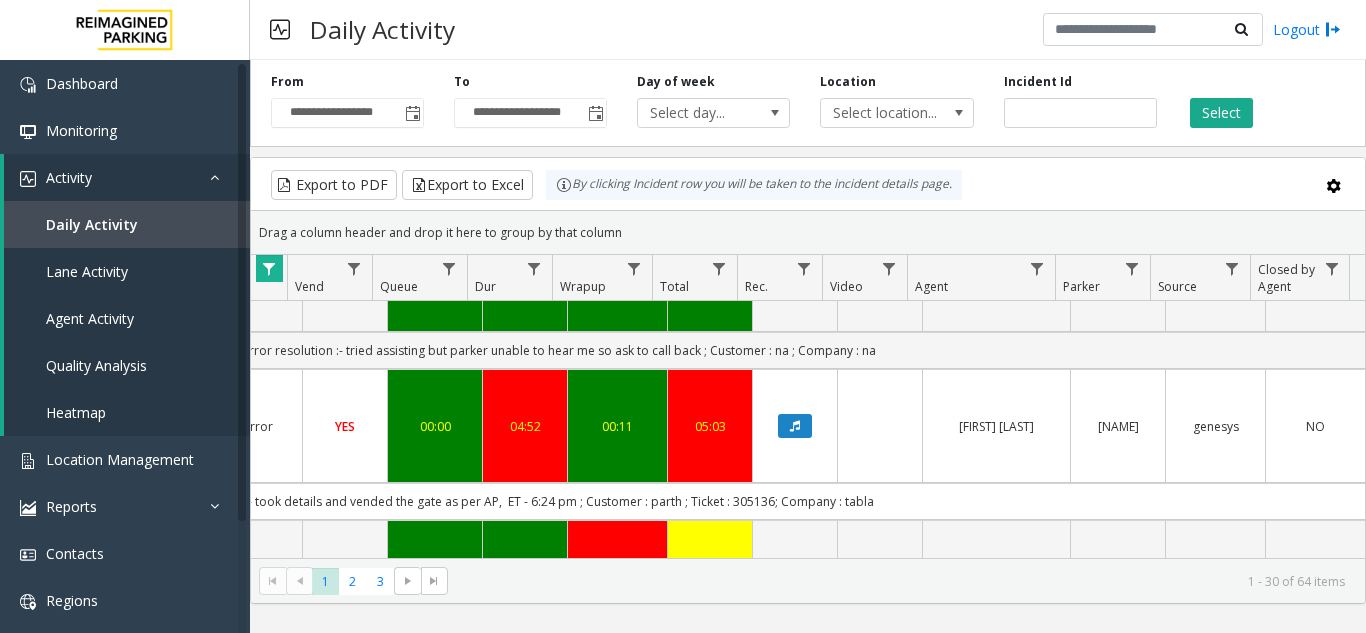 click 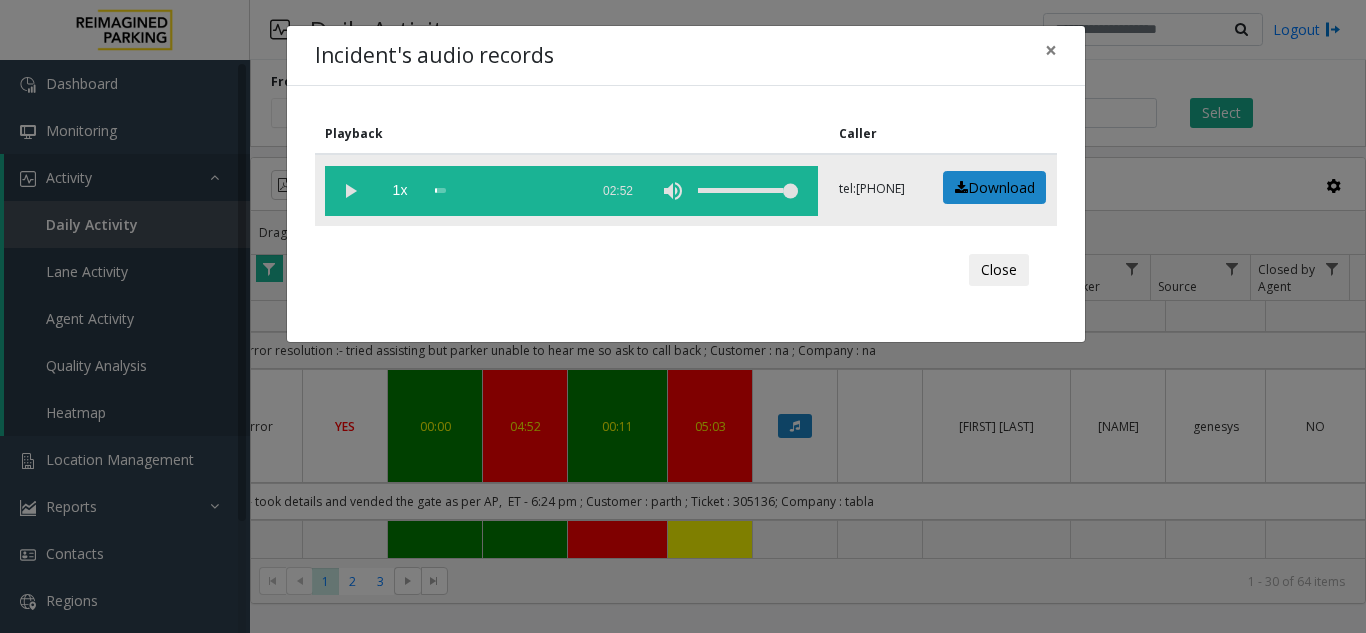 click 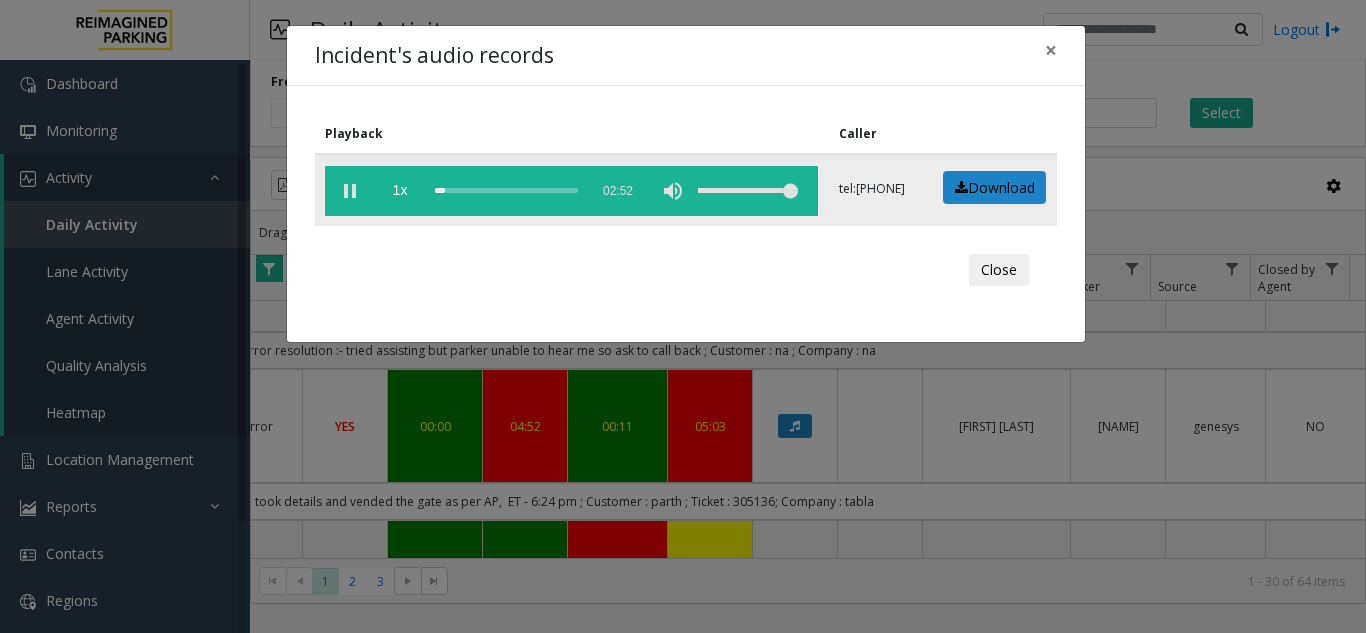 click 